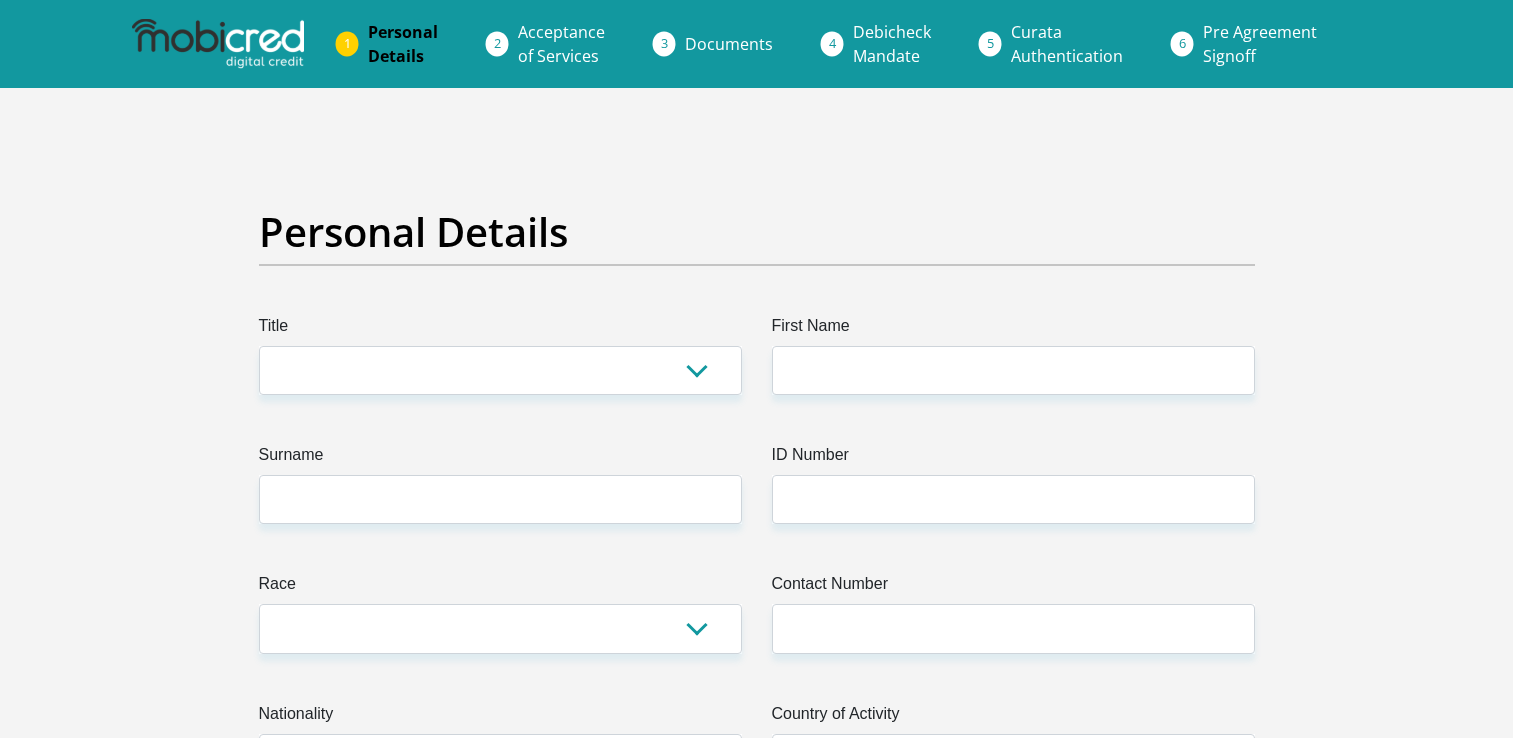 scroll, scrollTop: 0, scrollLeft: 0, axis: both 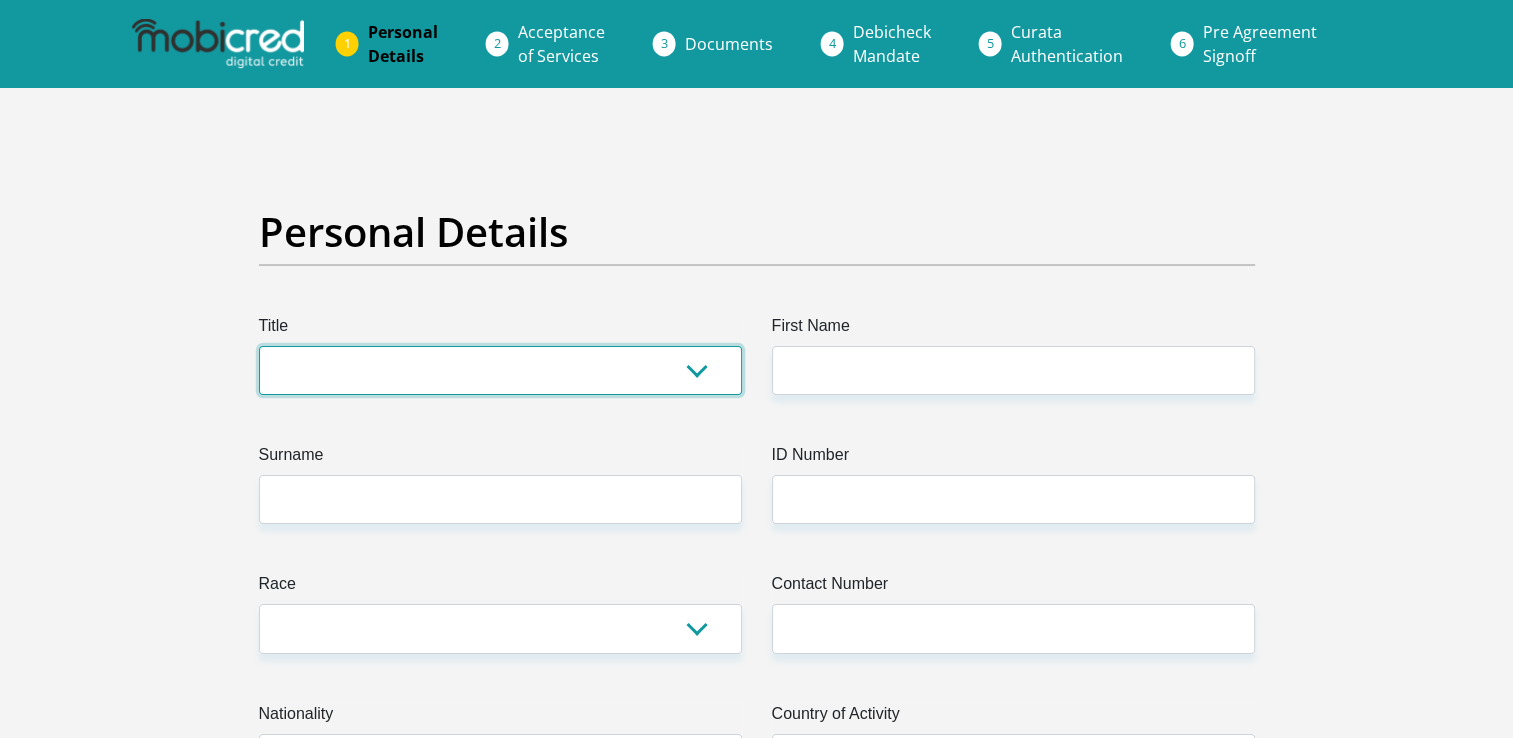 click on "Mr
Ms
Mrs
Dr
Other" at bounding box center [500, 370] 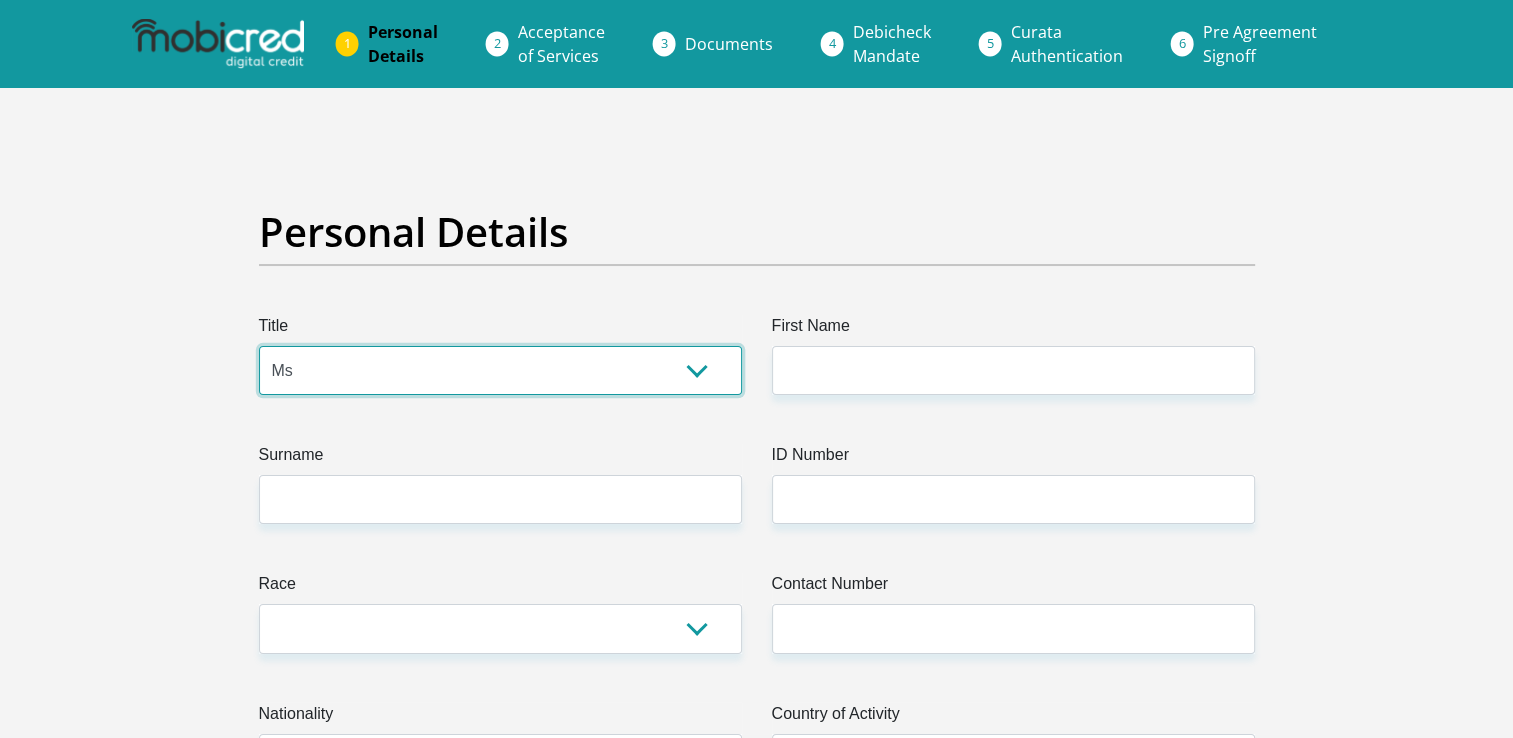 click on "Mr
Ms
Mrs
Dr
Other" at bounding box center (500, 370) 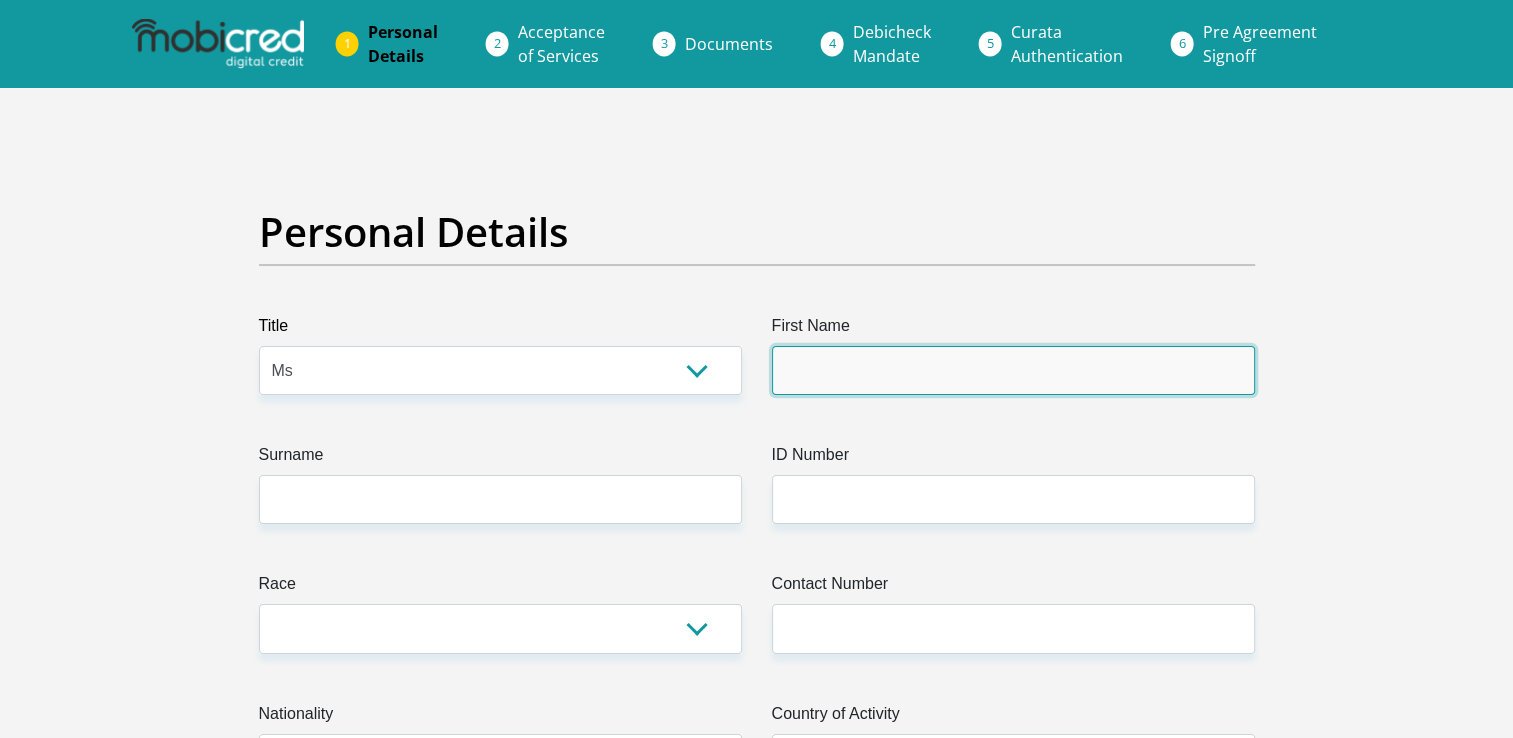 click on "First Name" at bounding box center [1013, 370] 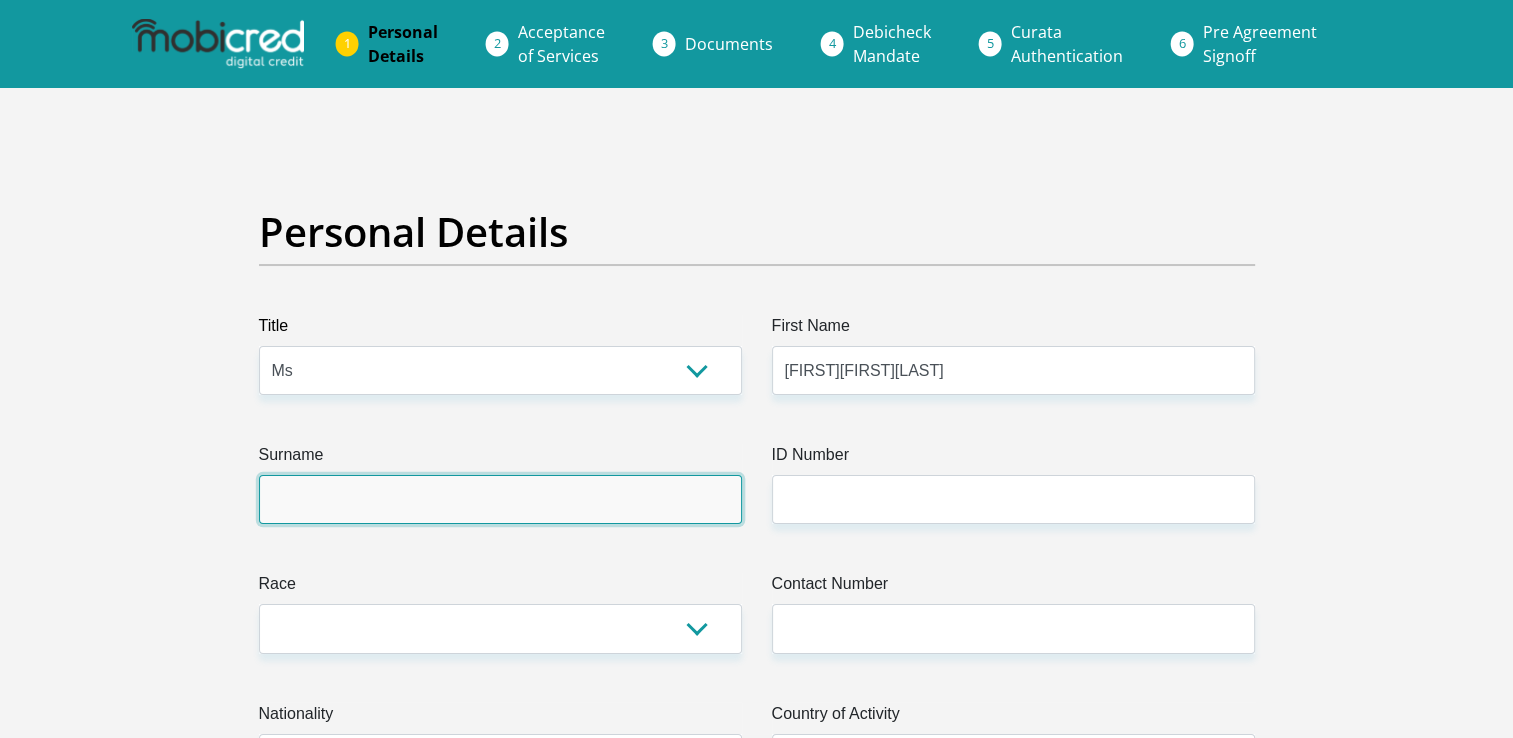 type on "Abrahams" 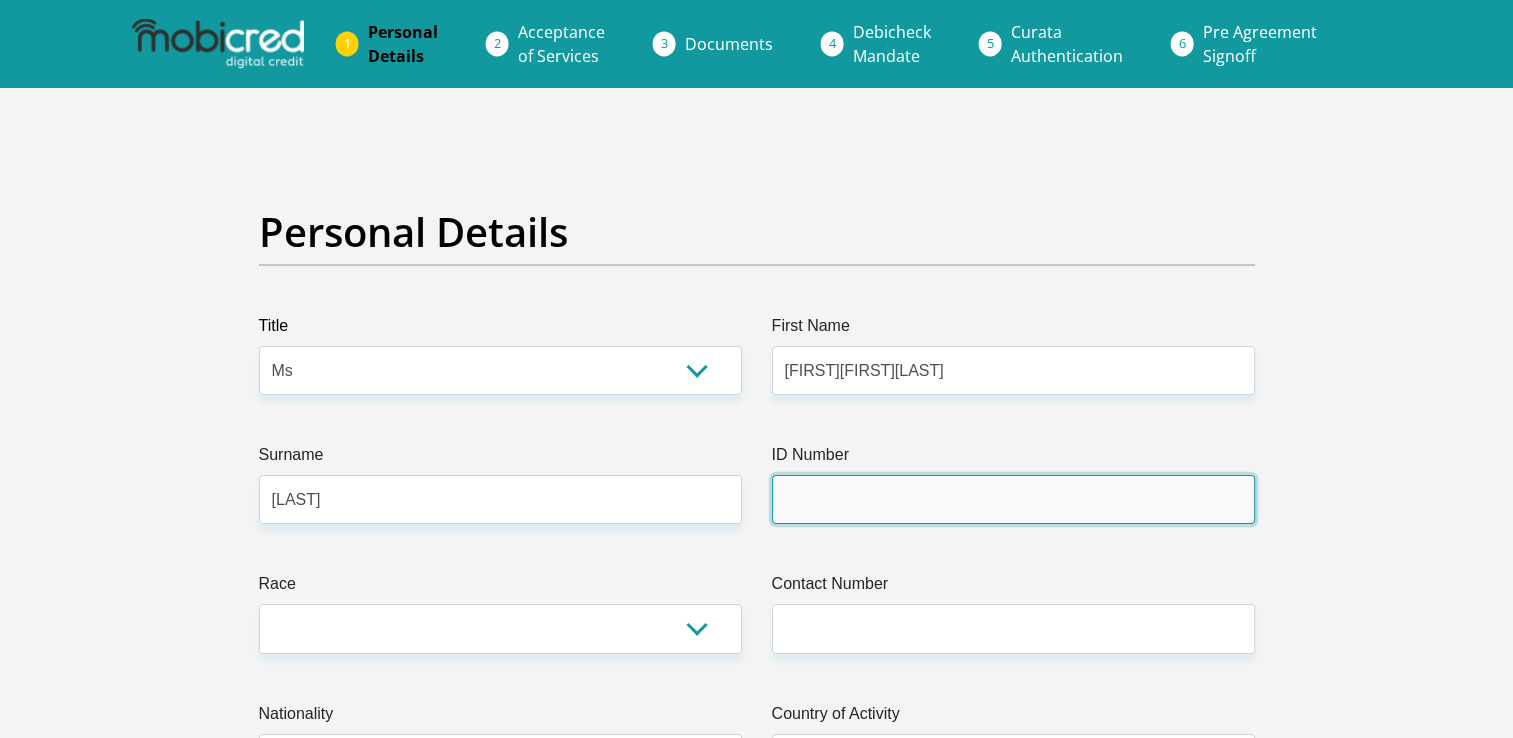 type on "8312130182083" 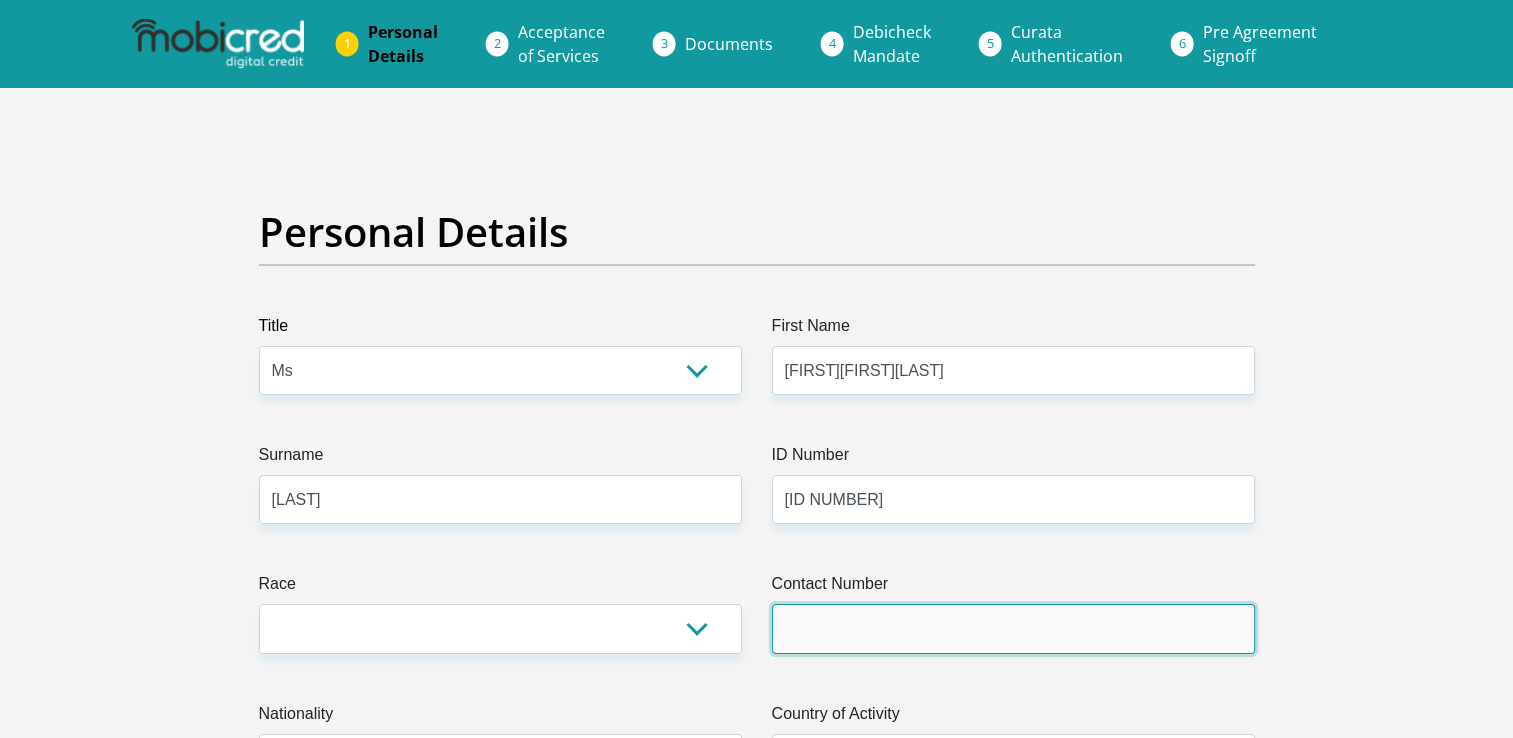 type on "0826850231" 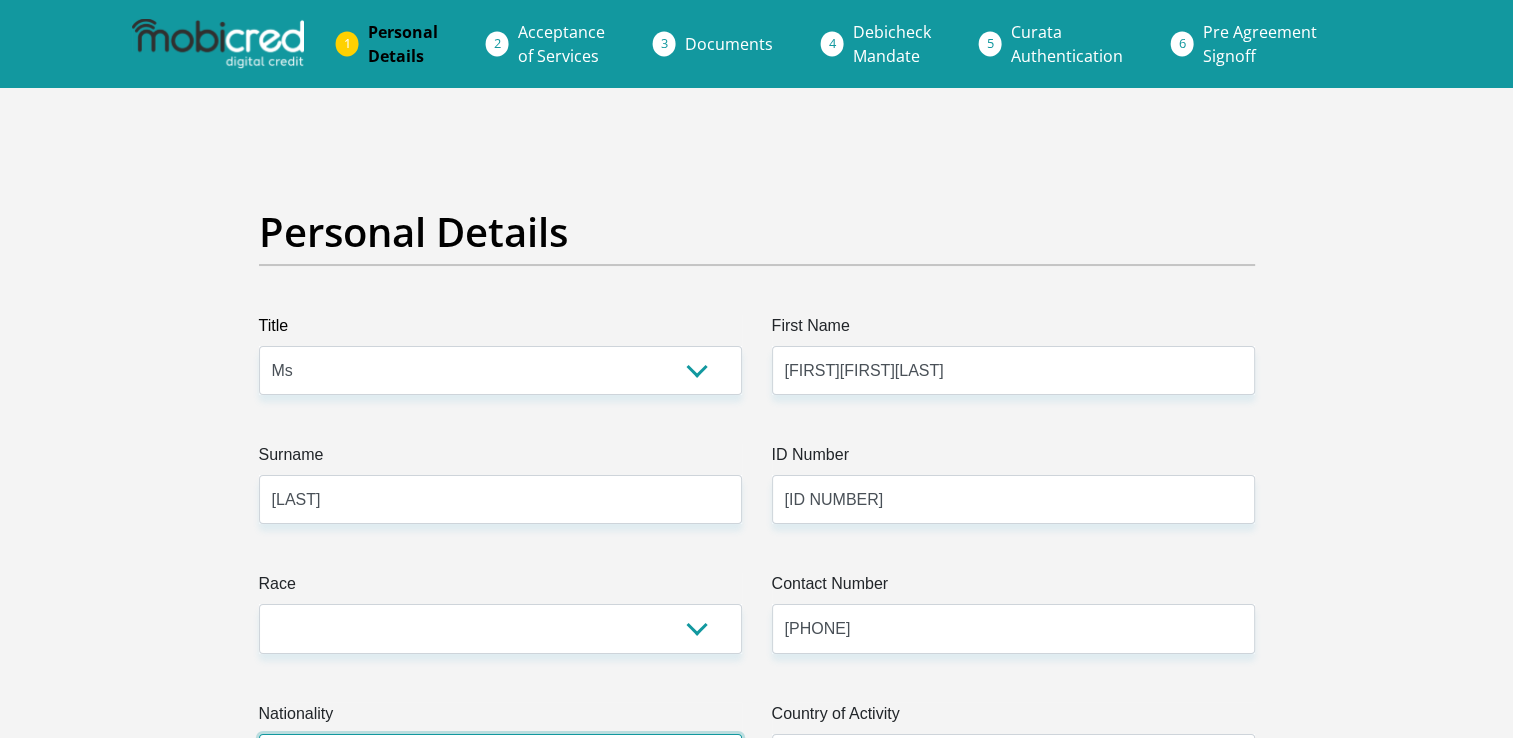 select on "ZAF" 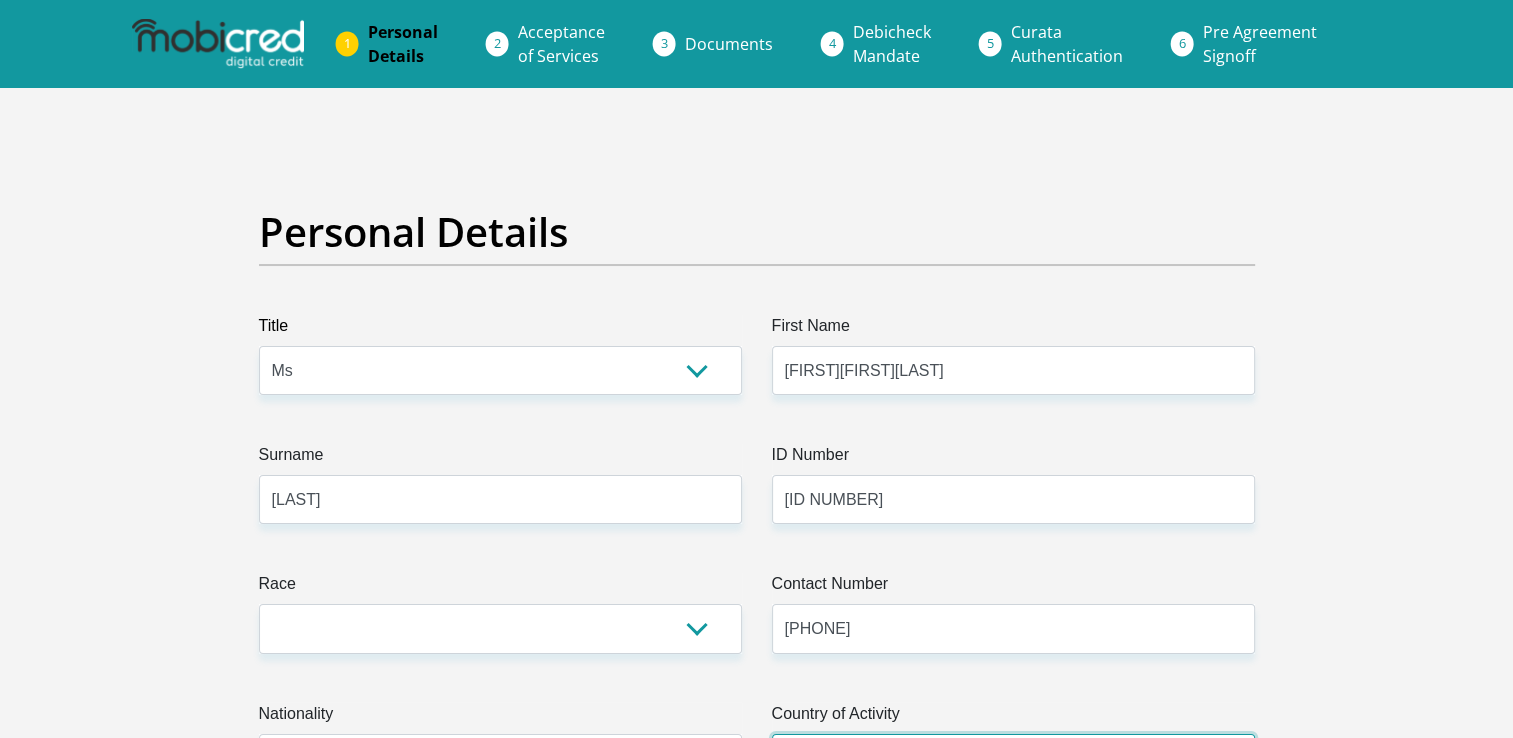 select on "ZAF" 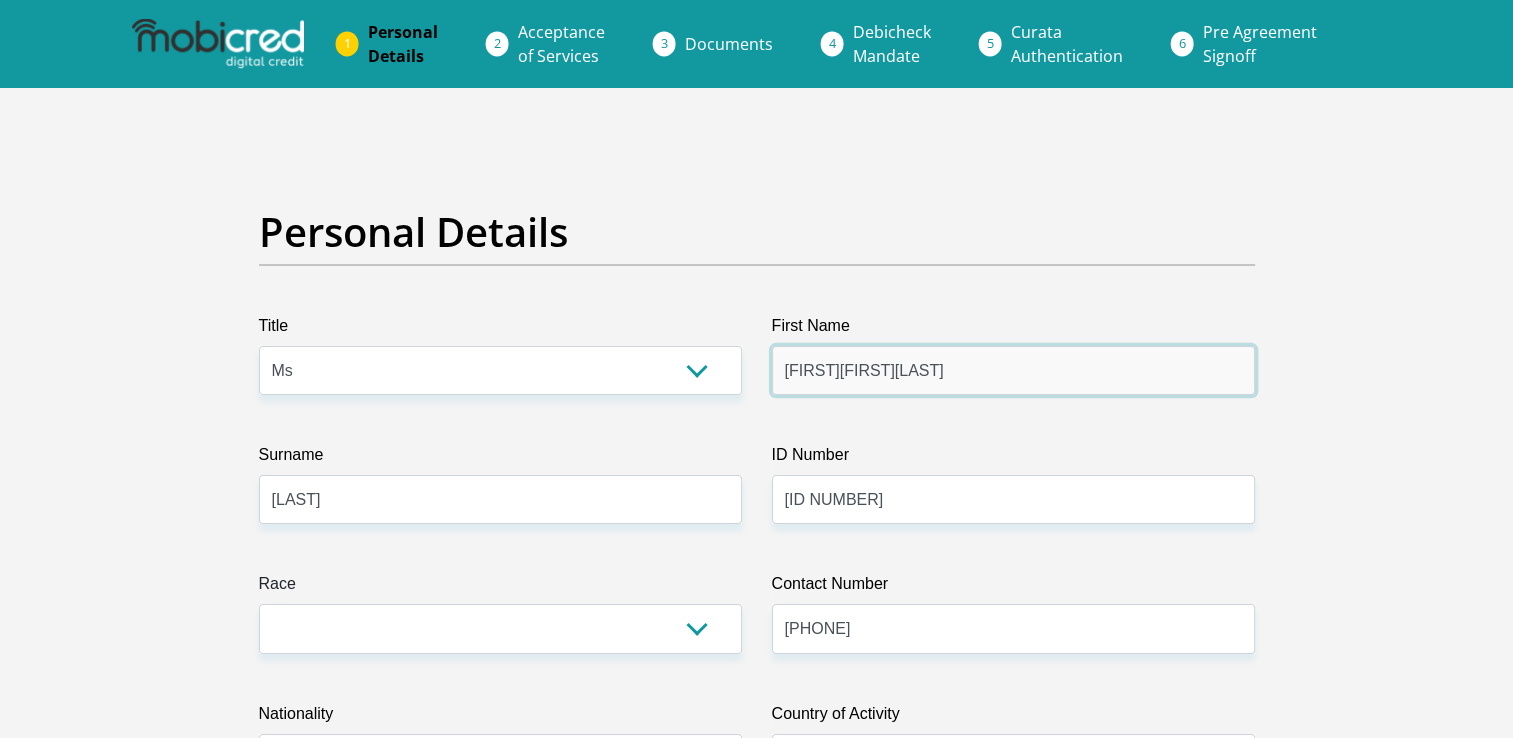 drag, startPoint x: 834, startPoint y: 367, endPoint x: 991, endPoint y: 366, distance: 157.00319 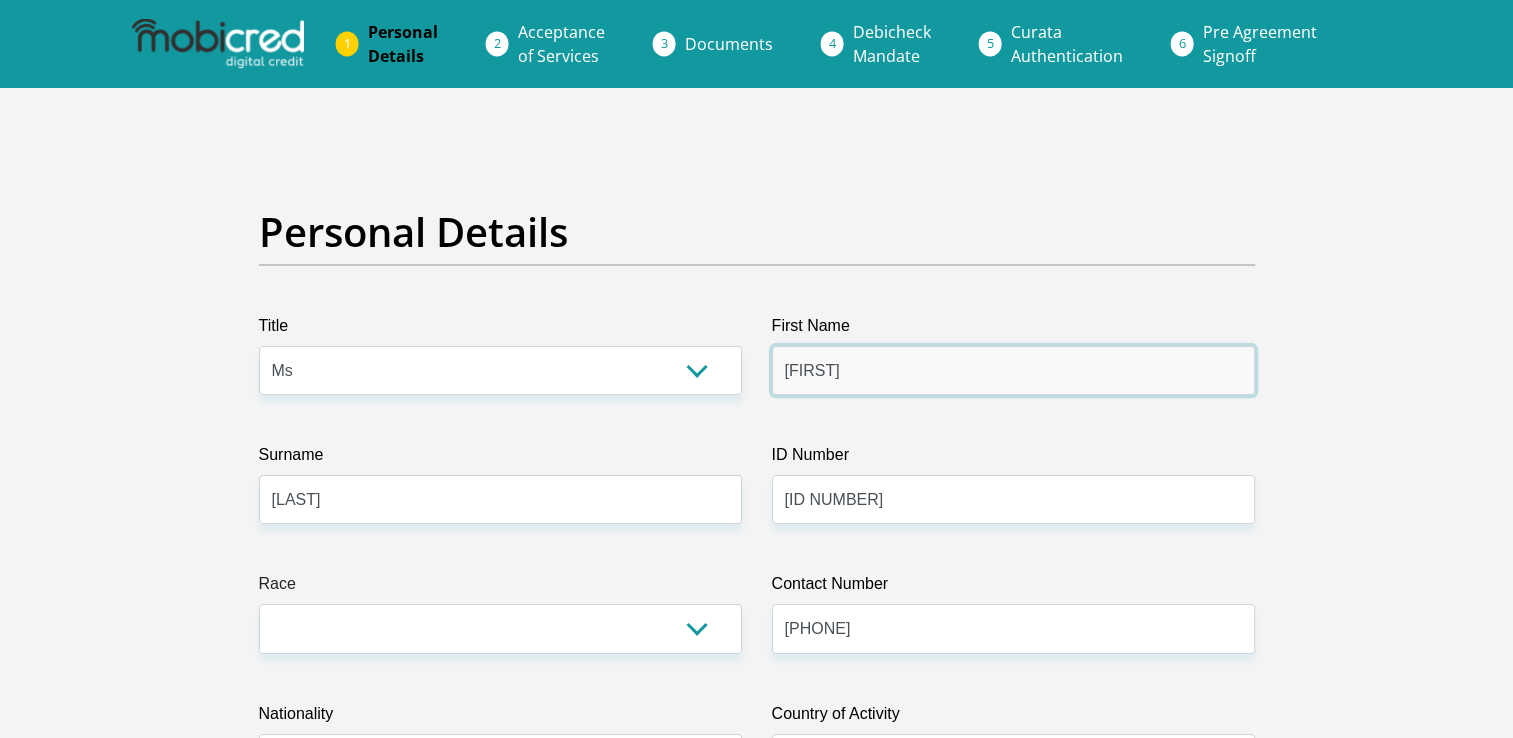 type on "Nazley" 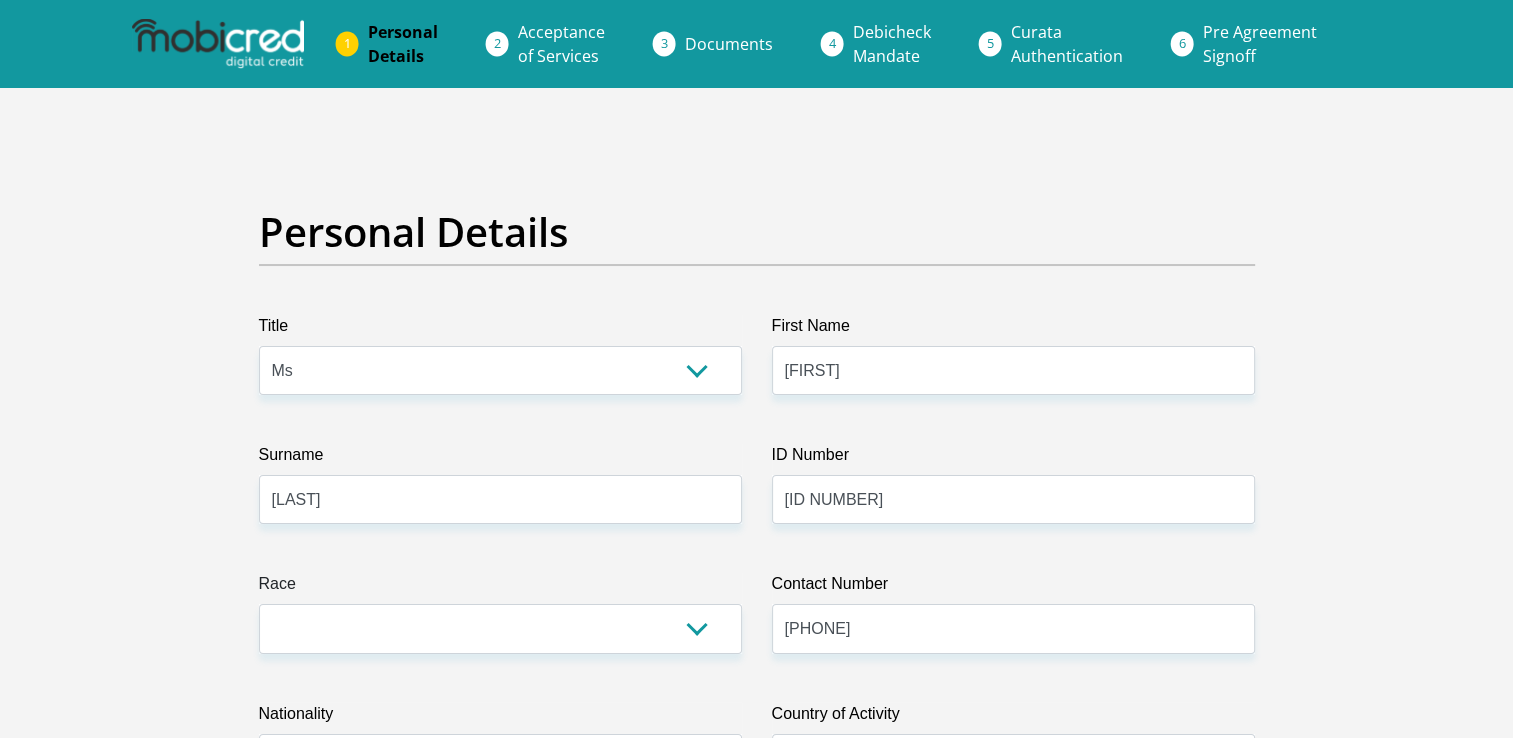 click on "Personal Details" at bounding box center (757, 261) 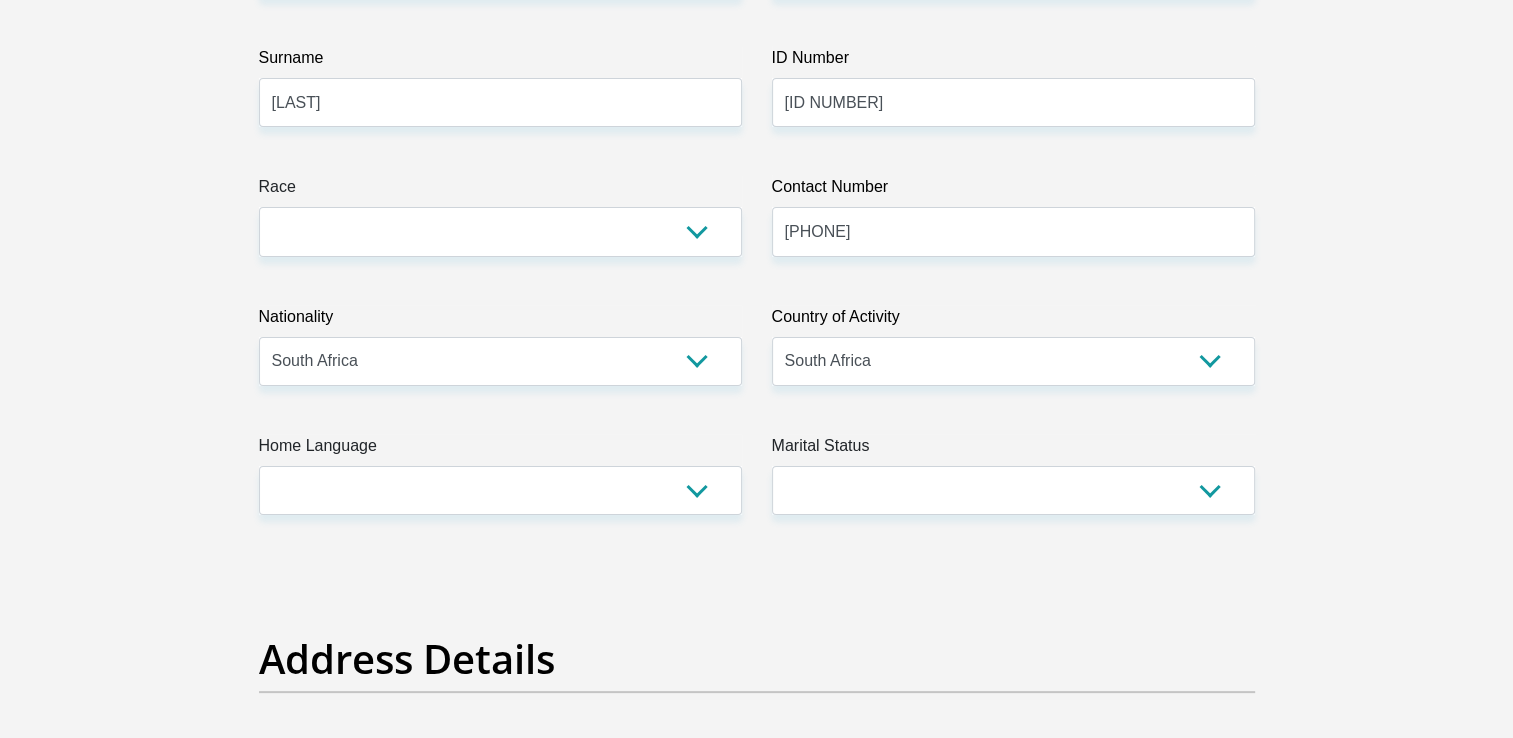 scroll, scrollTop: 400, scrollLeft: 0, axis: vertical 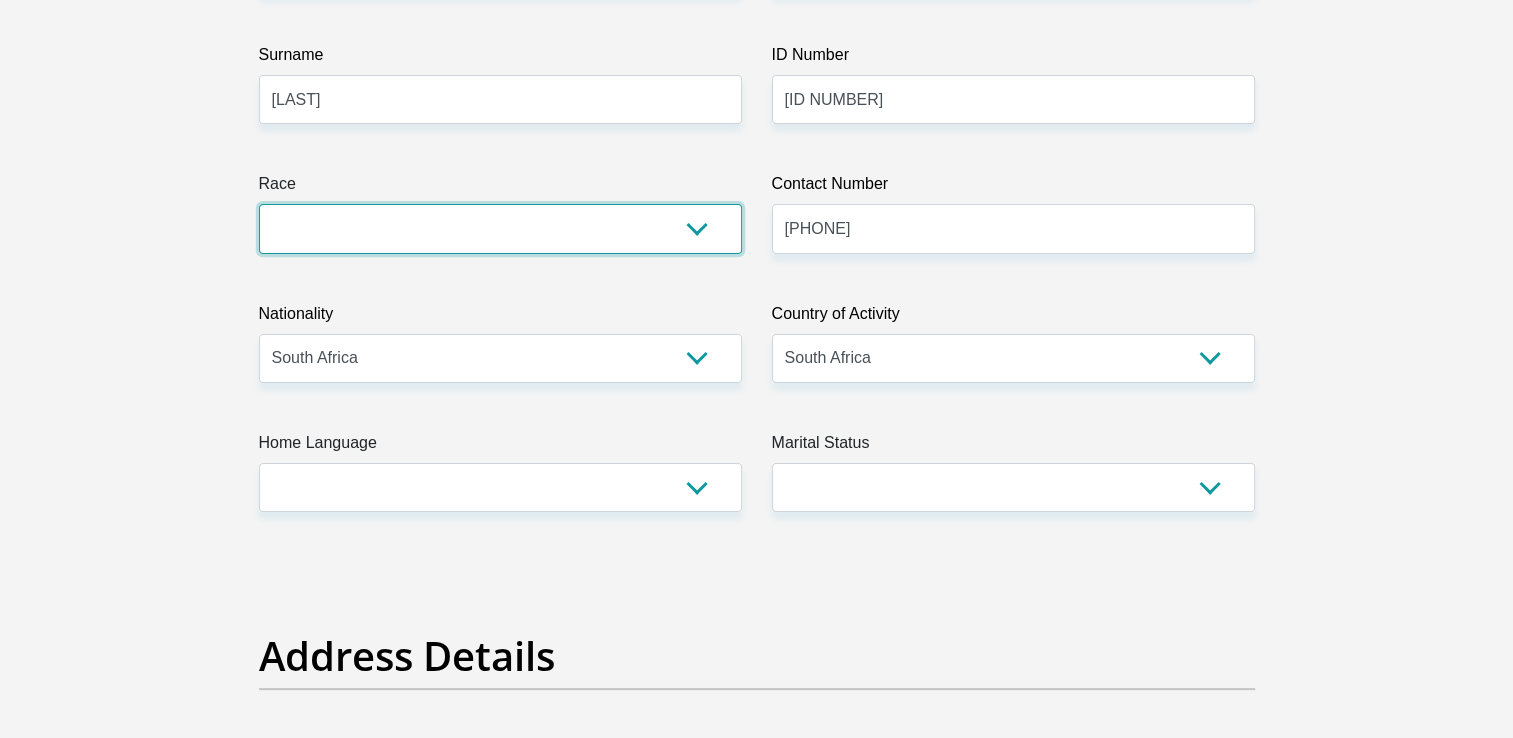 click on "Black
Coloured
Indian
White
Other" at bounding box center [500, 228] 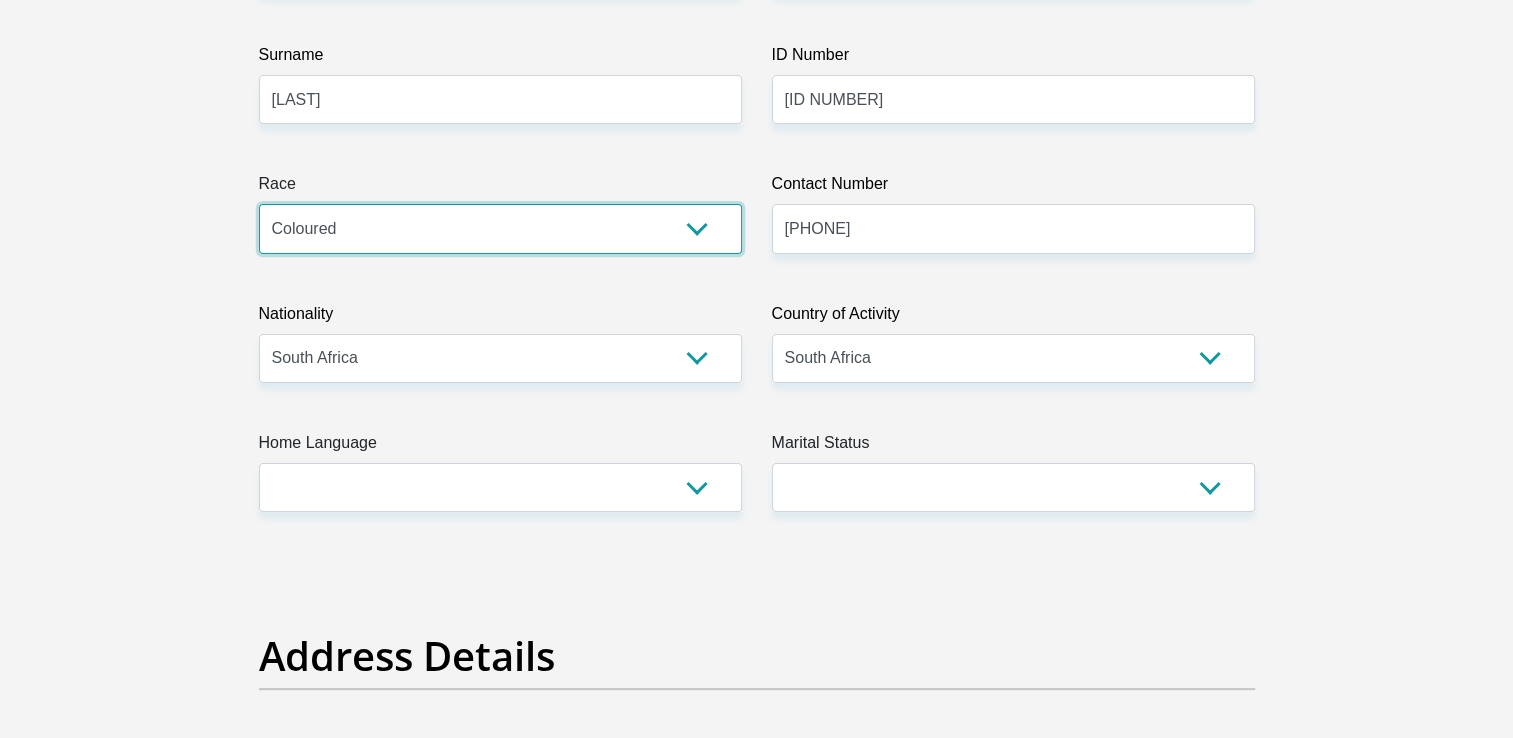 click on "Black
Coloured
Indian
White
Other" at bounding box center (500, 228) 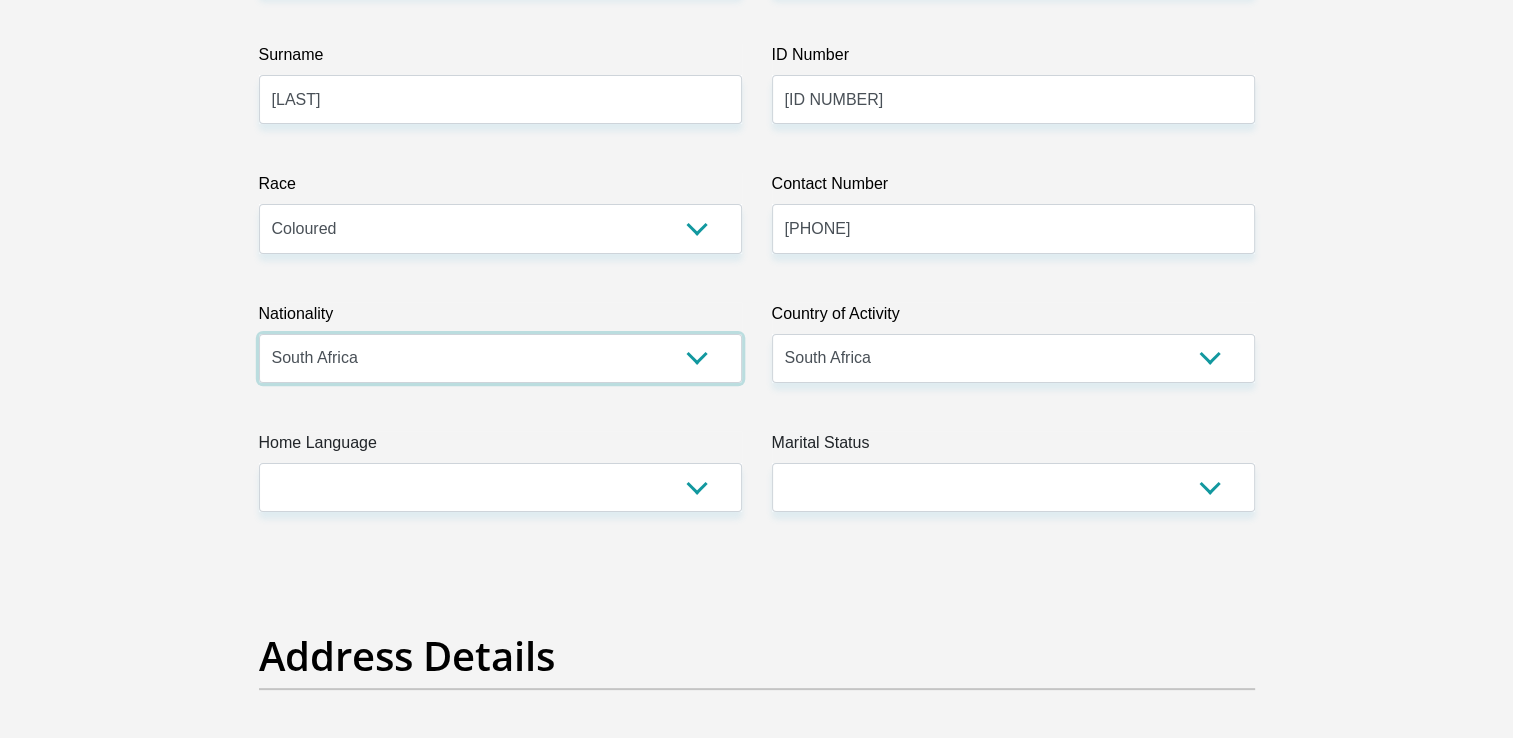 click on "South Africa
Afghanistan
Aland Islands
Albania
Algeria
America Samoa
American Virgin Islands
Andorra
Angola
Anguilla
Antarctica
Antigua and Barbuda
Argentina
Armenia
Aruba
Ascension Island
Australia
Austria
Azerbaijan
Bahamas
Bahrain
Bangladesh
Barbados
Chad" at bounding box center [500, 358] 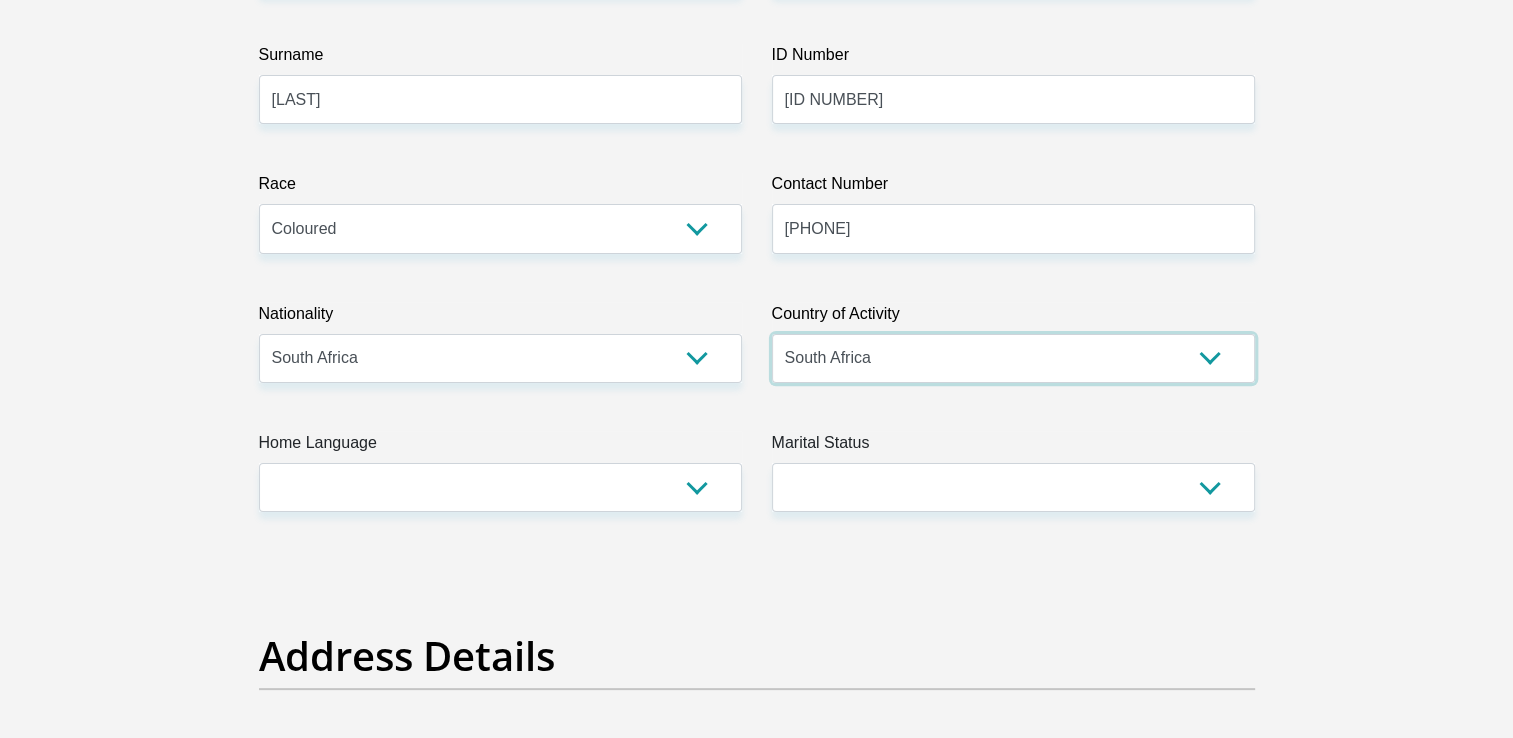 click on "South Africa
Afghanistan
Aland Islands
Albania
Algeria
America Samoa
American Virgin Islands
Andorra
Angola
Anguilla
Antarctica
Antigua and Barbuda
Argentina
Armenia
Aruba
Ascension Island
Australia
Austria
Azerbaijan
Chad" at bounding box center (1013, 358) 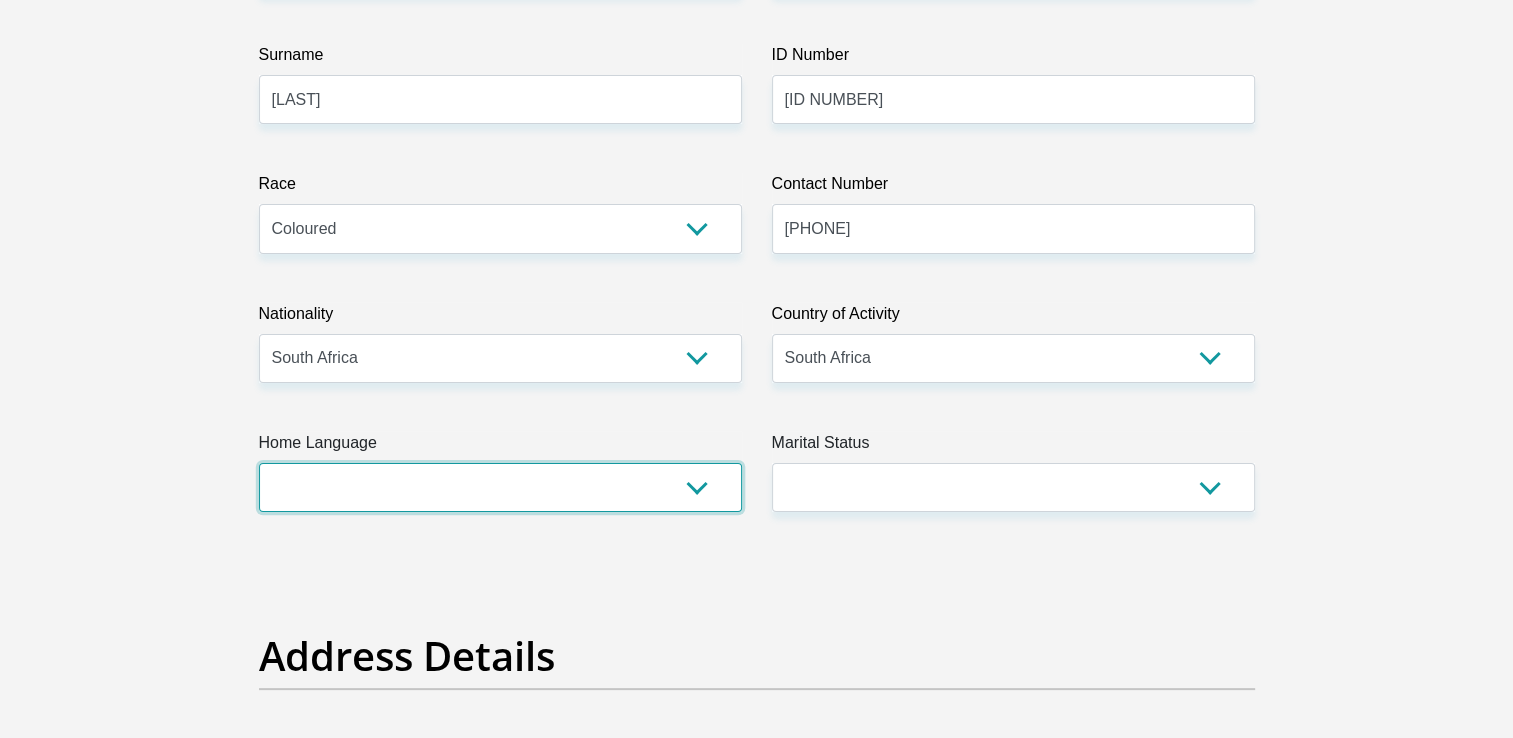 click on "Afrikaans
English
Sepedi
South Ndebele
Southern Sotho
Swati
Tsonga
Tswana
Venda
Xhosa
Zulu
Other" at bounding box center [500, 487] 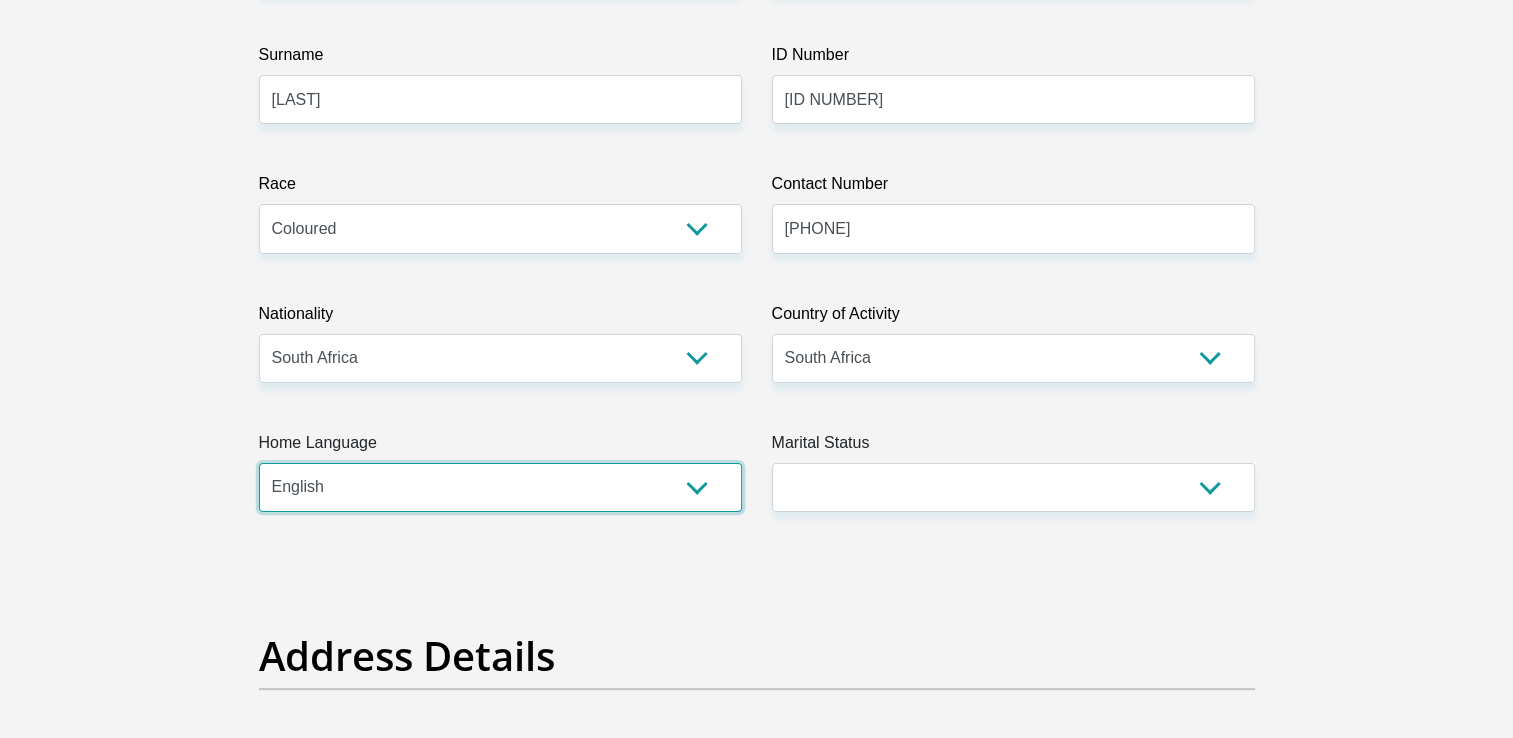 click on "Afrikaans
English
Sepedi
South Ndebele
Southern Sotho
Swati
Tsonga
Tswana
Venda
Xhosa
Zulu
Other" at bounding box center (500, 487) 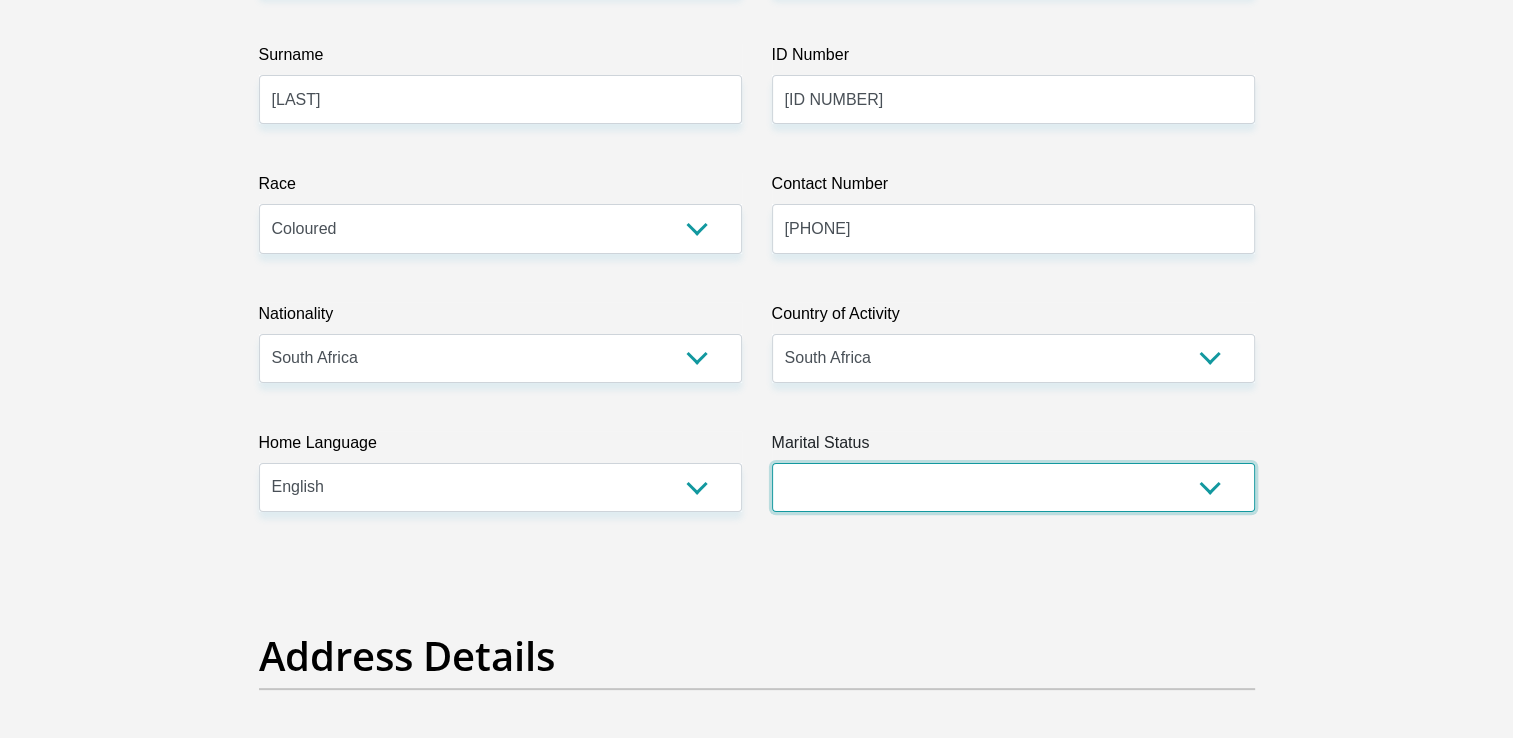 click on "Married ANC
Single
Divorced
Widowed
Married COP or Customary Law" at bounding box center (1013, 487) 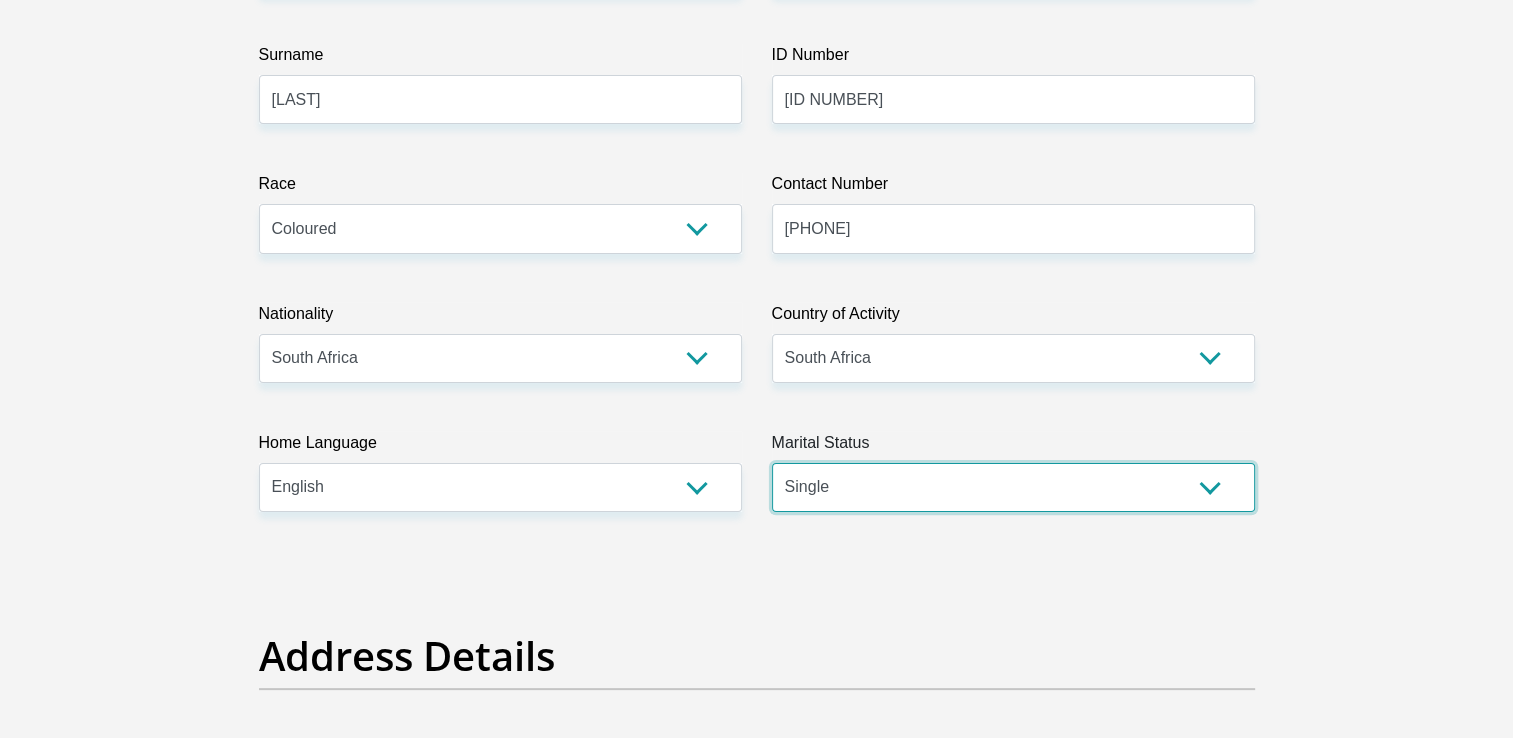 click on "Married ANC
Single
Divorced
Widowed
Married COP or Customary Law" at bounding box center (1013, 487) 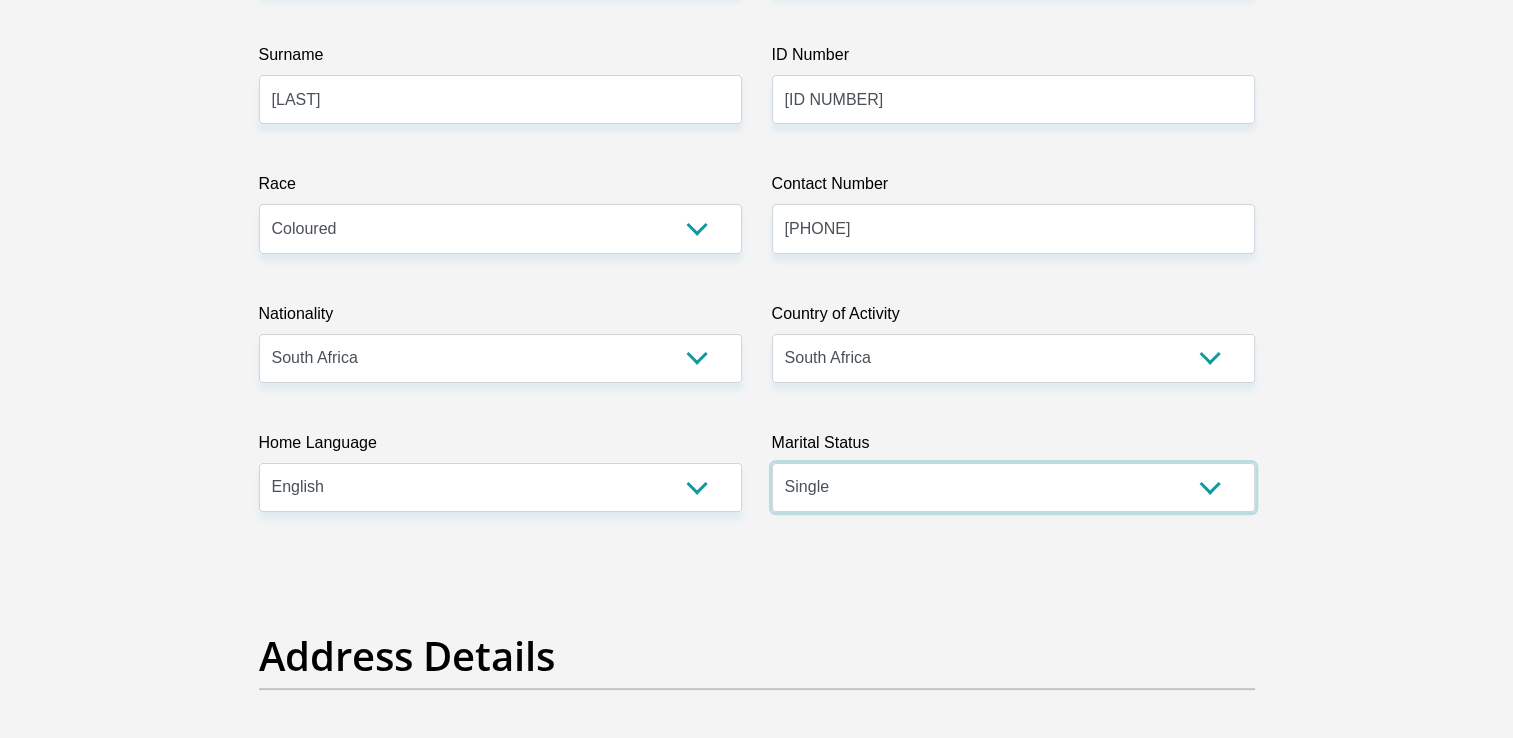 scroll, scrollTop: 900, scrollLeft: 0, axis: vertical 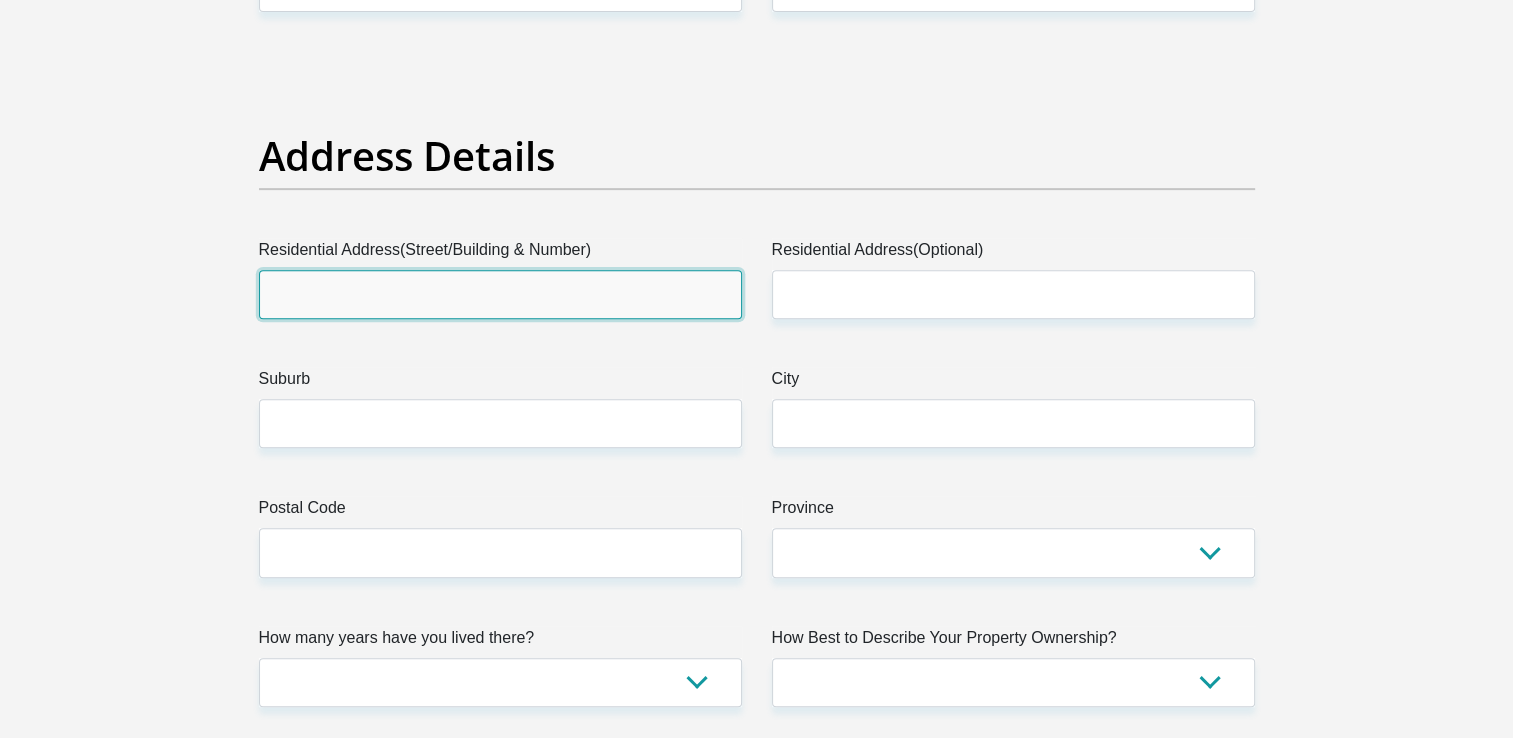 click on "Residential Address(Street/Building & Number)" at bounding box center (500, 294) 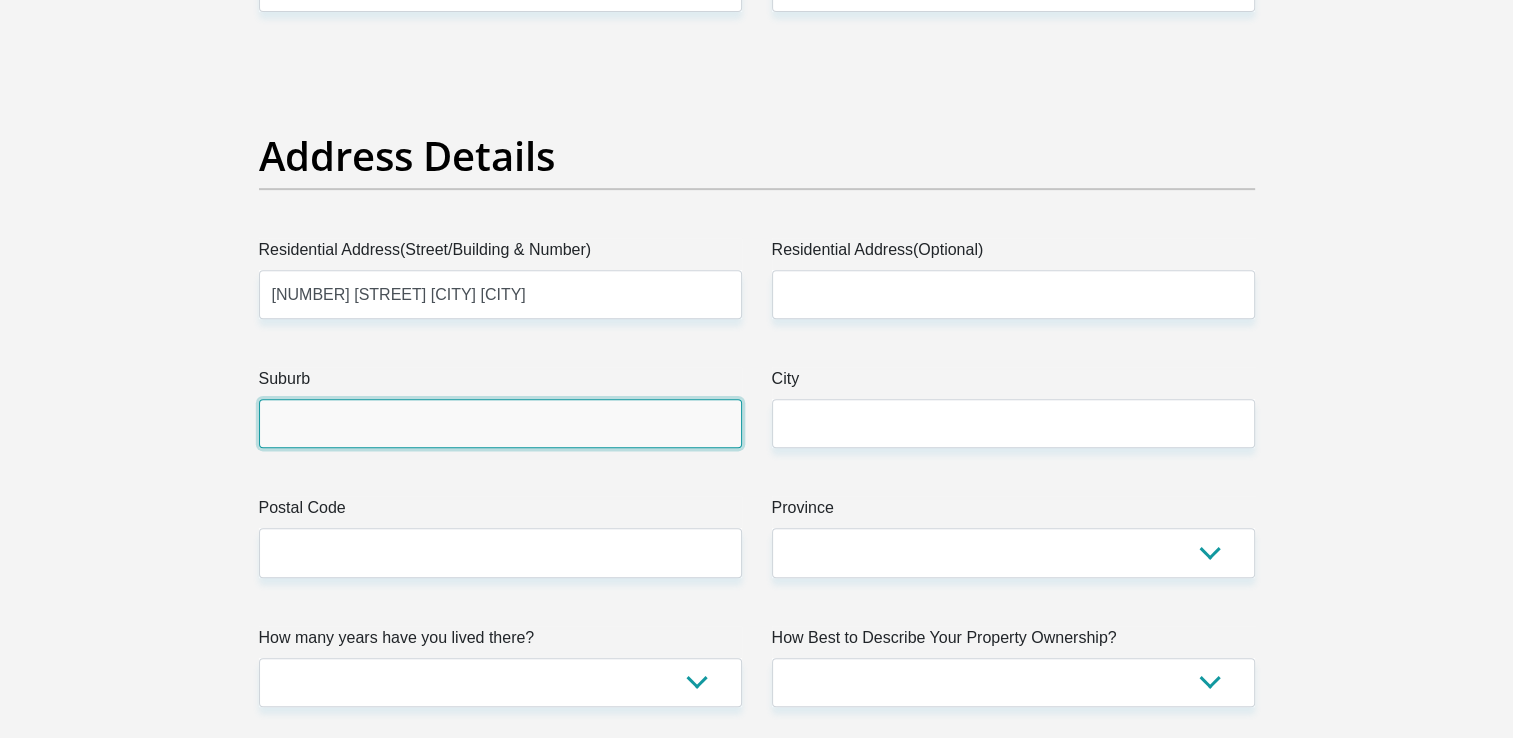 type on "Cape town" 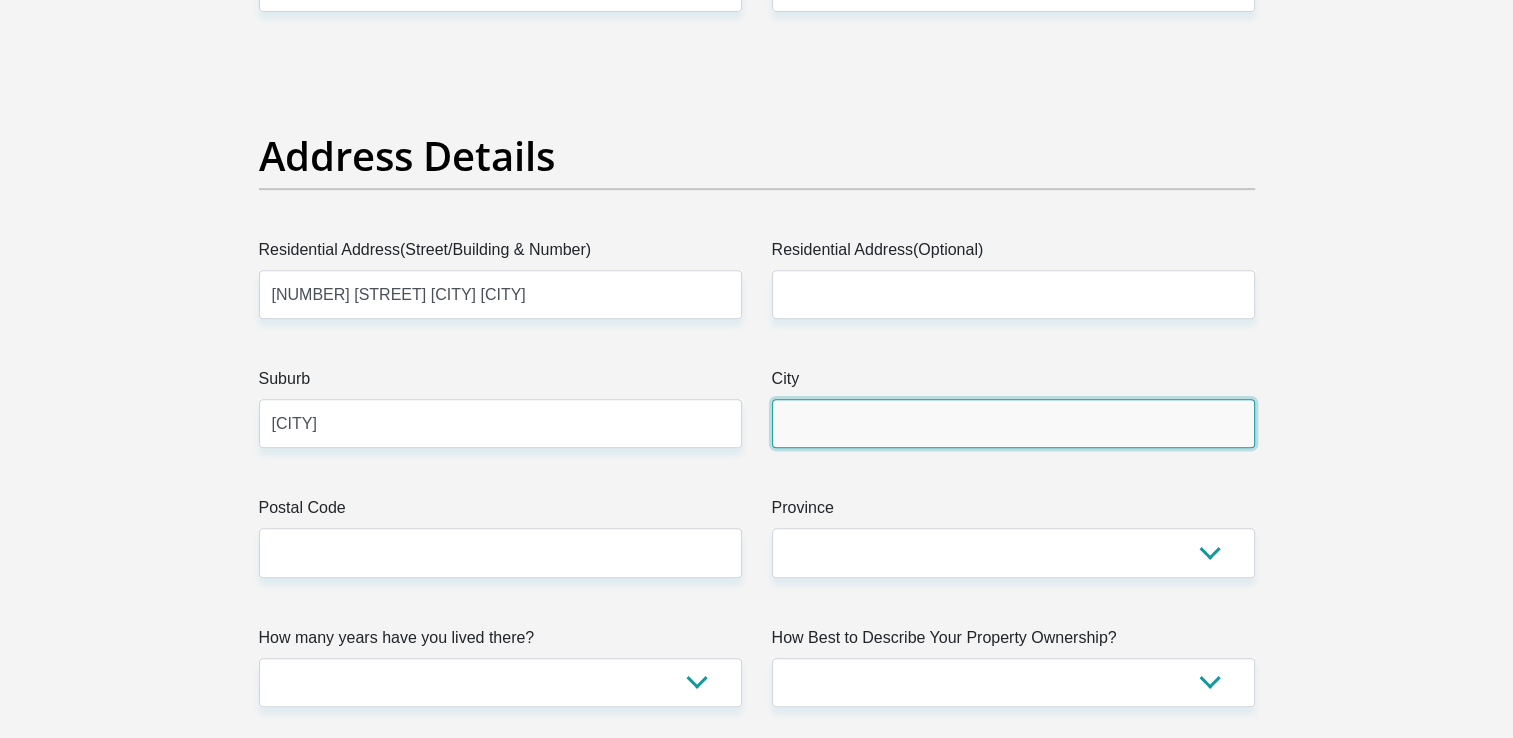 type on "Cape town" 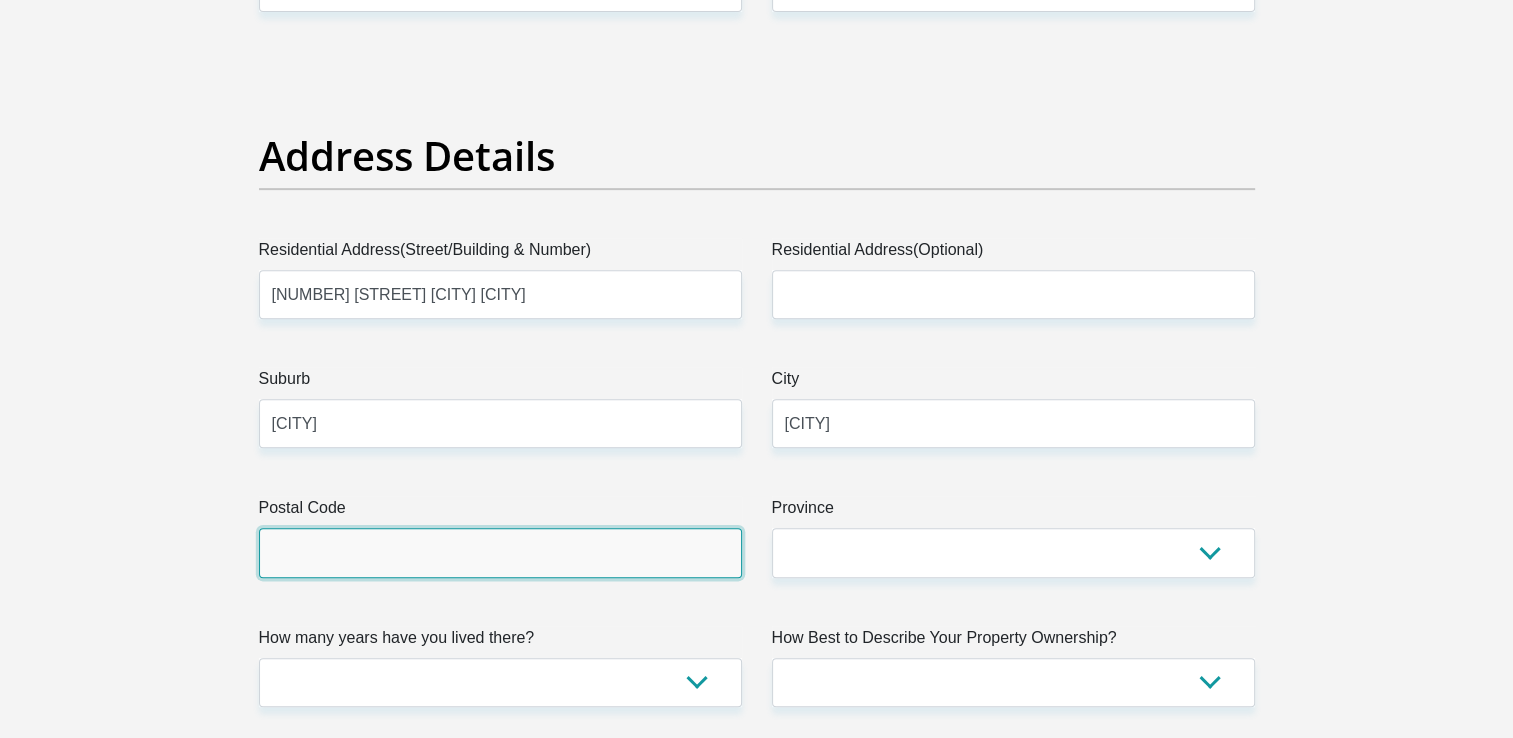 type on "7785" 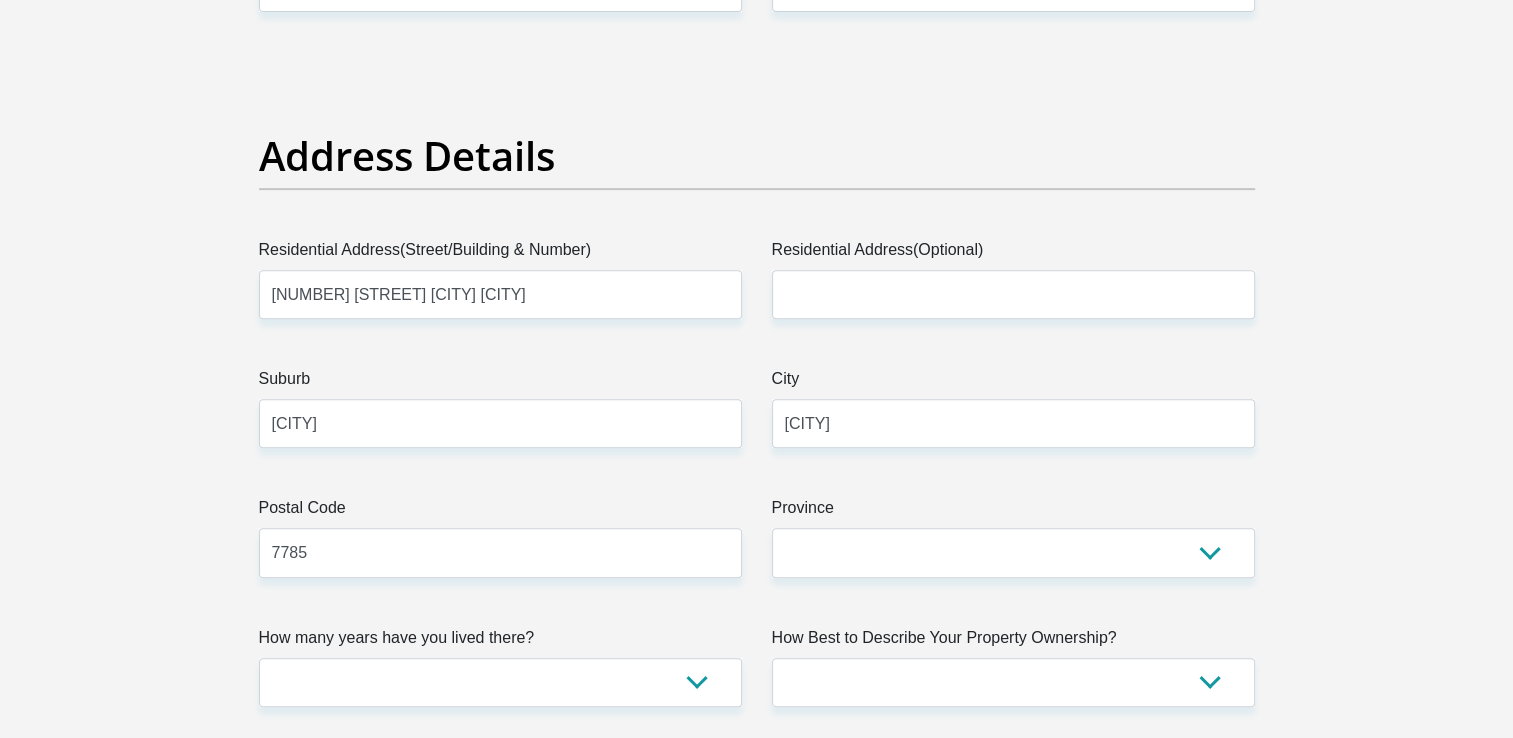 type on "nazleya961@gmail.com" 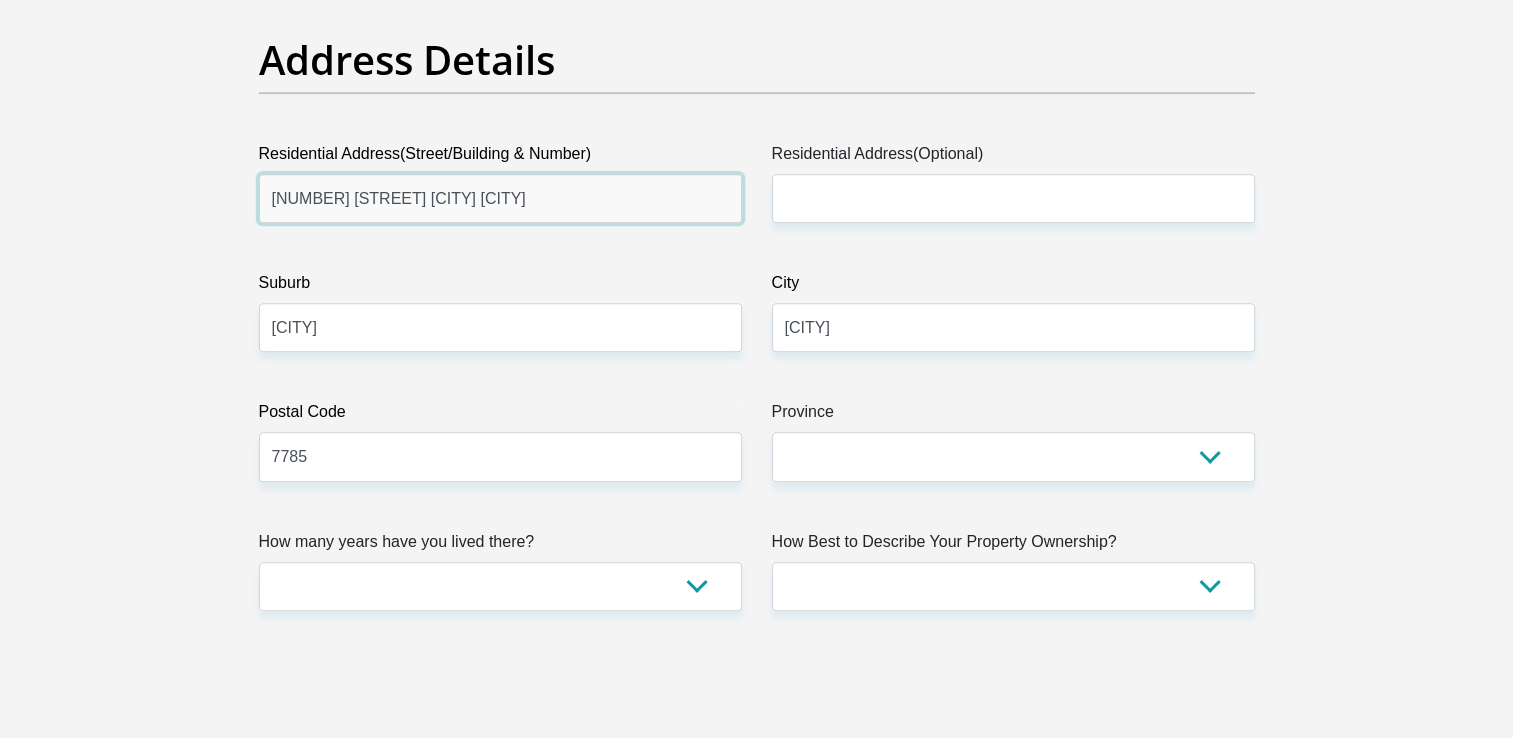 scroll, scrollTop: 1000, scrollLeft: 0, axis: vertical 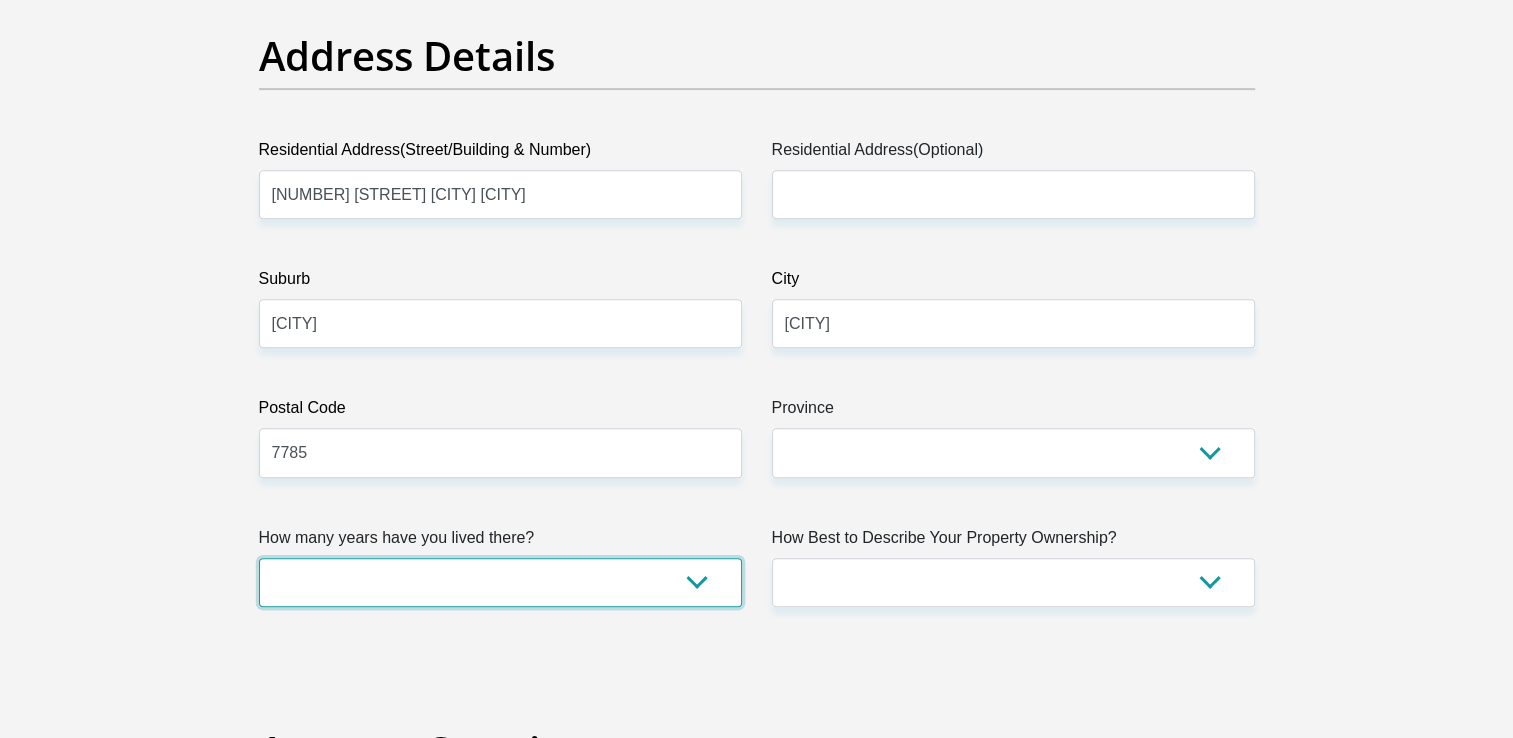 click on "less than 1 year
1-3 years
3-5 years
5+ years" at bounding box center (500, 582) 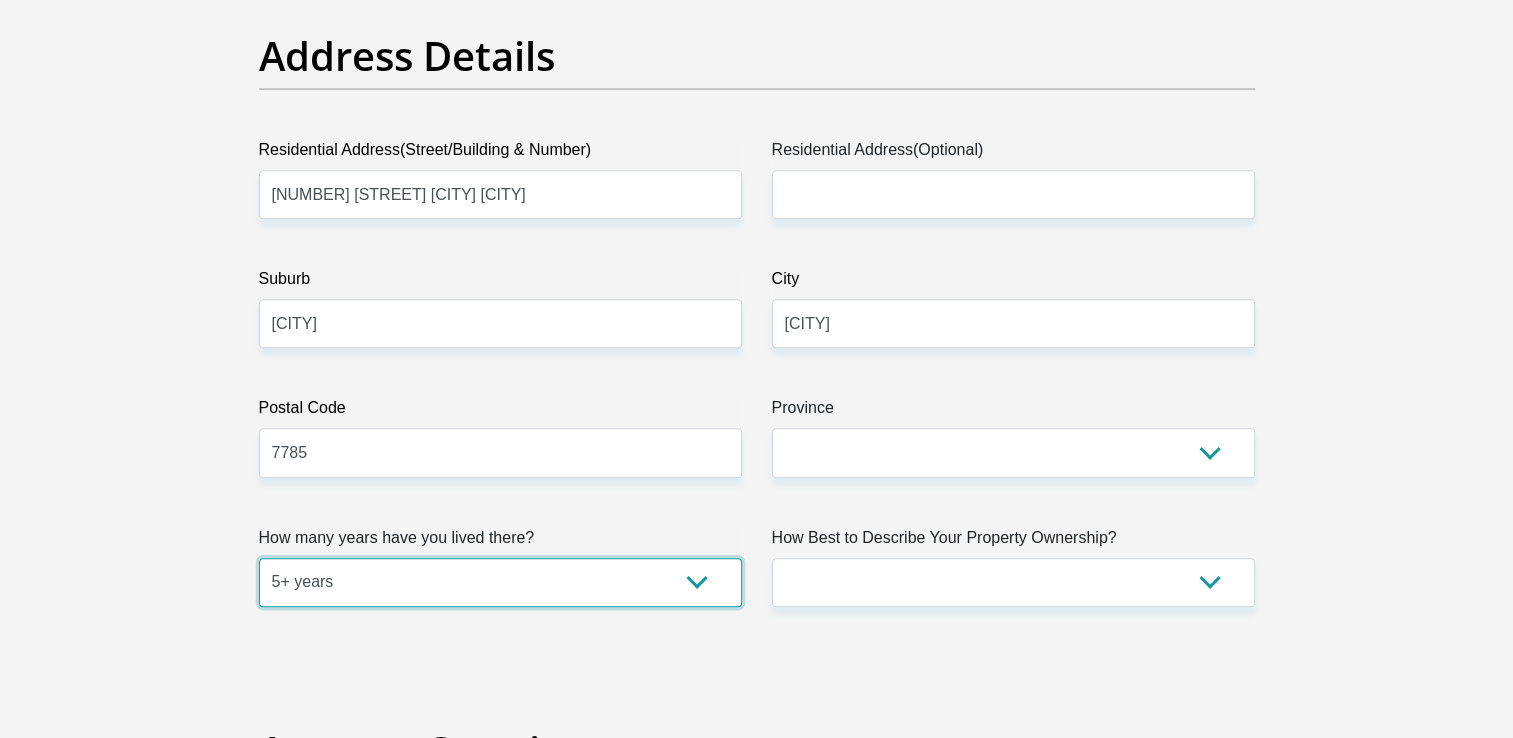 click on "less than 1 year
1-3 years
3-5 years
5+ years" at bounding box center [500, 582] 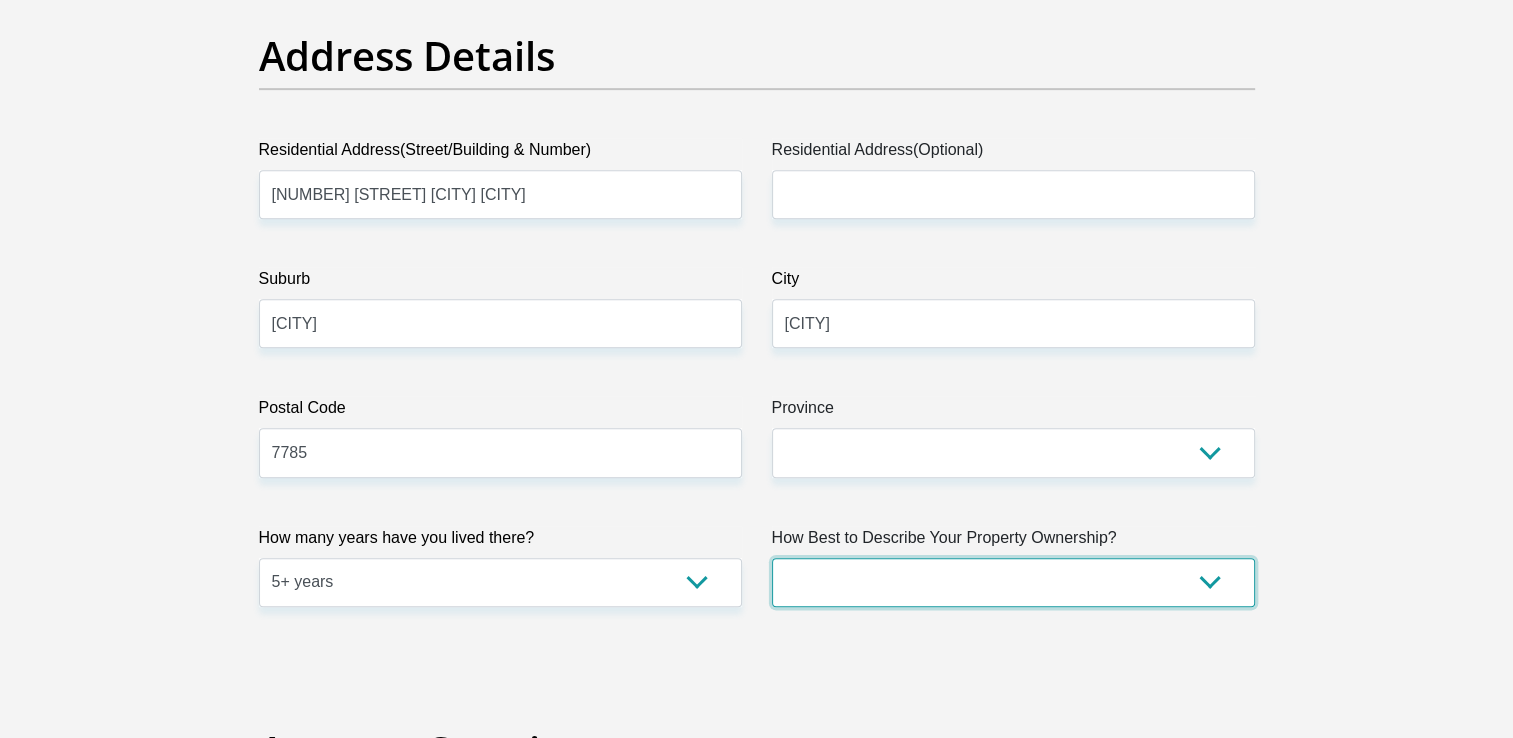 click on "Owned
Rented
Family Owned
Company Dwelling" at bounding box center (1013, 582) 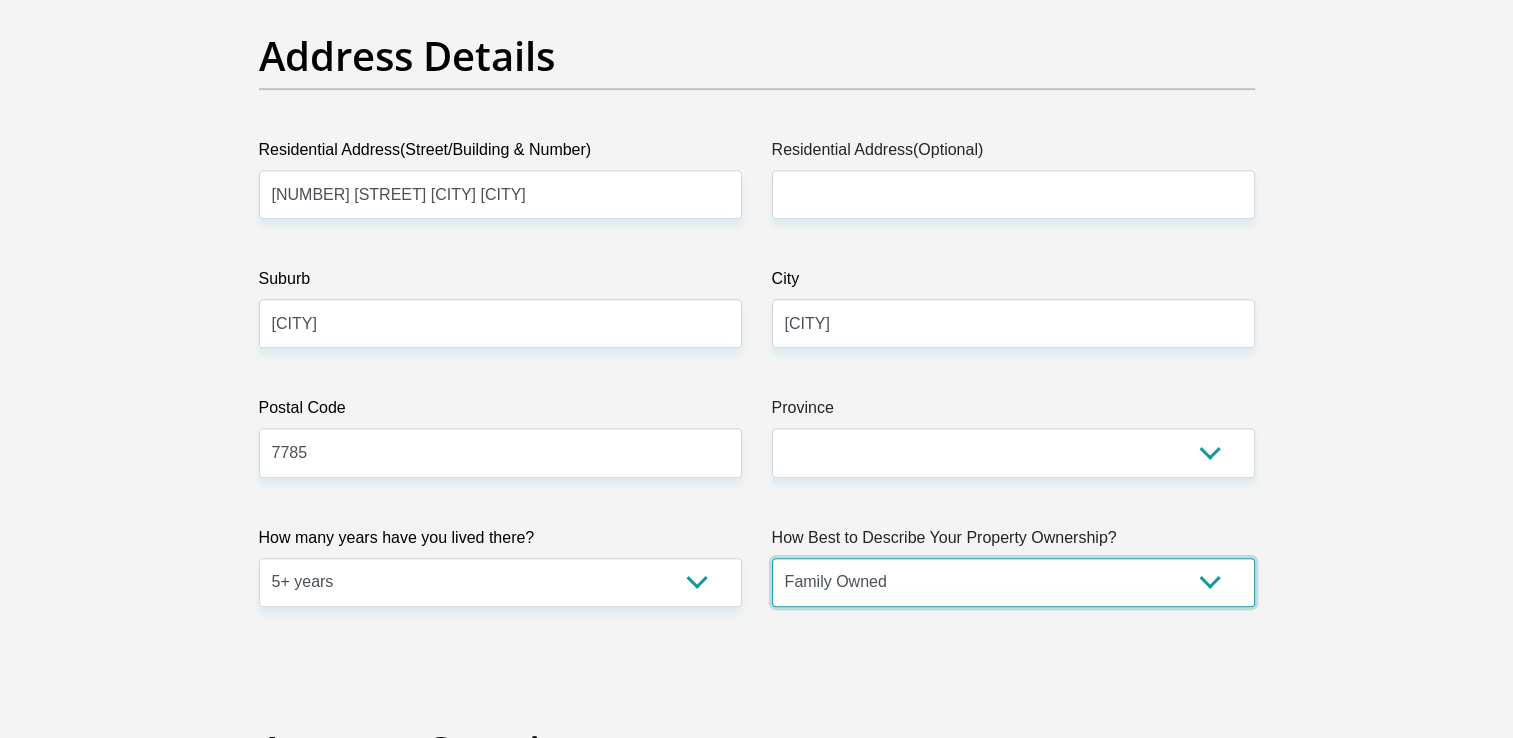click on "Owned
Rented
Family Owned
Company Dwelling" at bounding box center (1013, 582) 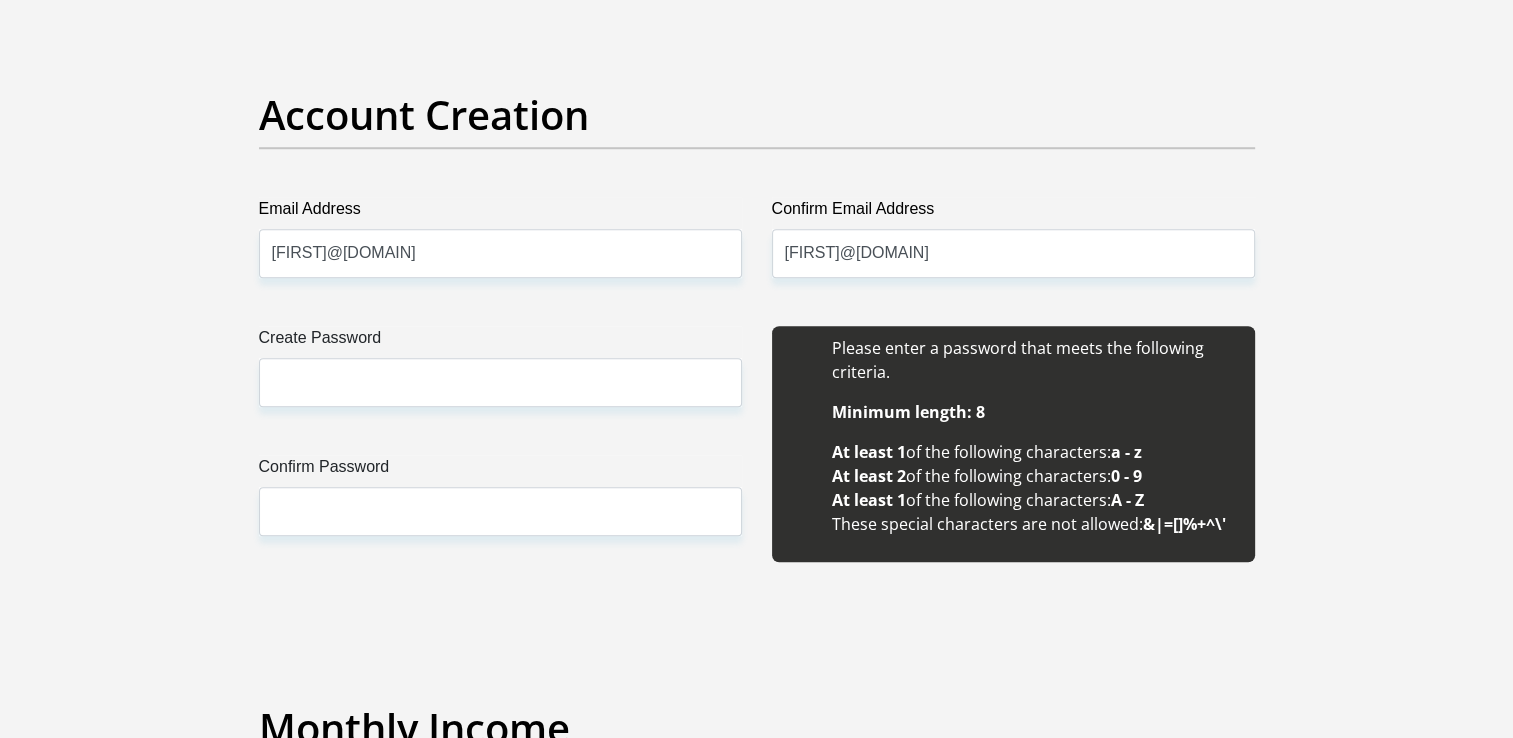 scroll, scrollTop: 1700, scrollLeft: 0, axis: vertical 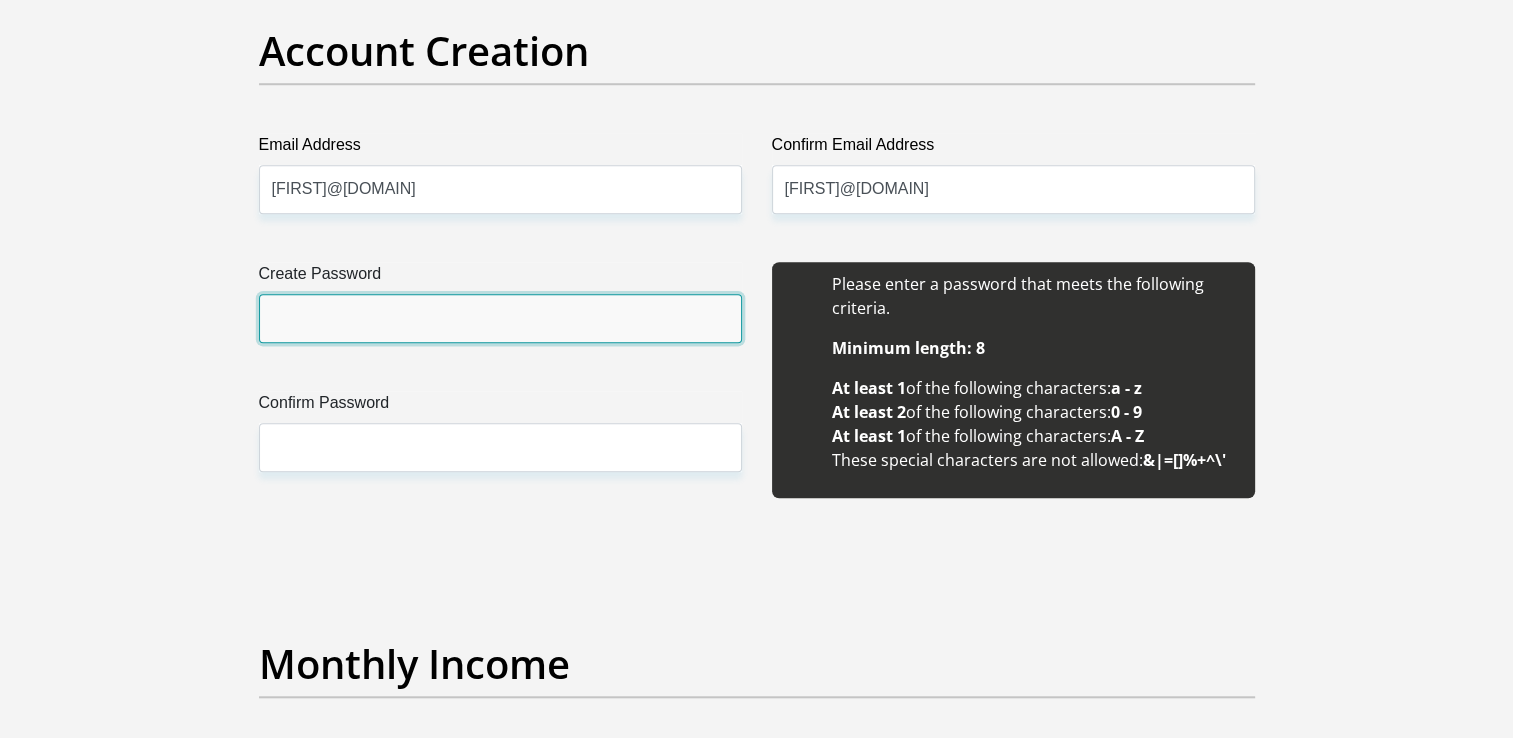 click on "Create Password" at bounding box center [500, 318] 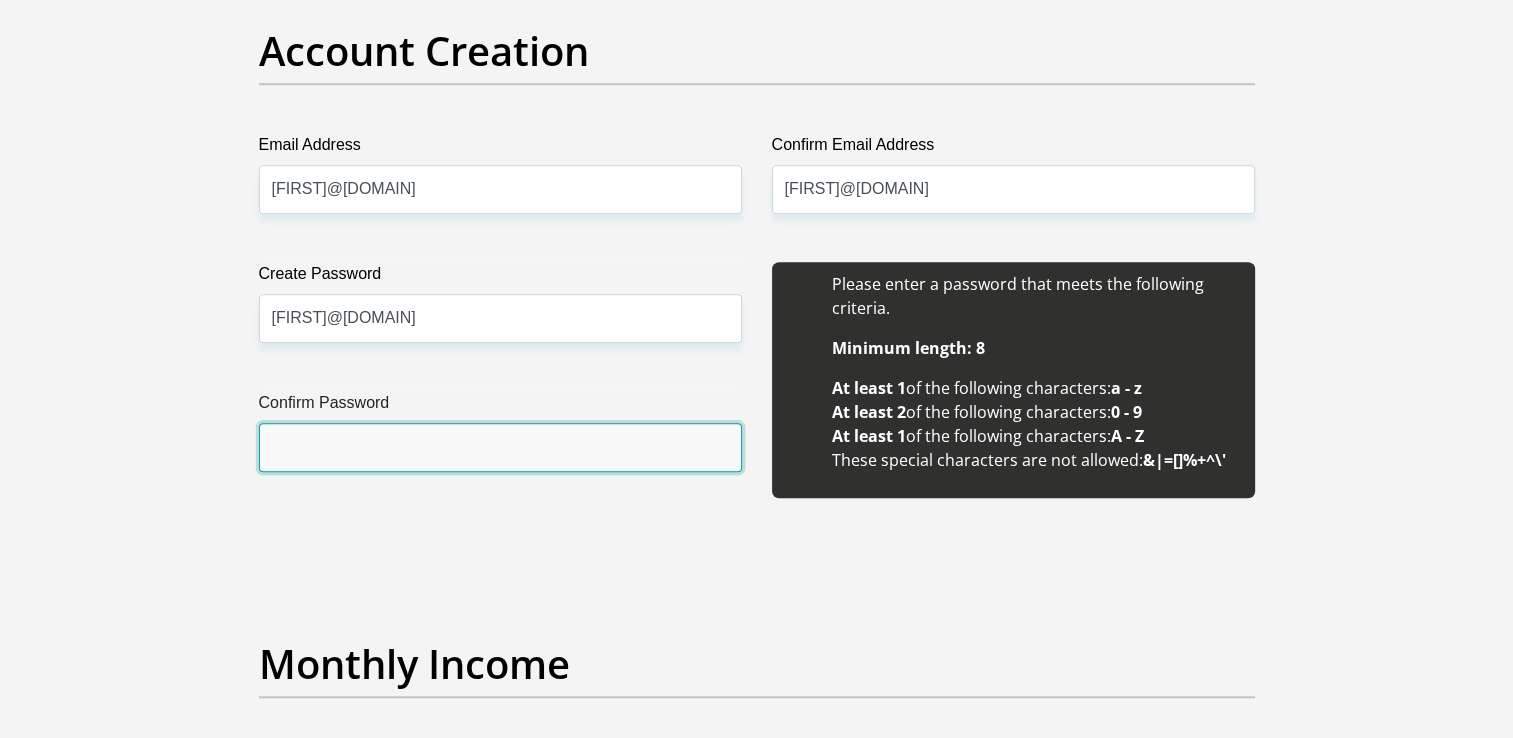 click on "Confirm Password" at bounding box center [500, 447] 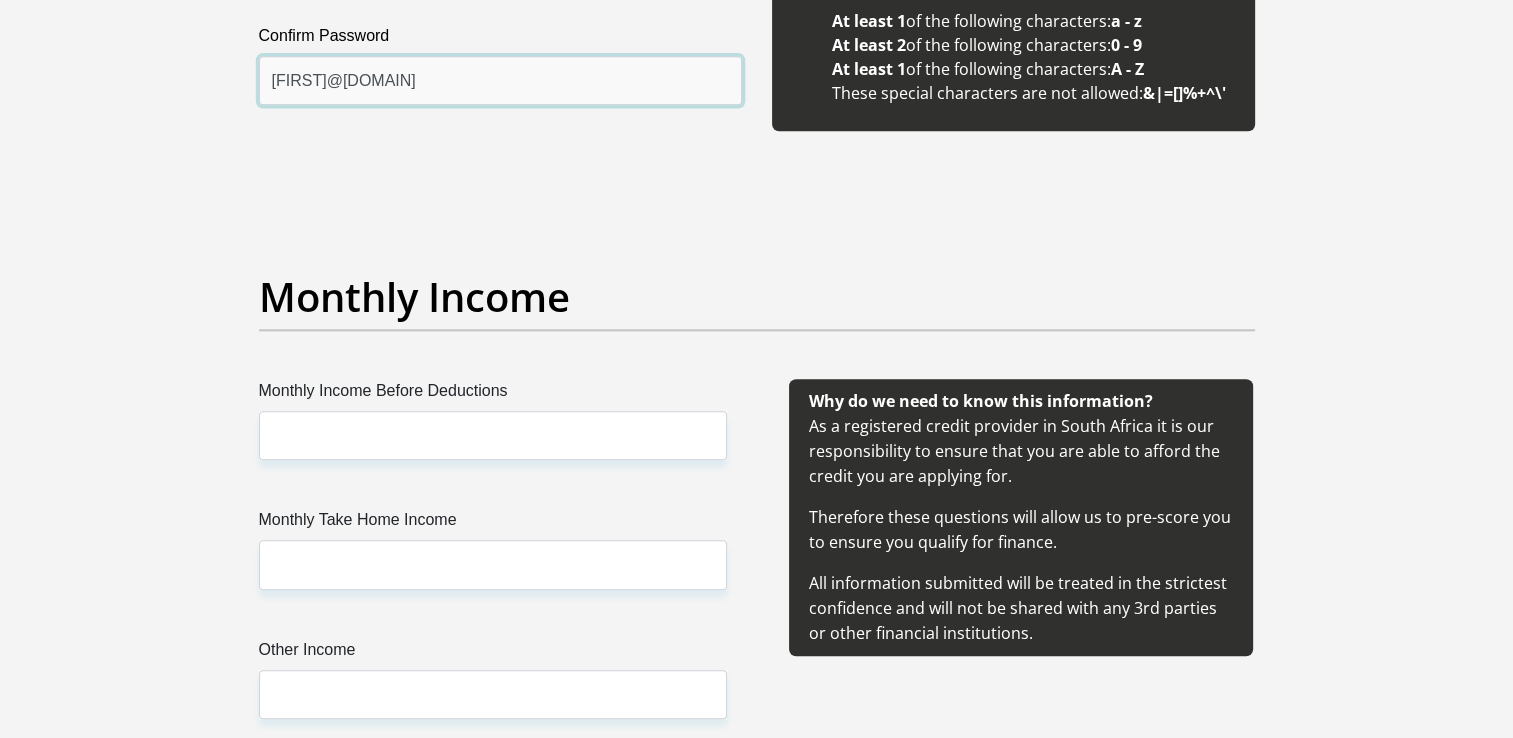 scroll, scrollTop: 2200, scrollLeft: 0, axis: vertical 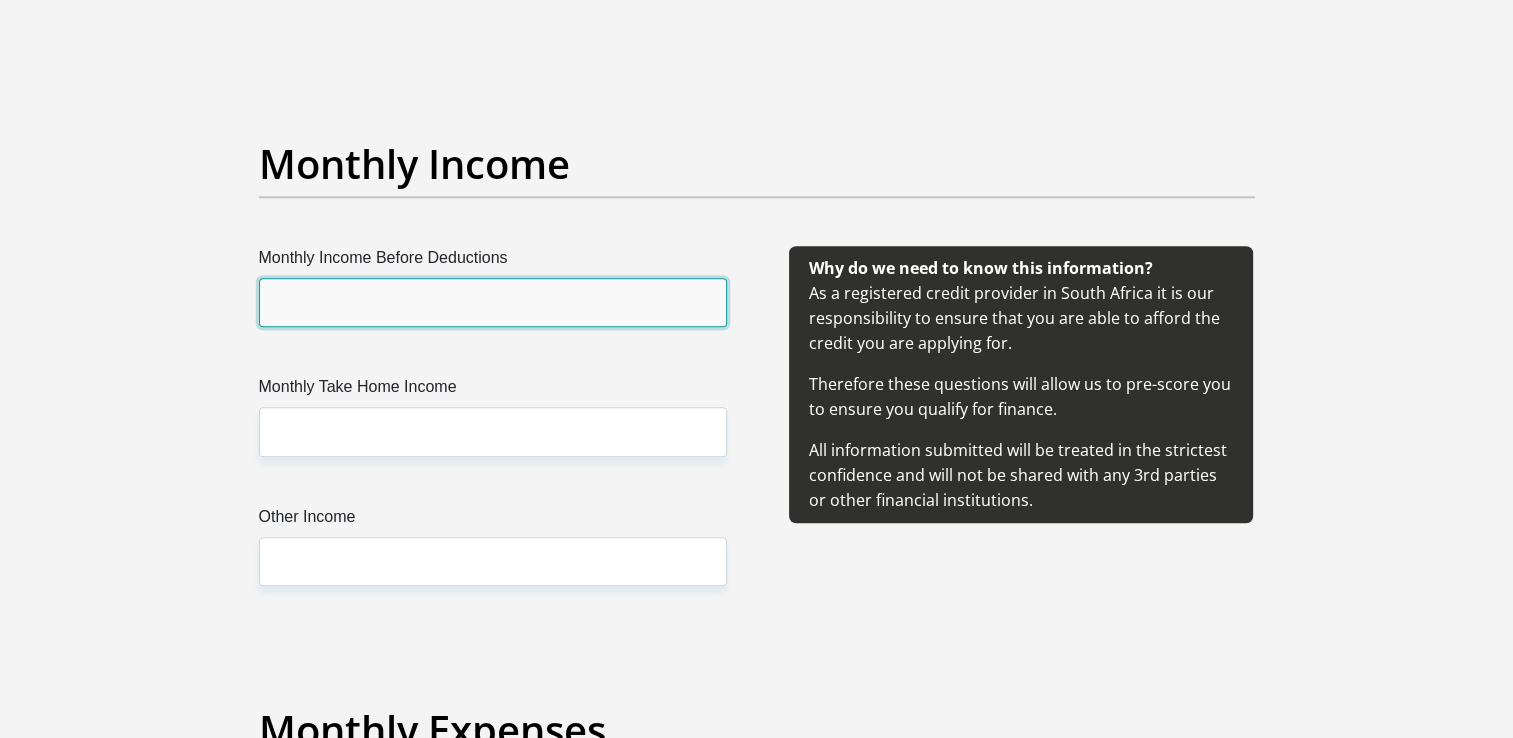 click on "Monthly Income Before Deductions" at bounding box center [493, 302] 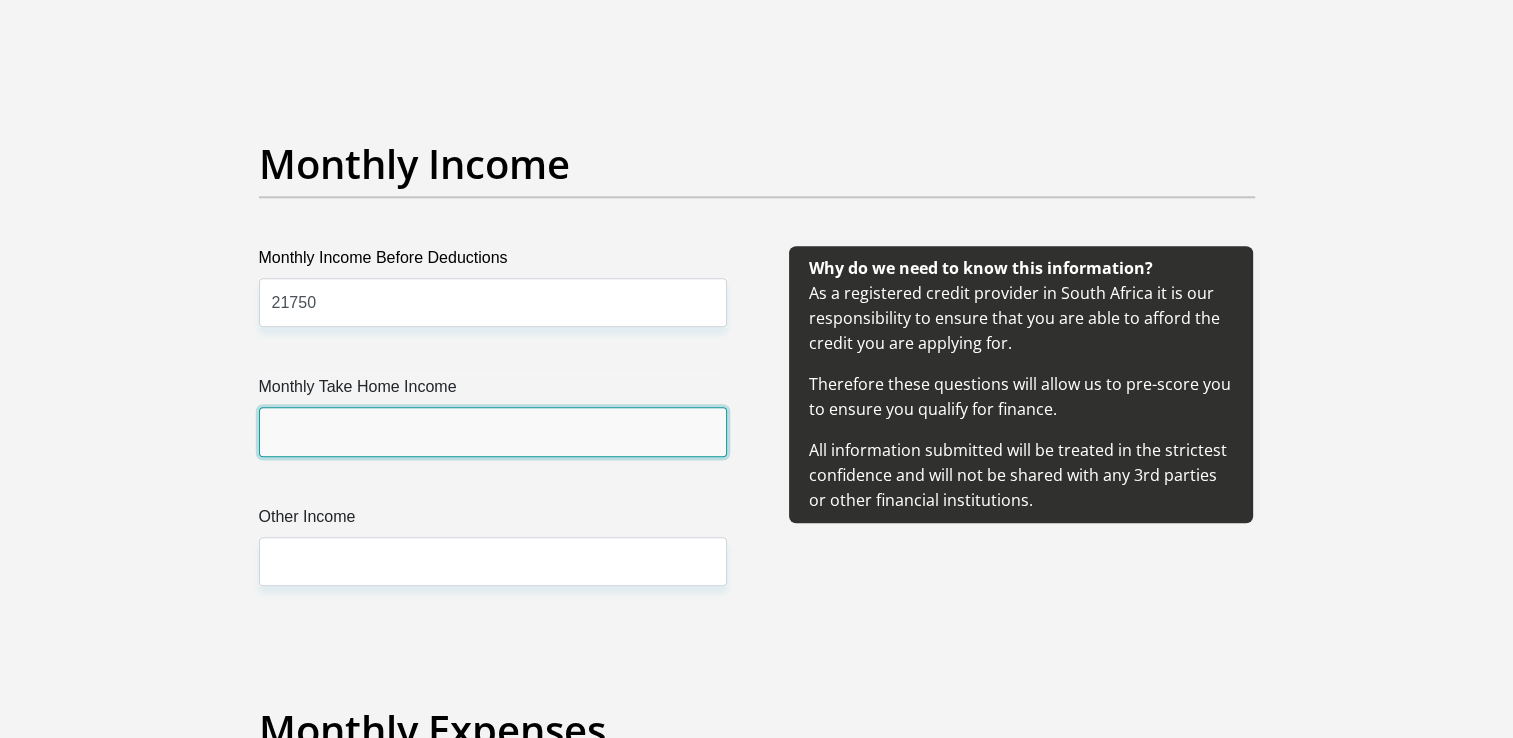 click on "Monthly Take Home Income" at bounding box center (493, 431) 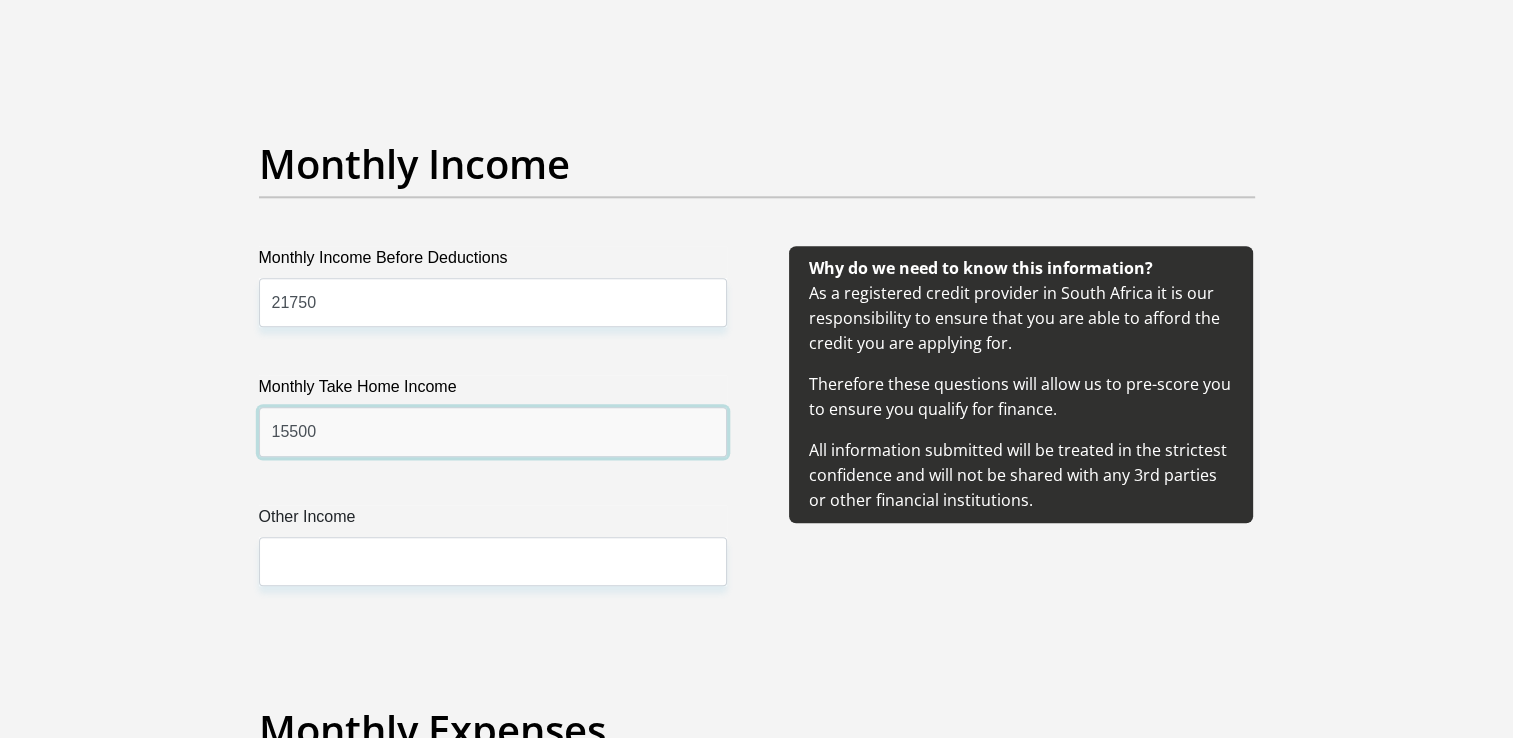 type on "15500" 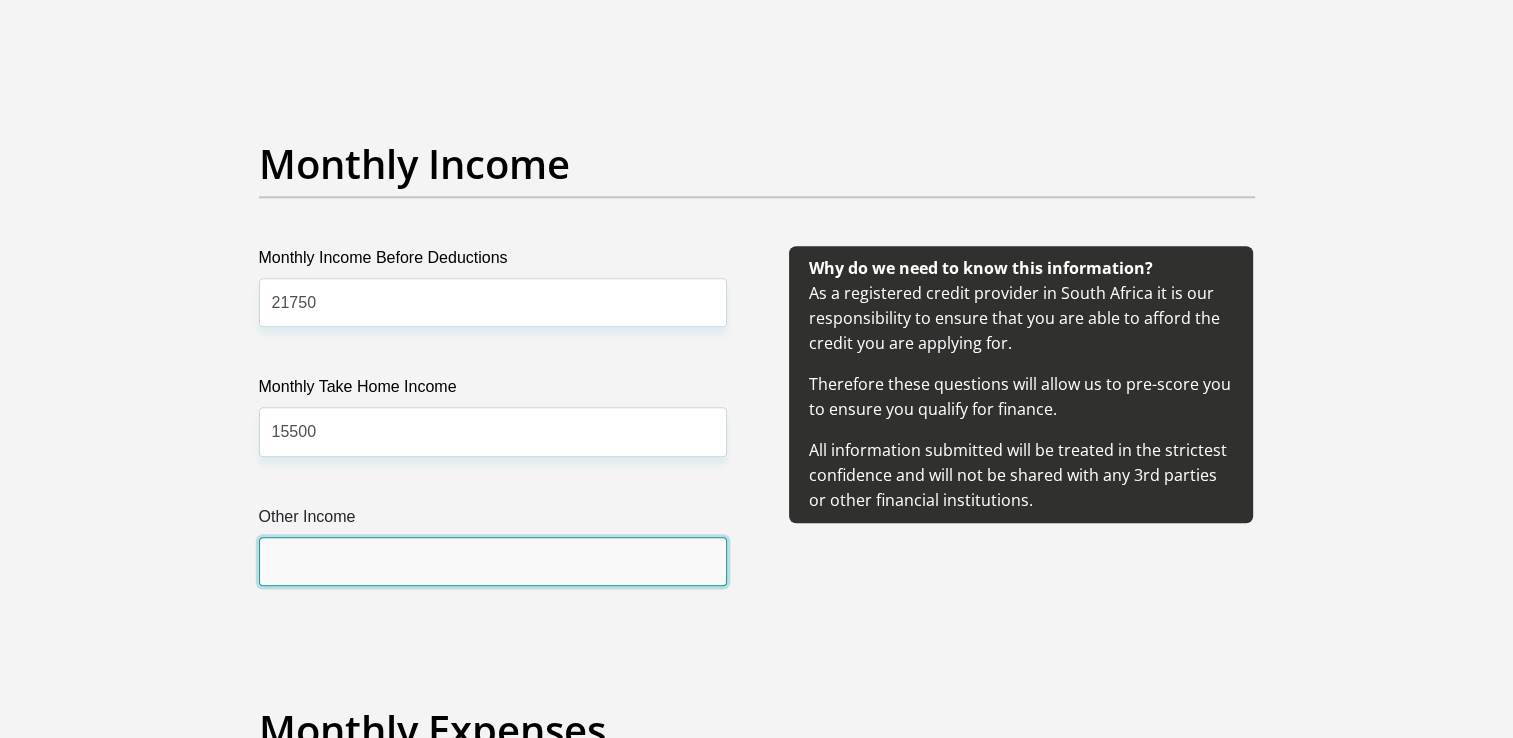 click on "Other Income" at bounding box center (493, 561) 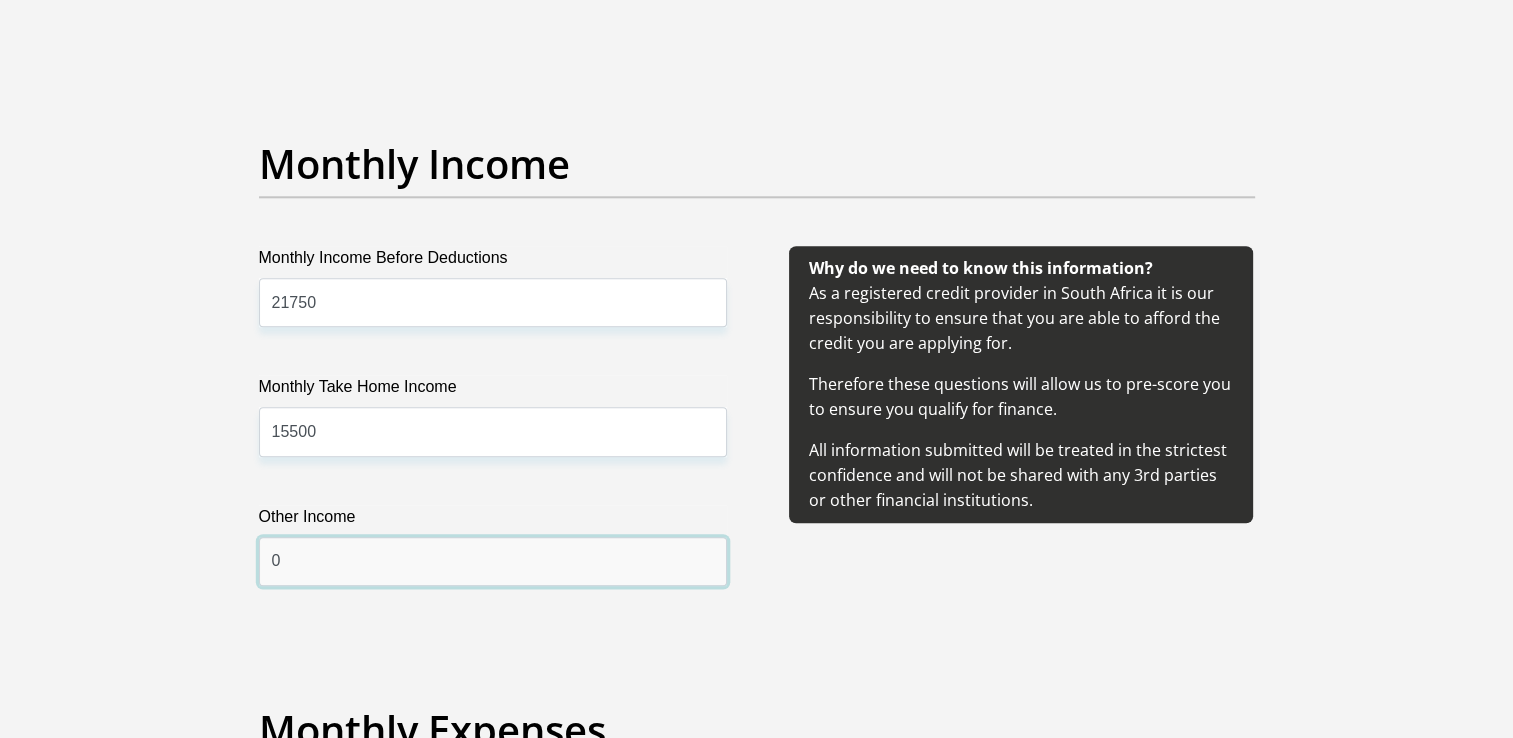 type on "0" 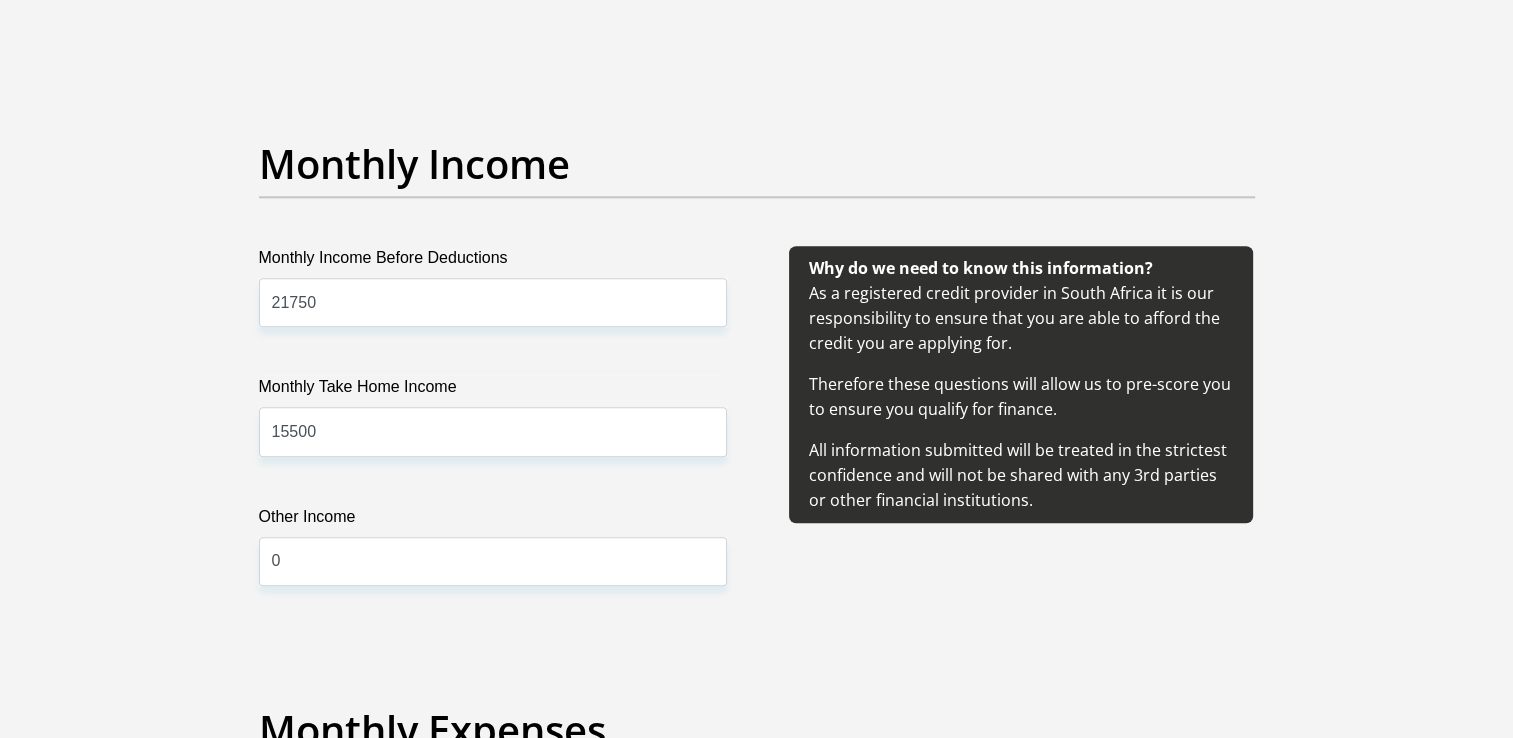 click on "Title
Mr
Ms
Mrs
Dr
Other
First Name
Nazley
Surname
Abrahams
ID Number
8312130182083
Please input valid ID number
Race
Black
Coloured
Indian
White
Other
Contact Number
0826850231
Please input valid contact number
Nationality
South Africa
Afghanistan
Aland Islands  Albania  Algeria" at bounding box center [757, 1367] 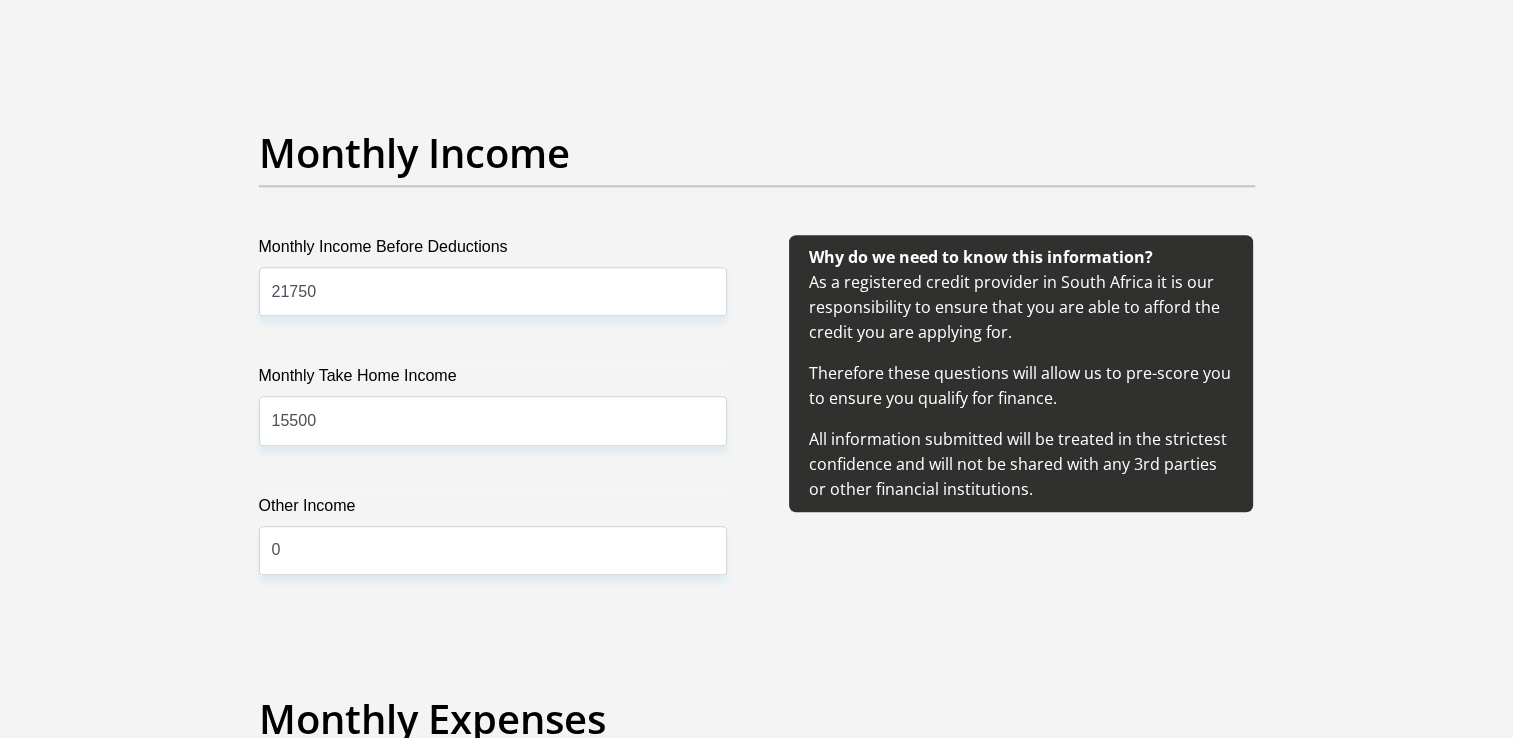 scroll, scrollTop: 2600, scrollLeft: 0, axis: vertical 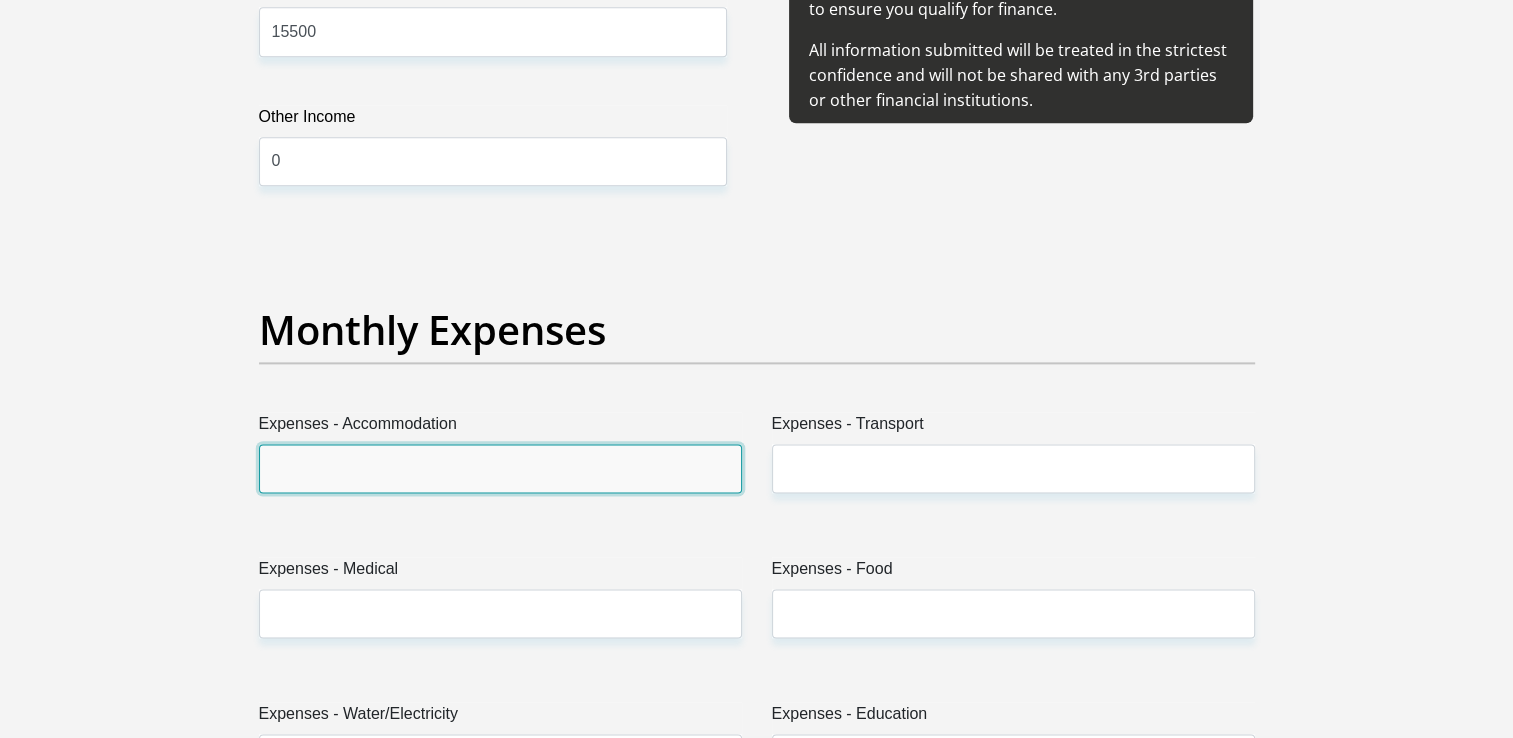 click on "Expenses - Accommodation" at bounding box center [500, 468] 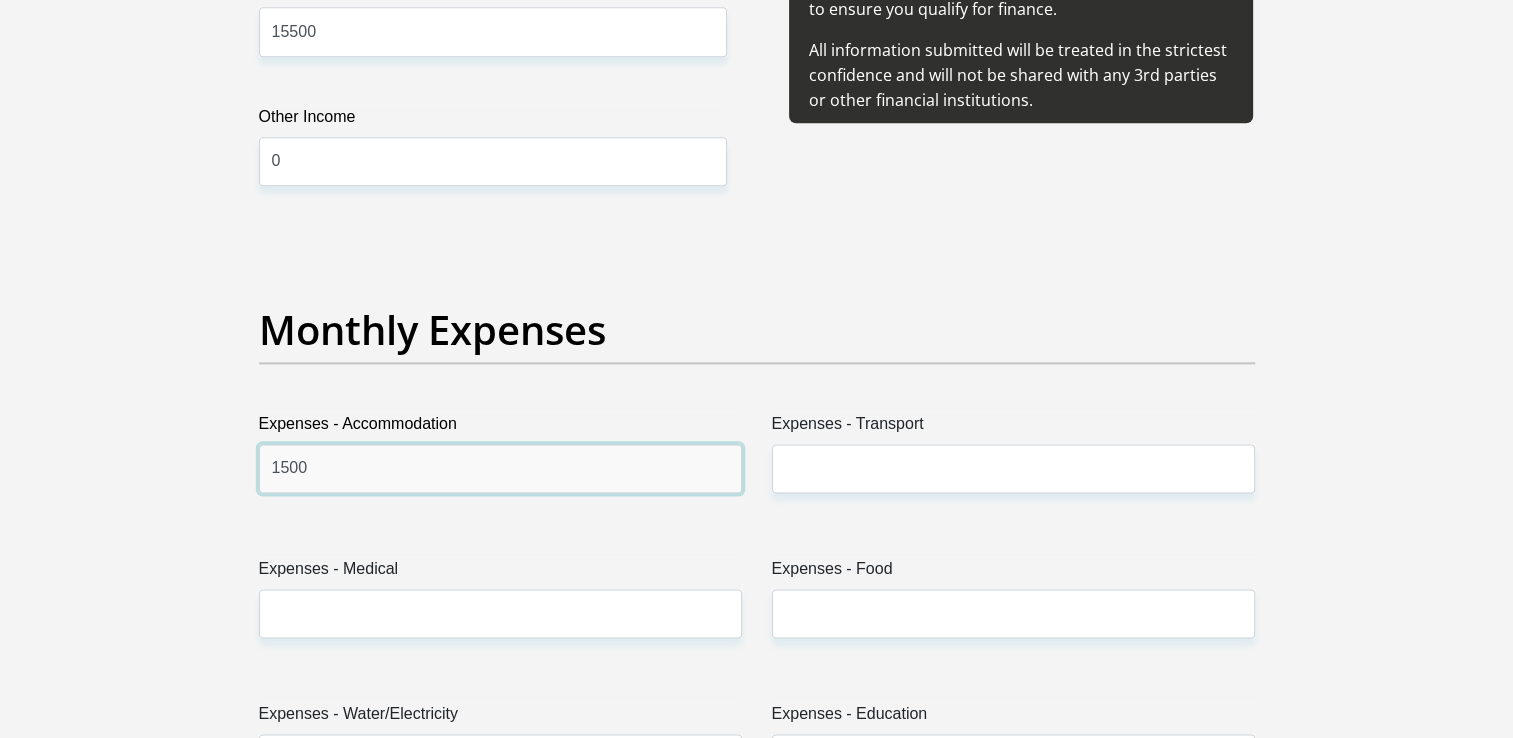 type on "1500" 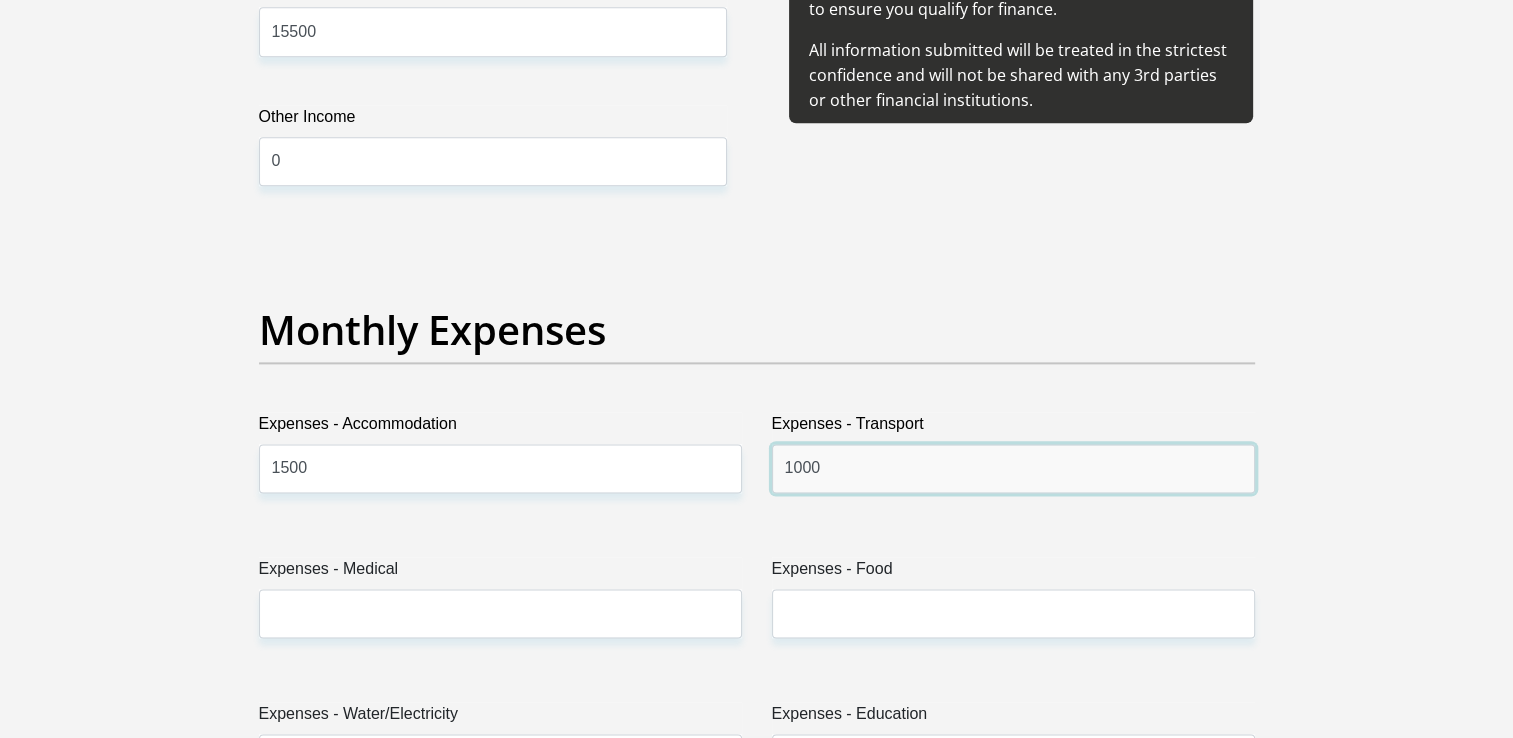 type on "1000" 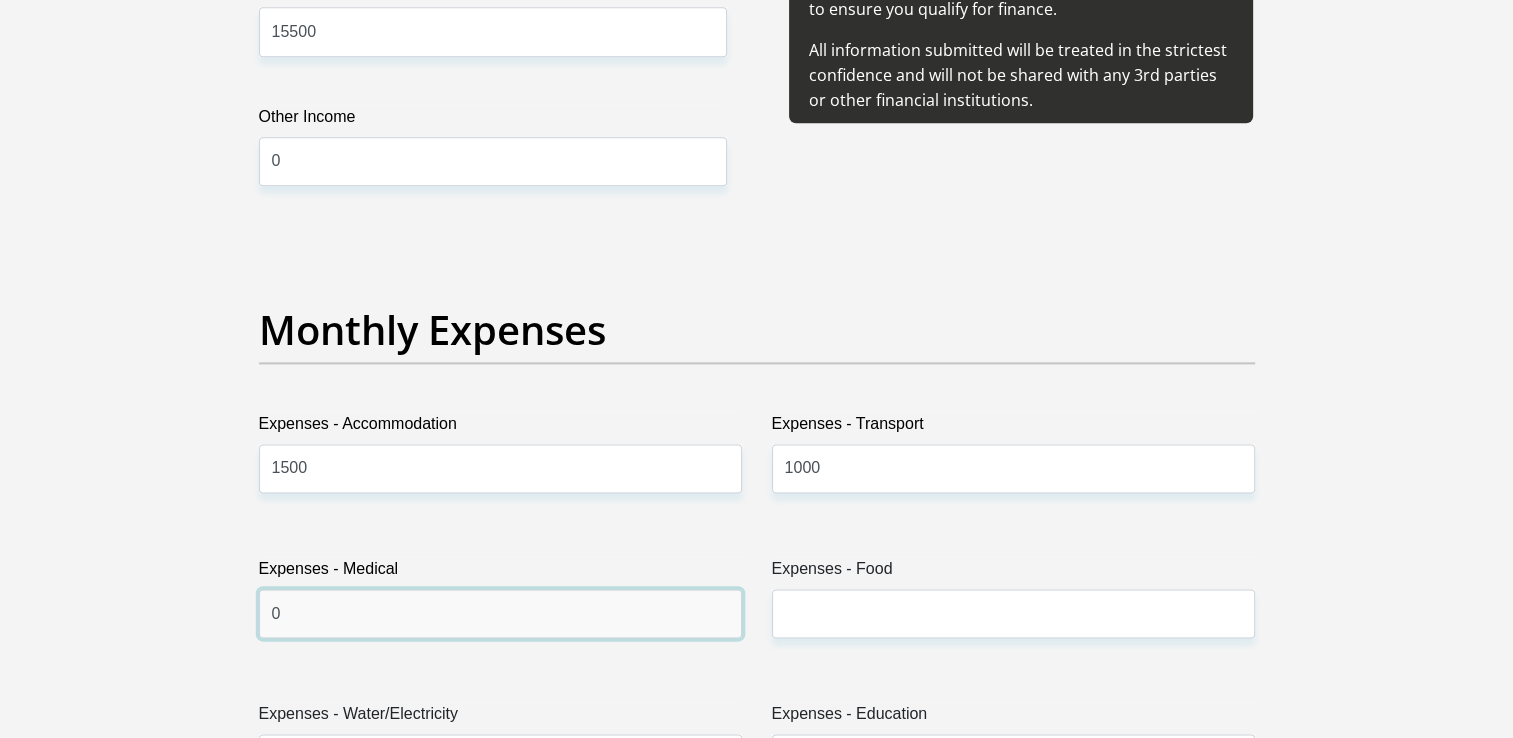 type on "0" 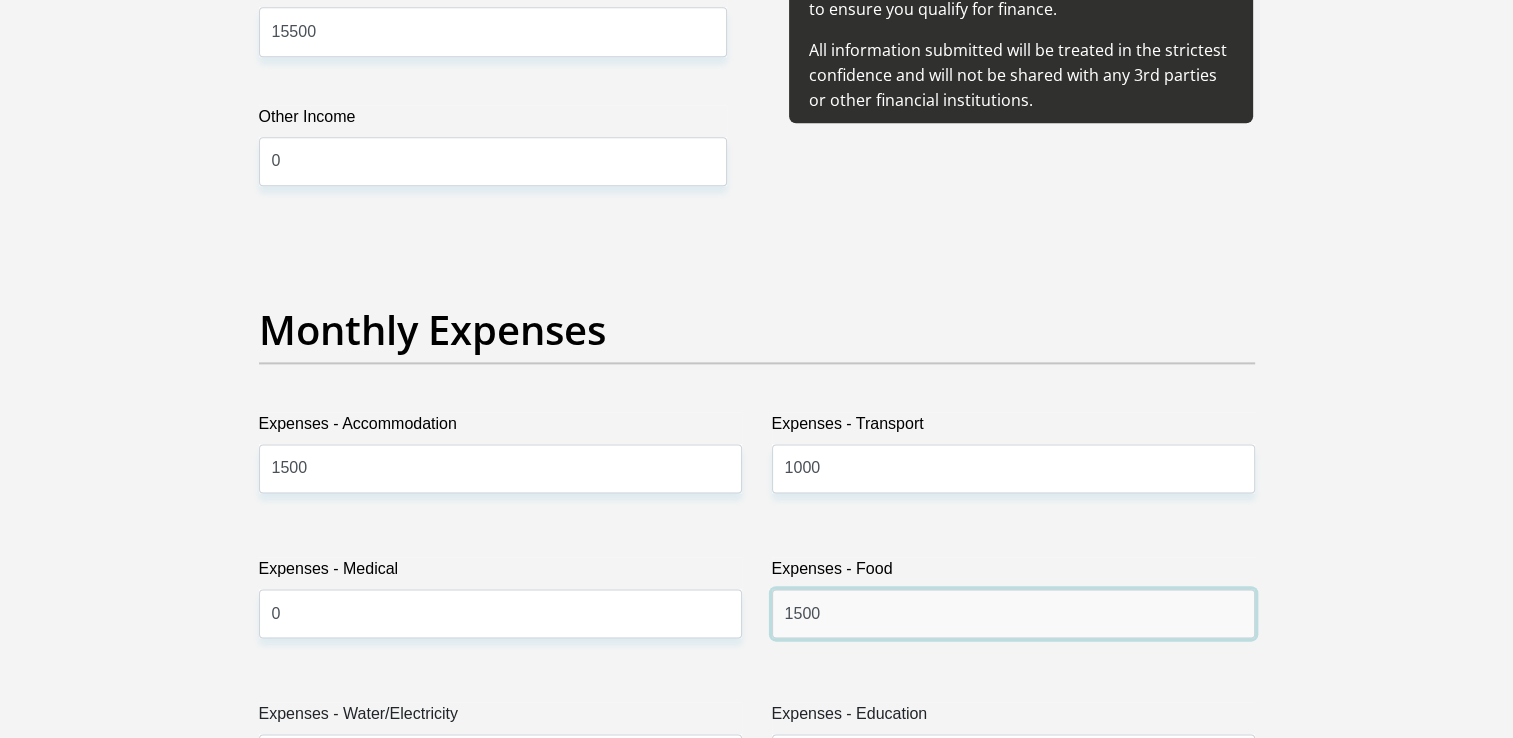 type on "1500" 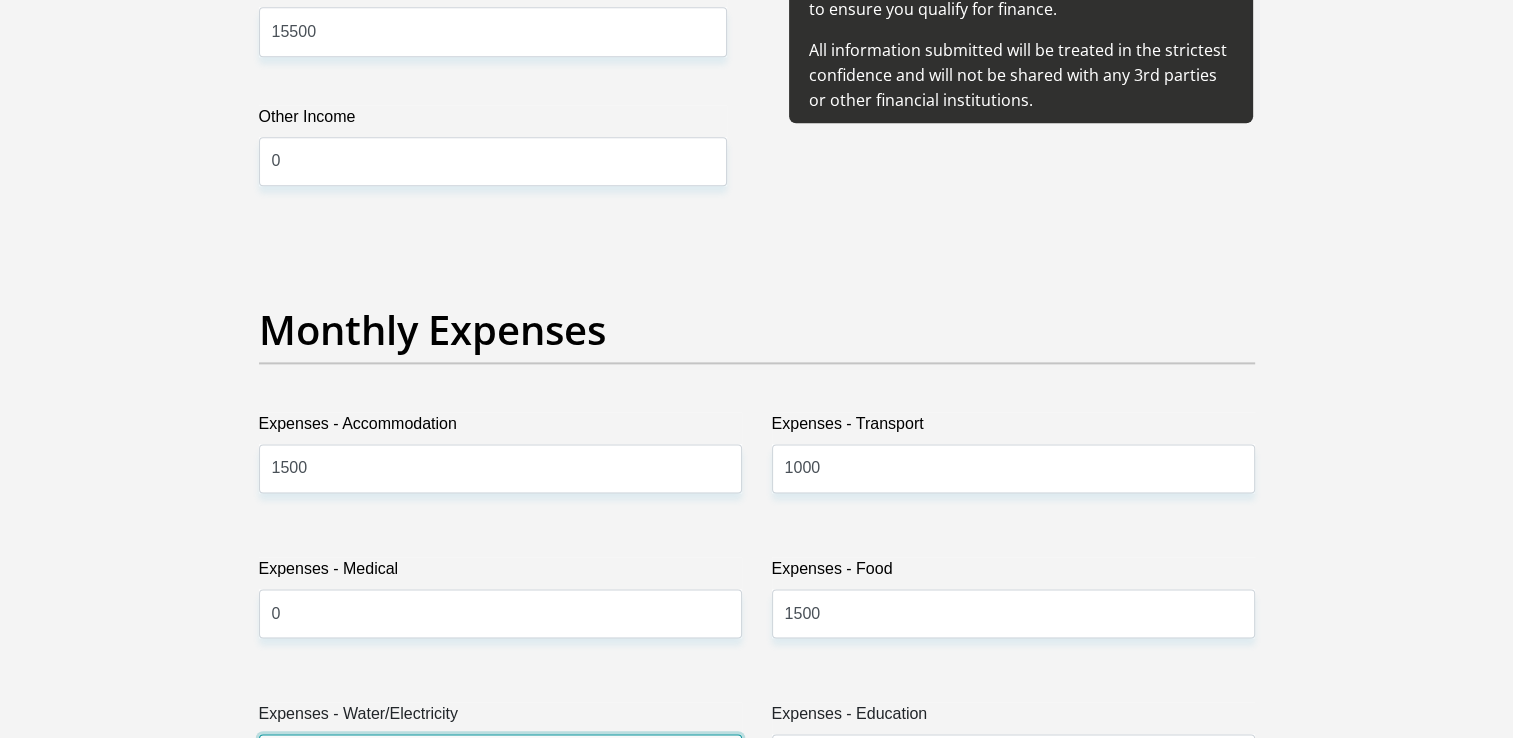 scroll, scrollTop: 2643, scrollLeft: 0, axis: vertical 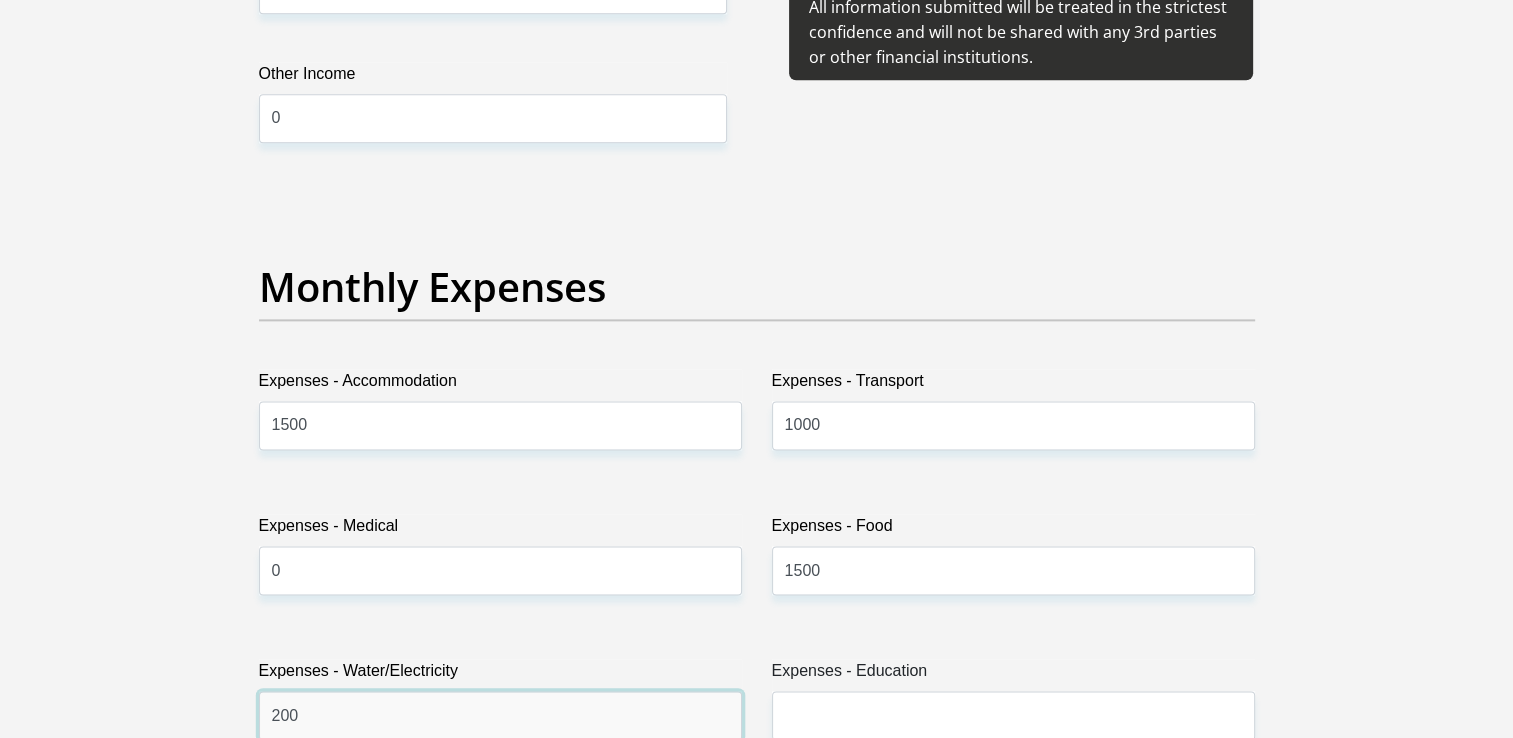 type on "200" 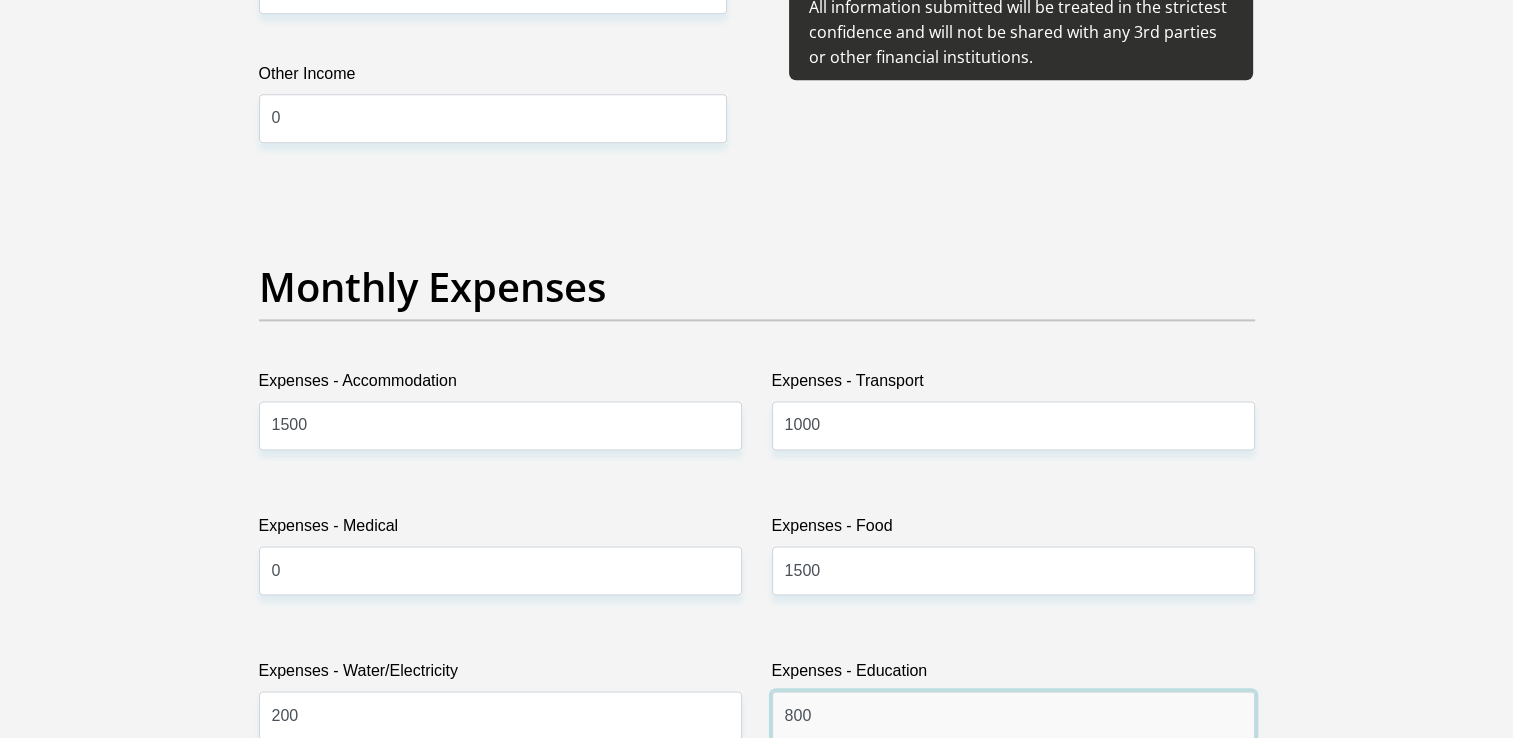 type on "800" 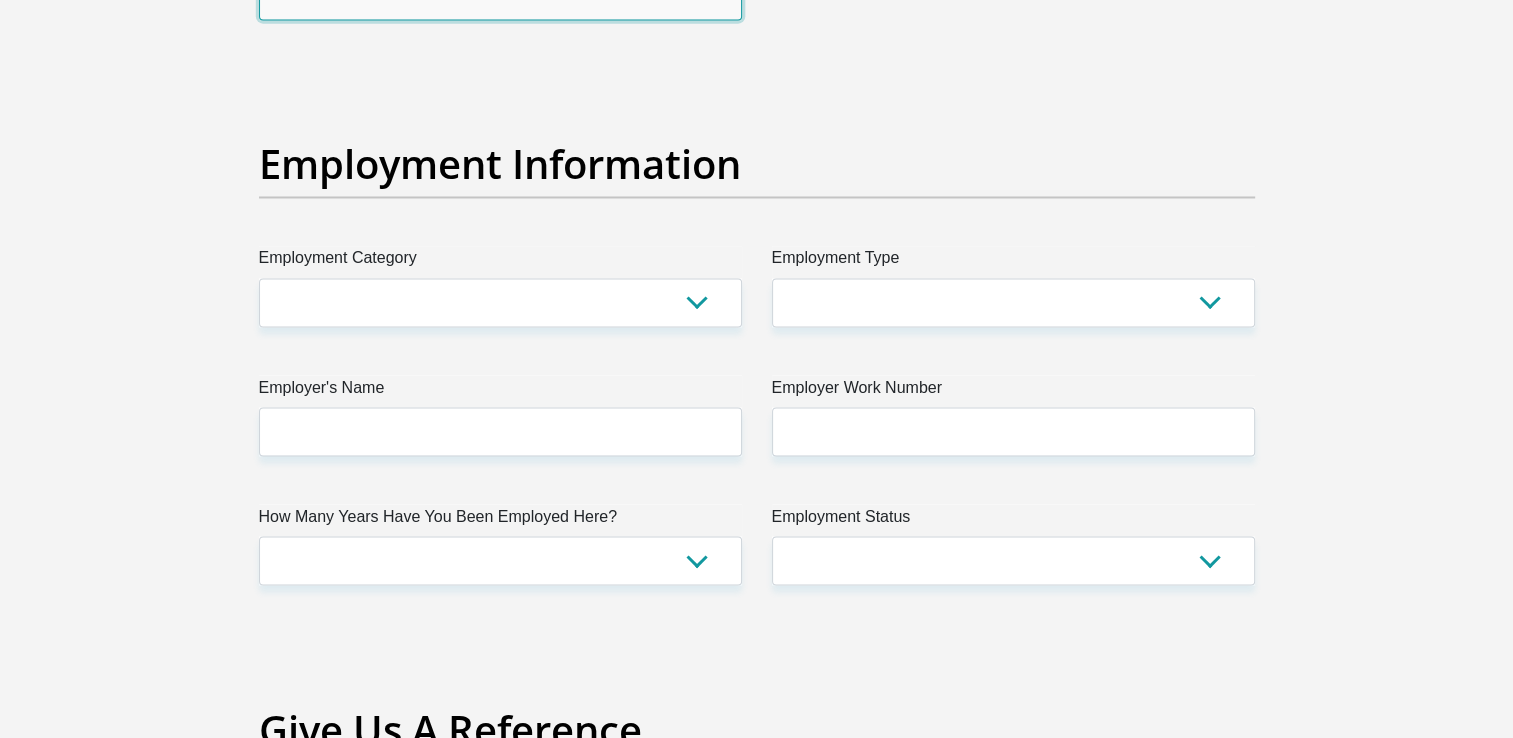 scroll, scrollTop: 3532, scrollLeft: 0, axis: vertical 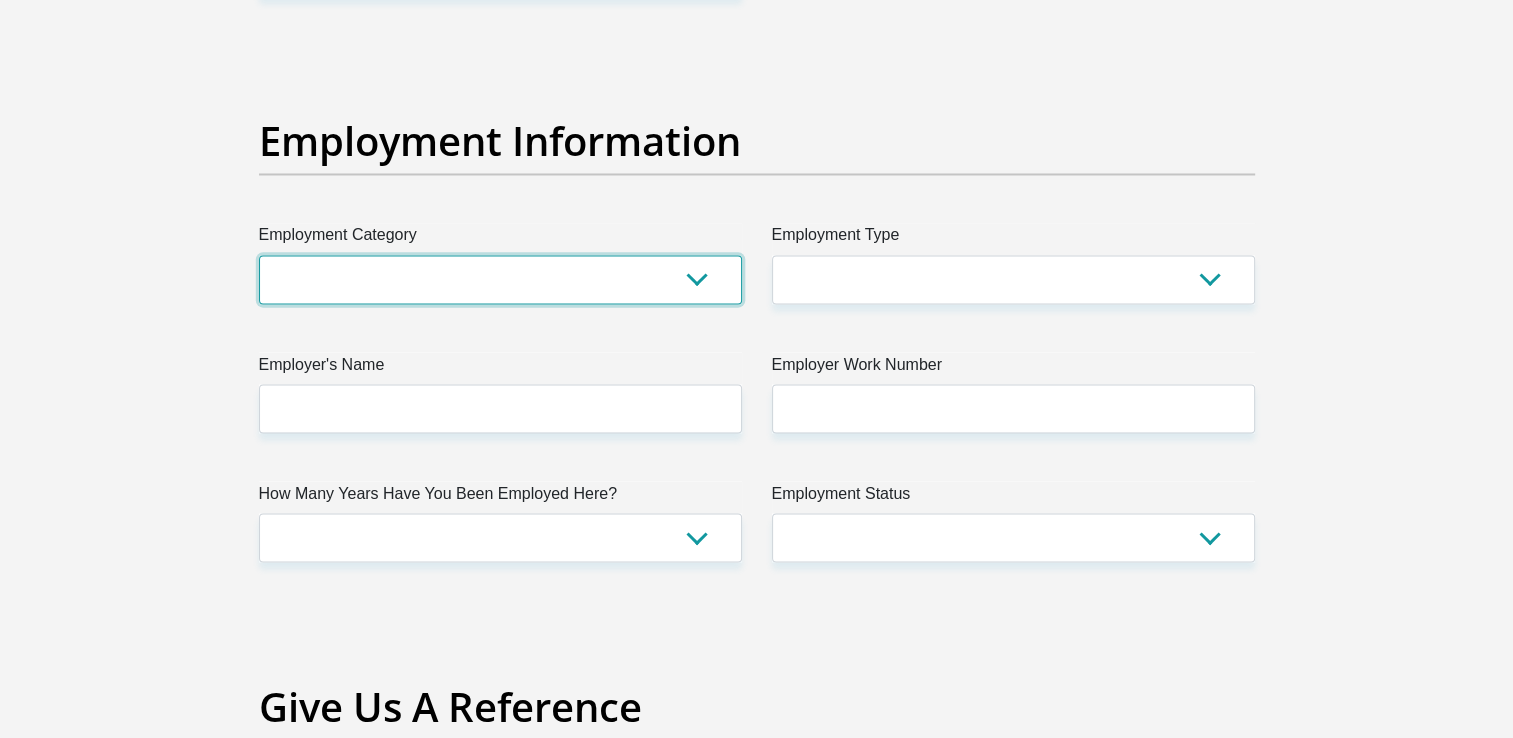 click on "AGRICULTURE
ALCOHOL & TOBACCO
CONSTRUCTION MATERIALS
METALLURGY
EQUIPMENT FOR RENEWABLE ENERGY
SPECIALIZED CONTRACTORS
CAR
GAMING (INCL. INTERNET
OTHER WHOLESALE
UNLICENSED PHARMACEUTICALS
CURRENCY EXCHANGE HOUSES
OTHER FINANCIAL INSTITUTIONS & INSURANCE
REAL ESTATE AGENTS
OIL & GAS
OTHER MATERIALS (E.G. IRON ORE)
PRECIOUS STONES & PRECIOUS METALS
POLITICAL ORGANIZATIONS
RELIGIOUS ORGANIZATIONS(NOT SECTS)
ACTI. HAVING BUSINESS DEAL WITH PUBLIC ADMINISTRATION
LAUNDROMATS" at bounding box center [500, 279] 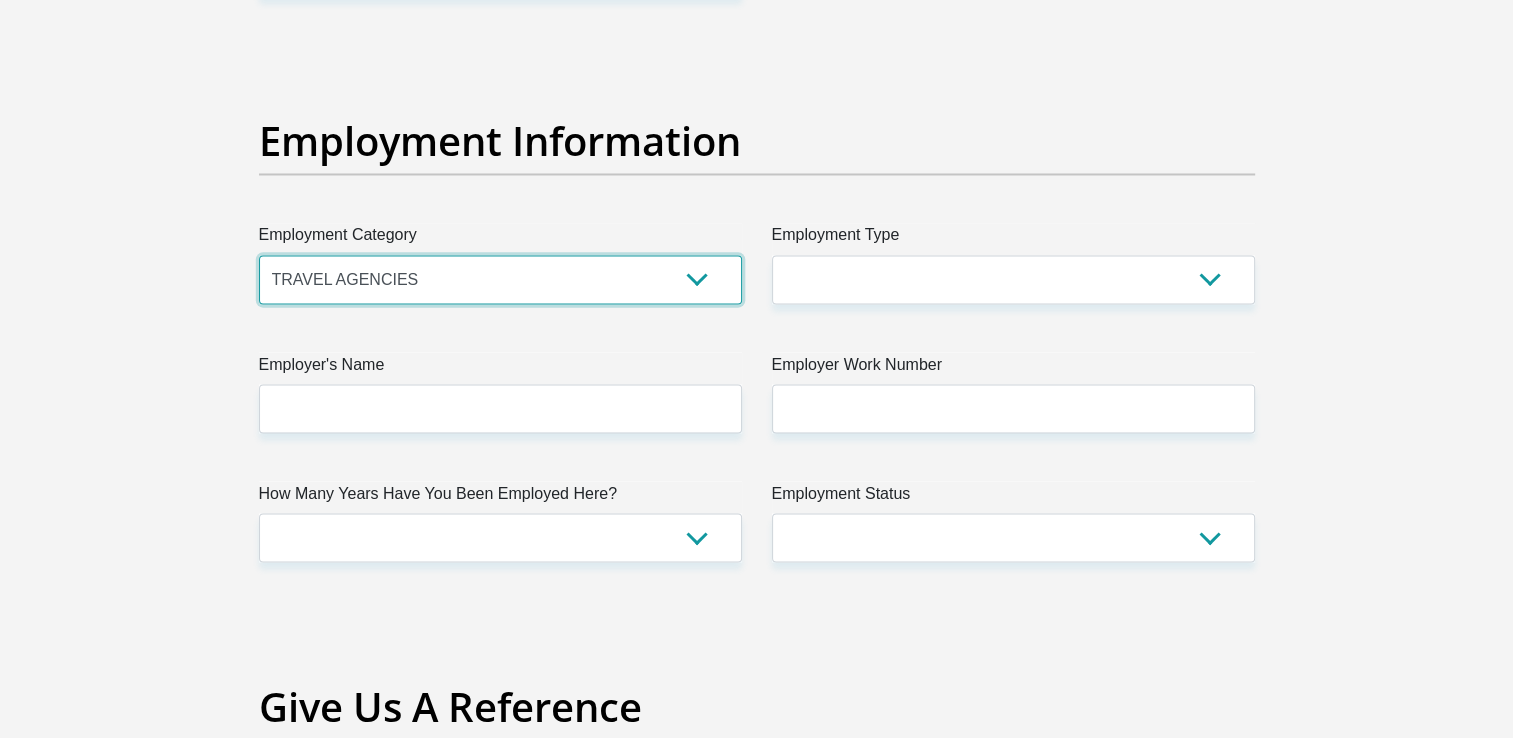 click on "AGRICULTURE
ALCOHOL & TOBACCO
CONSTRUCTION MATERIALS
METALLURGY
EQUIPMENT FOR RENEWABLE ENERGY
SPECIALIZED CONTRACTORS
CAR
GAMING (INCL. INTERNET
OTHER WHOLESALE
UNLICENSED PHARMACEUTICALS
CURRENCY EXCHANGE HOUSES
OTHER FINANCIAL INSTITUTIONS & INSURANCE
REAL ESTATE AGENTS
OIL & GAS
OTHER MATERIALS (E.G. IRON ORE)
PRECIOUS STONES & PRECIOUS METALS
POLITICAL ORGANIZATIONS
RELIGIOUS ORGANIZATIONS(NOT SECTS)
ACTI. HAVING BUSINESS DEAL WITH PUBLIC ADMINISTRATION
LAUNDROMATS" at bounding box center [500, 279] 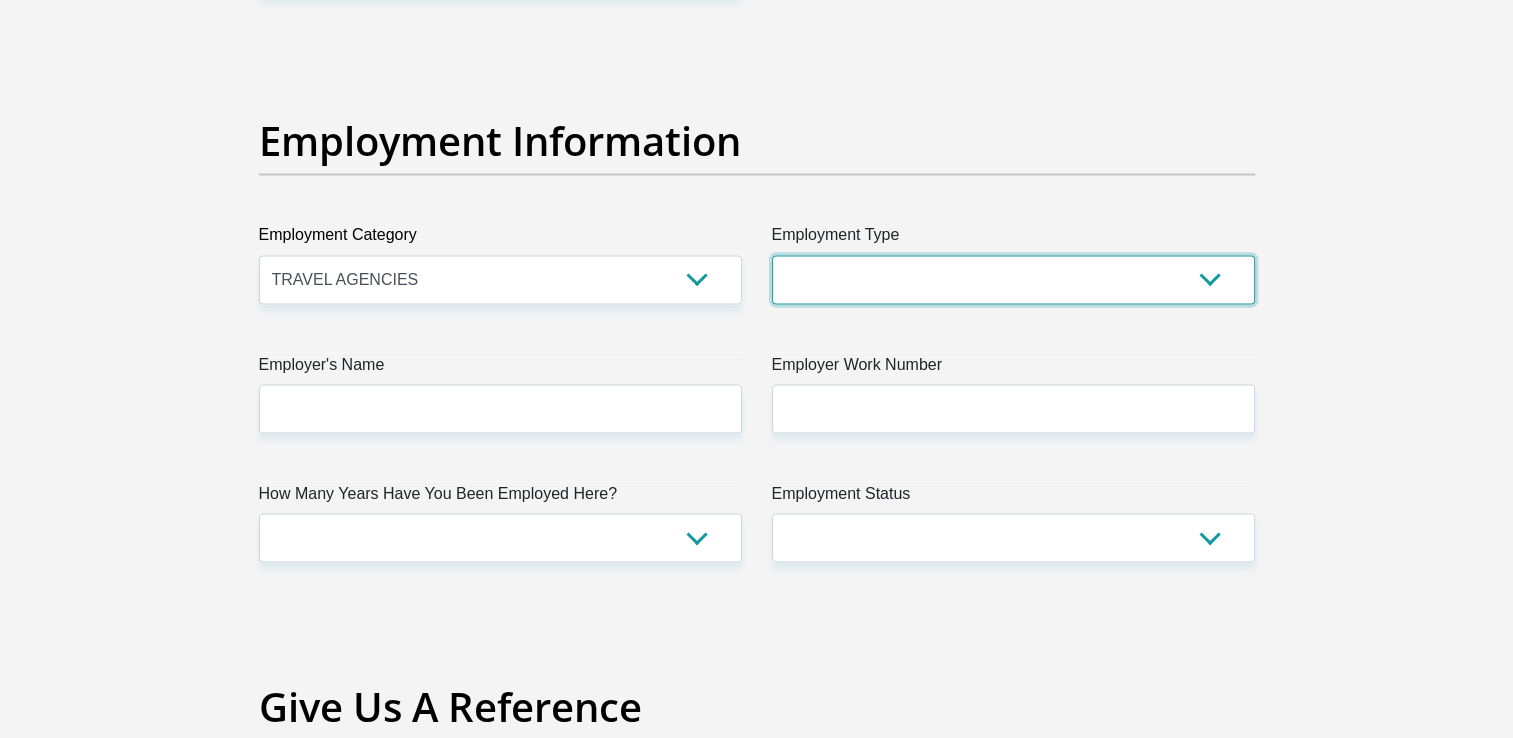 drag, startPoint x: 943, startPoint y: 285, endPoint x: 929, endPoint y: 291, distance: 15.231546 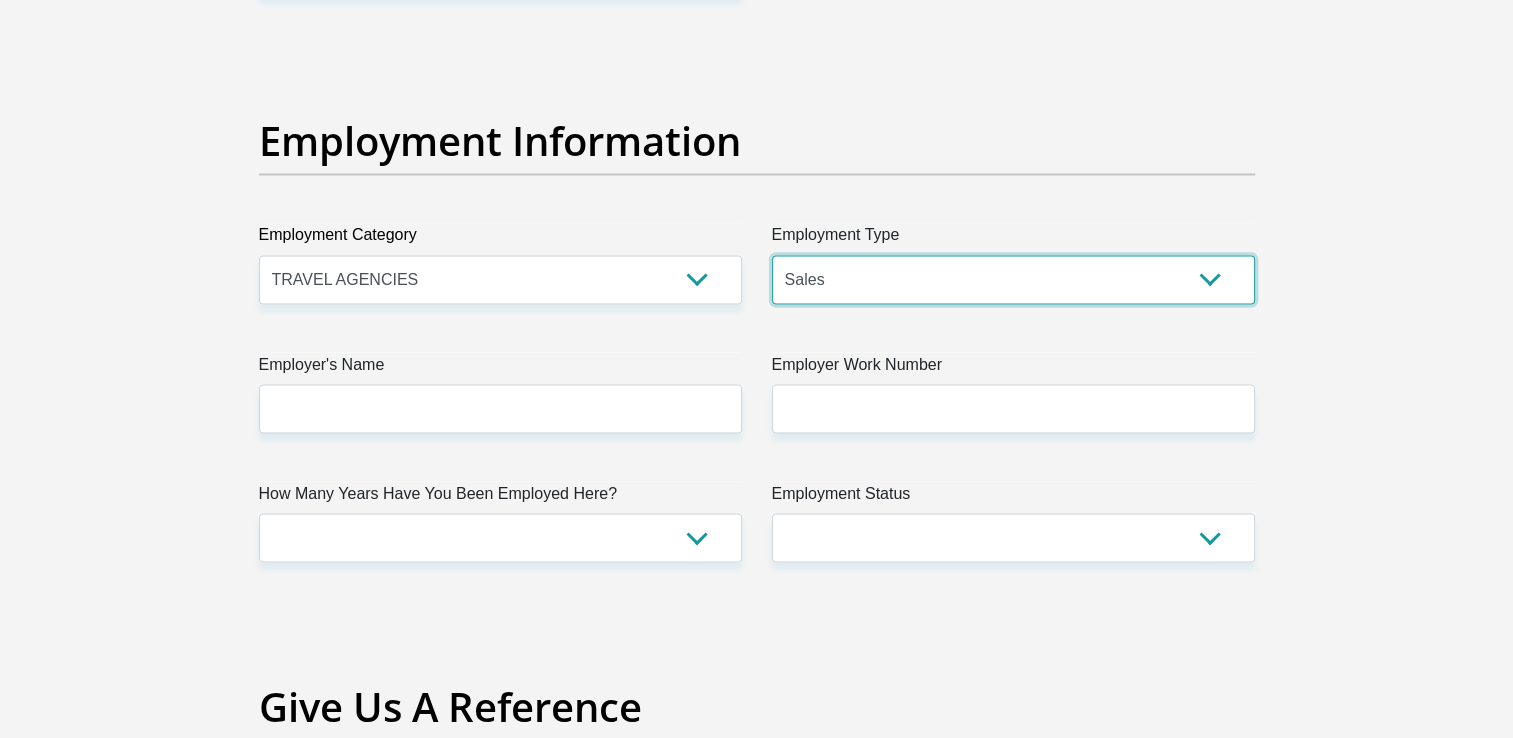 click on "College/Lecturer
Craft Seller
Creative
Driver
Executive
Farmer
Forces - Non Commissioned
Forces - Officer
Hawker
Housewife
Labourer
Licenced Professional
Manager
Miner
Non Licenced Professional
Office Staff/Clerk
Outside Worker
Pensioner
Permanent Teacher
Production/Manufacturing
Sales
Self-Employed
Semi-Professional Worker
Service Industry  Social Worker  Student" at bounding box center (1013, 279) 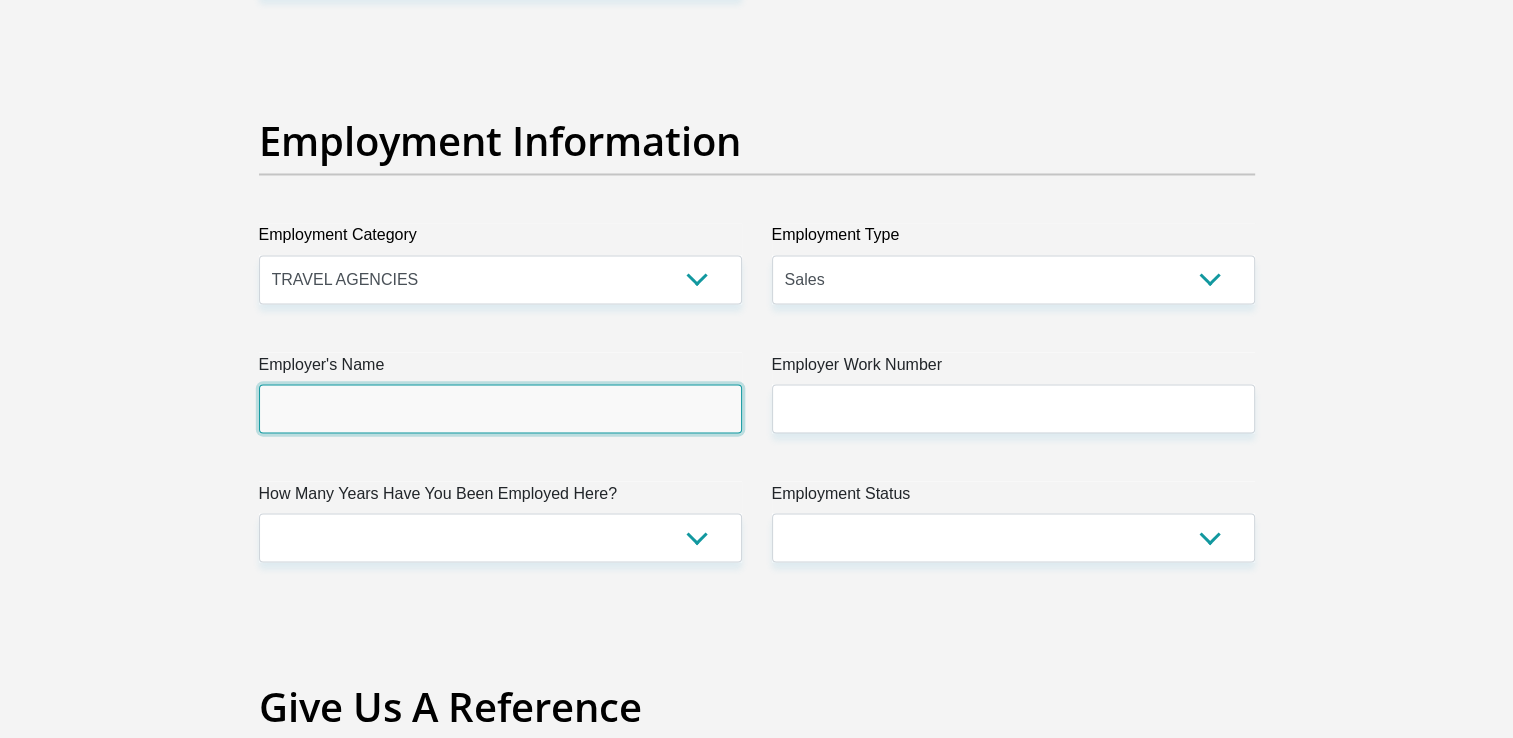 click on "Employer's Name" at bounding box center [500, 408] 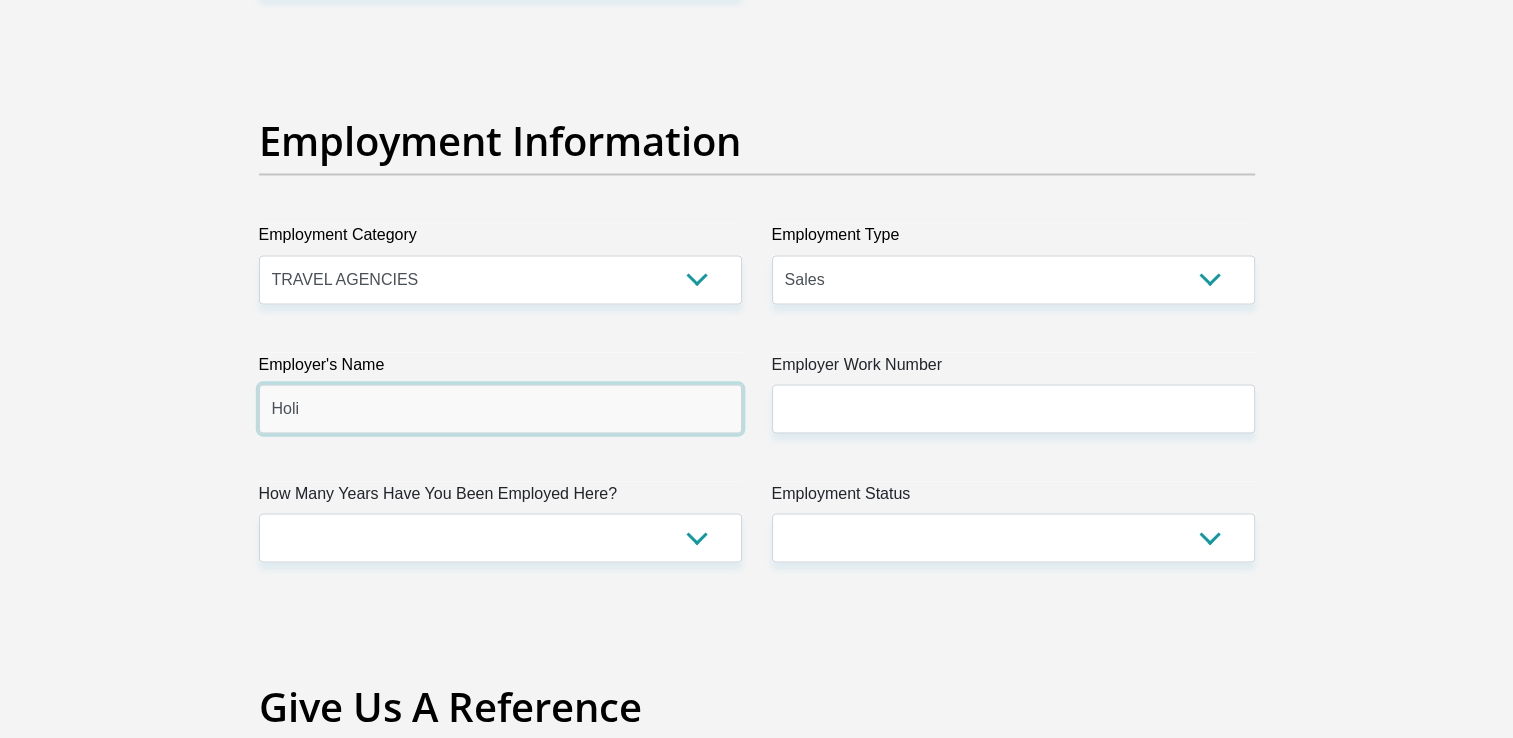 type on "HolidayInnExpressCapeTown" 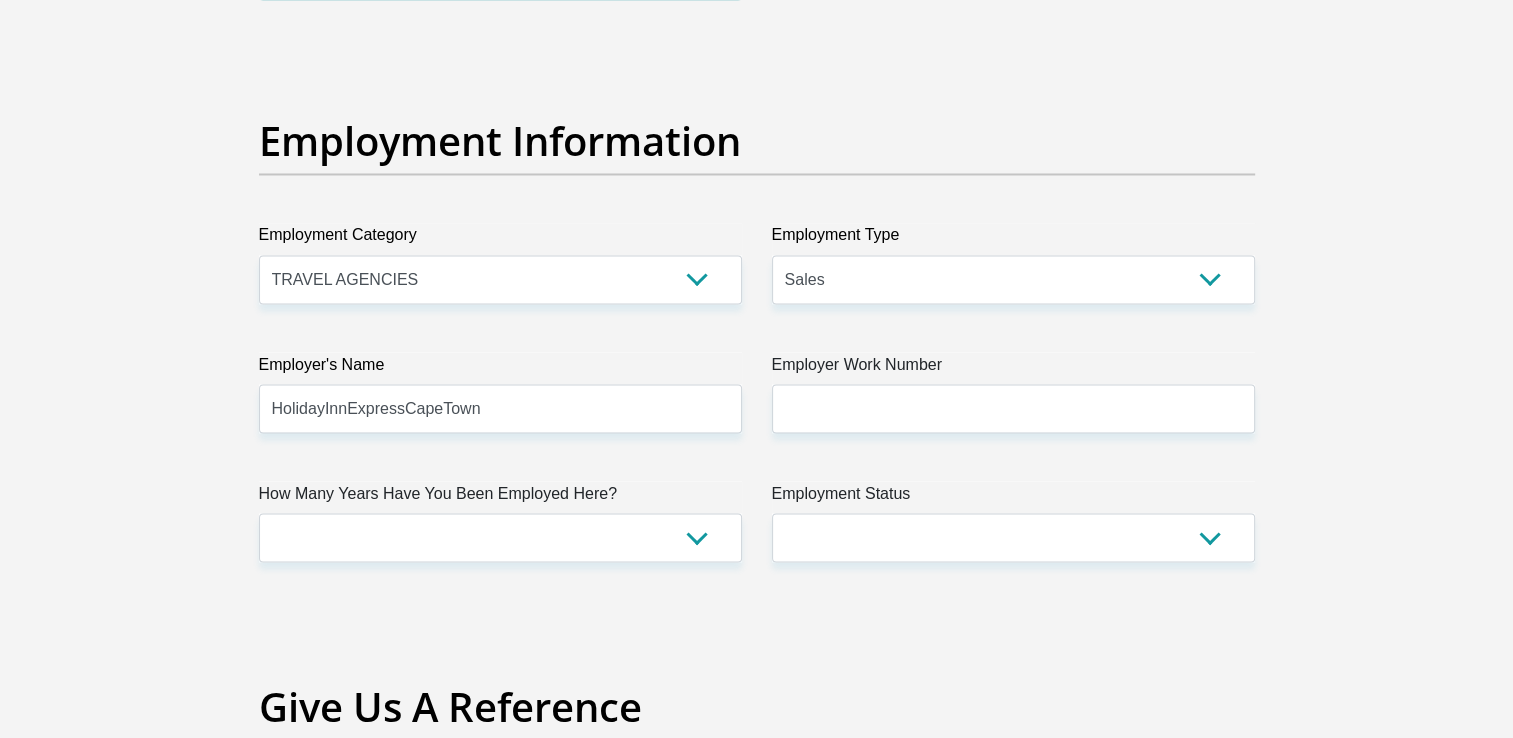 type 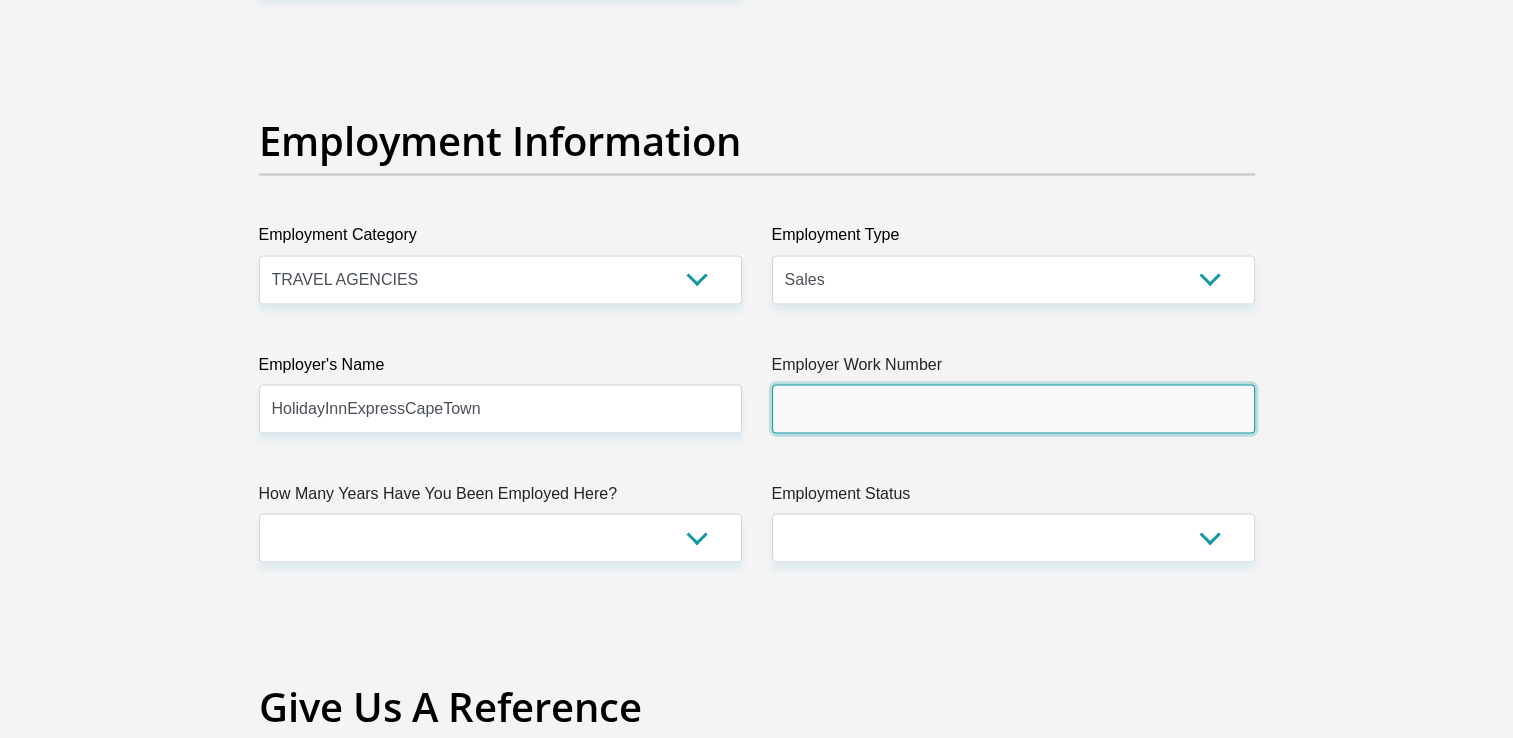type on "0214808300" 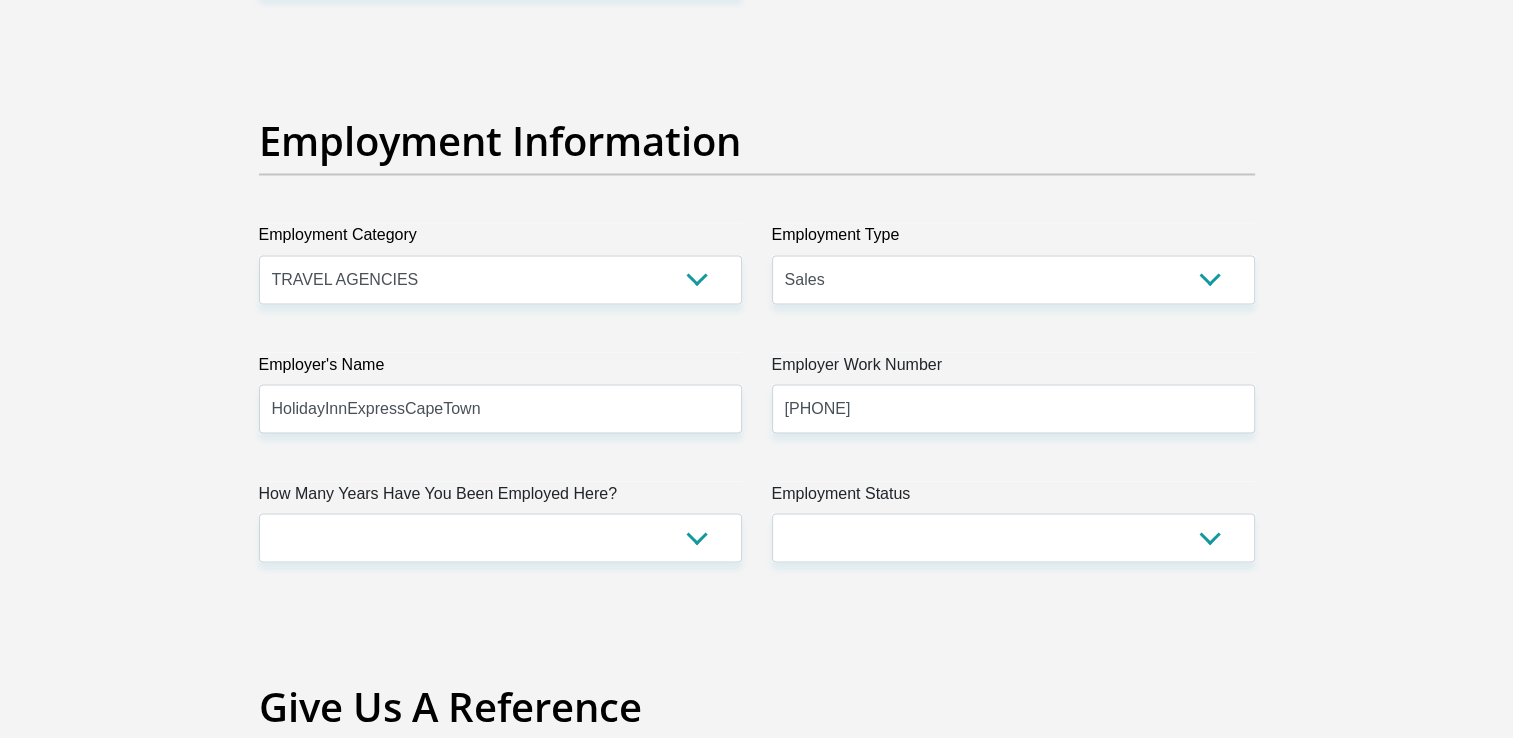 type on "Holiday" 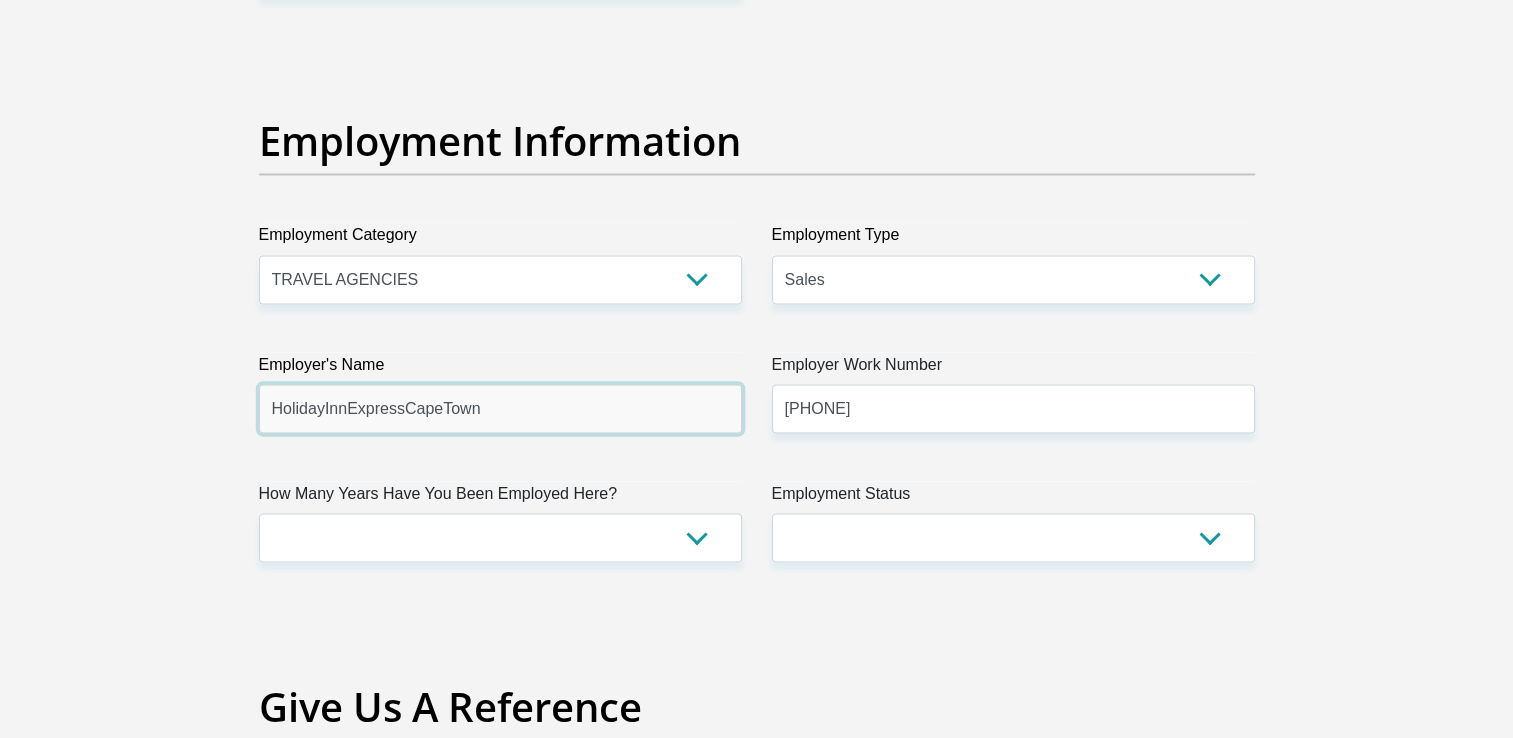 type 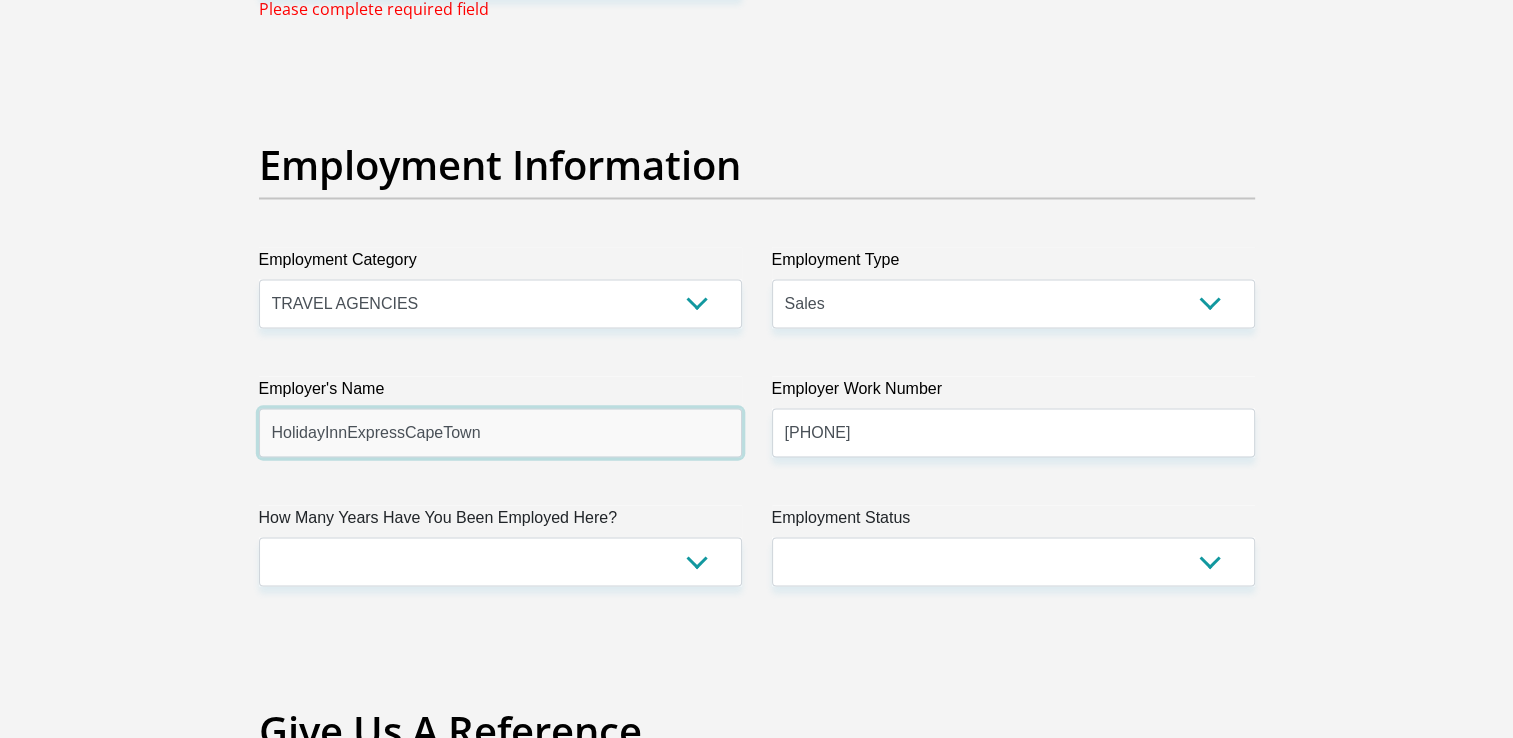 scroll, scrollTop: 3556, scrollLeft: 0, axis: vertical 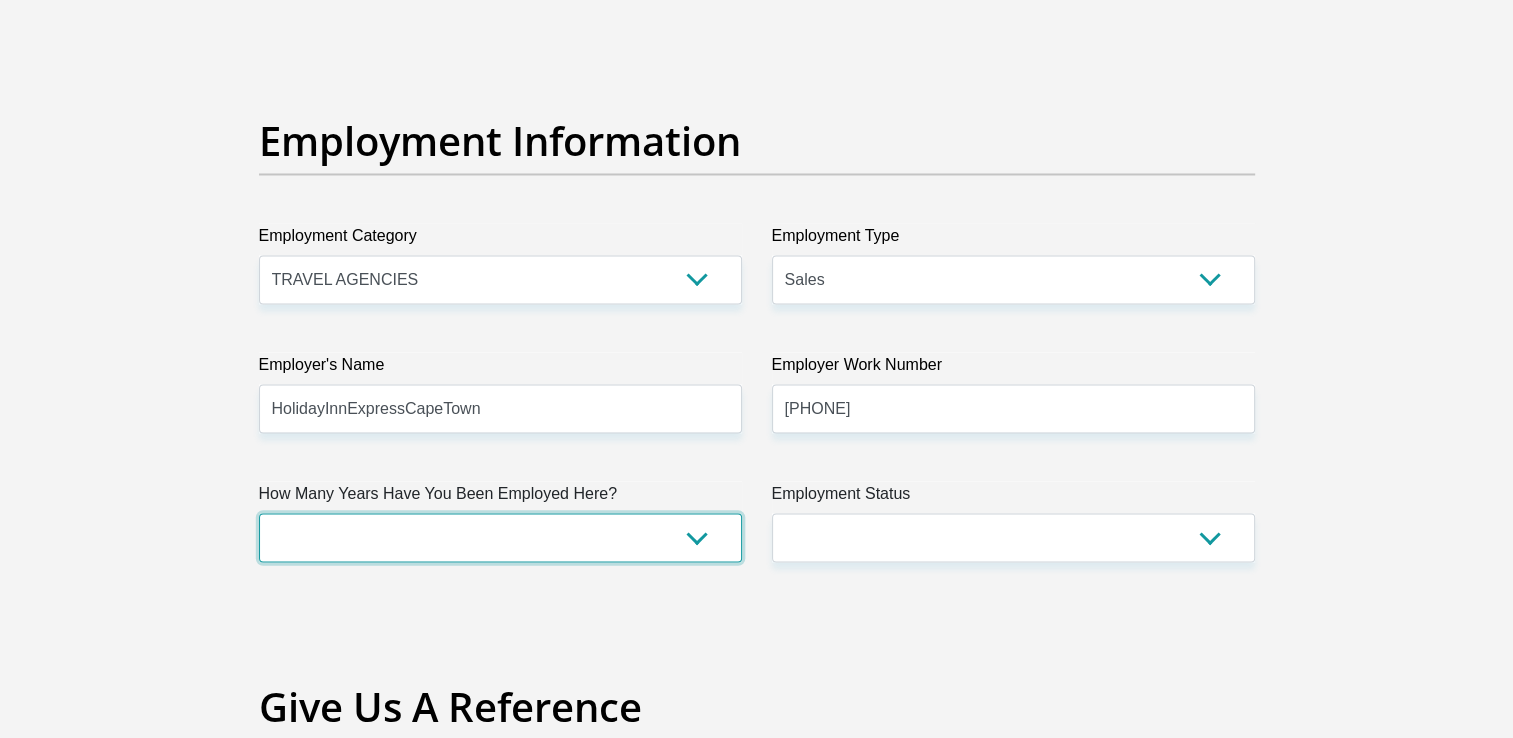 click on "less than 1 year
1-3 years
3-5 years
5+ years" at bounding box center [500, 537] 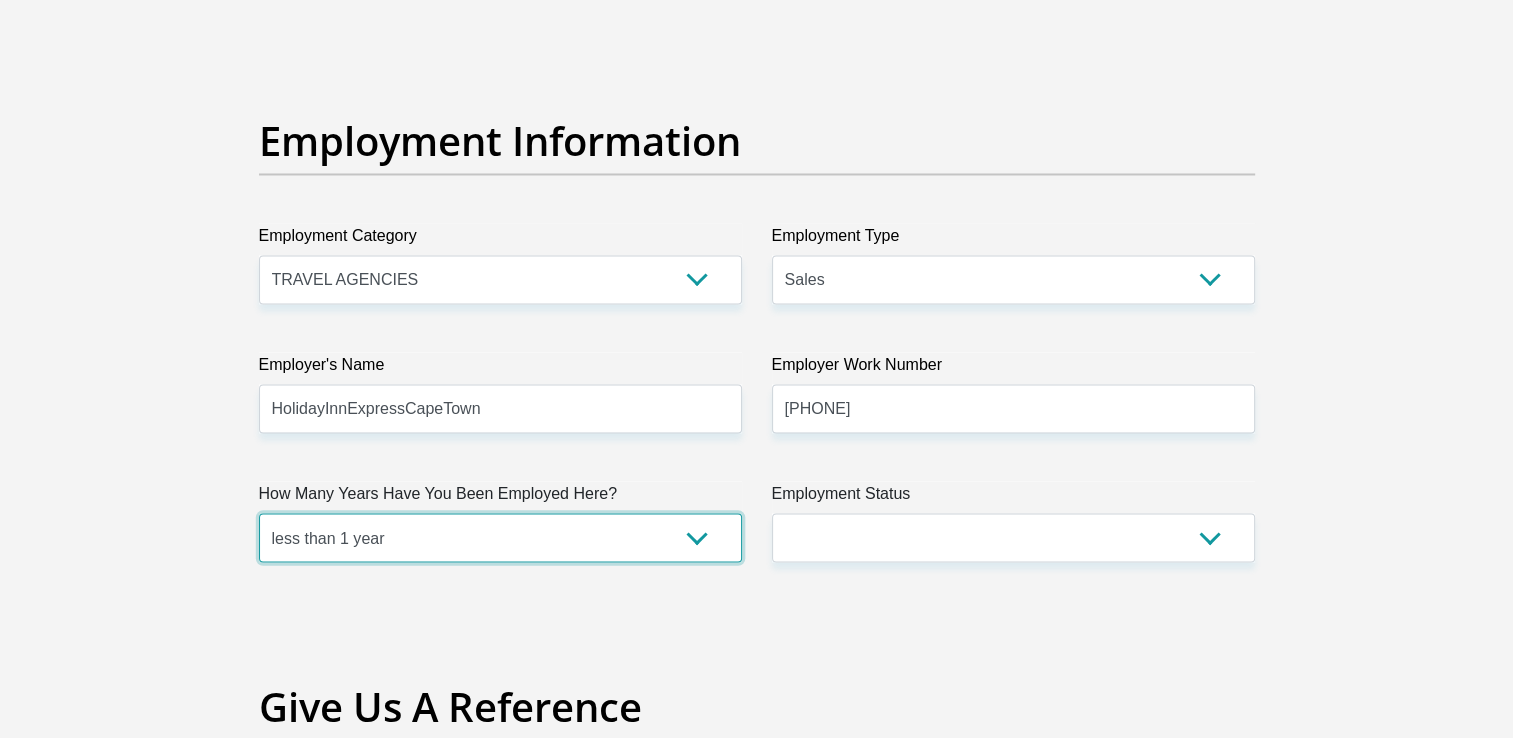 click on "less than 1 year
1-3 years
3-5 years
5+ years" at bounding box center [500, 537] 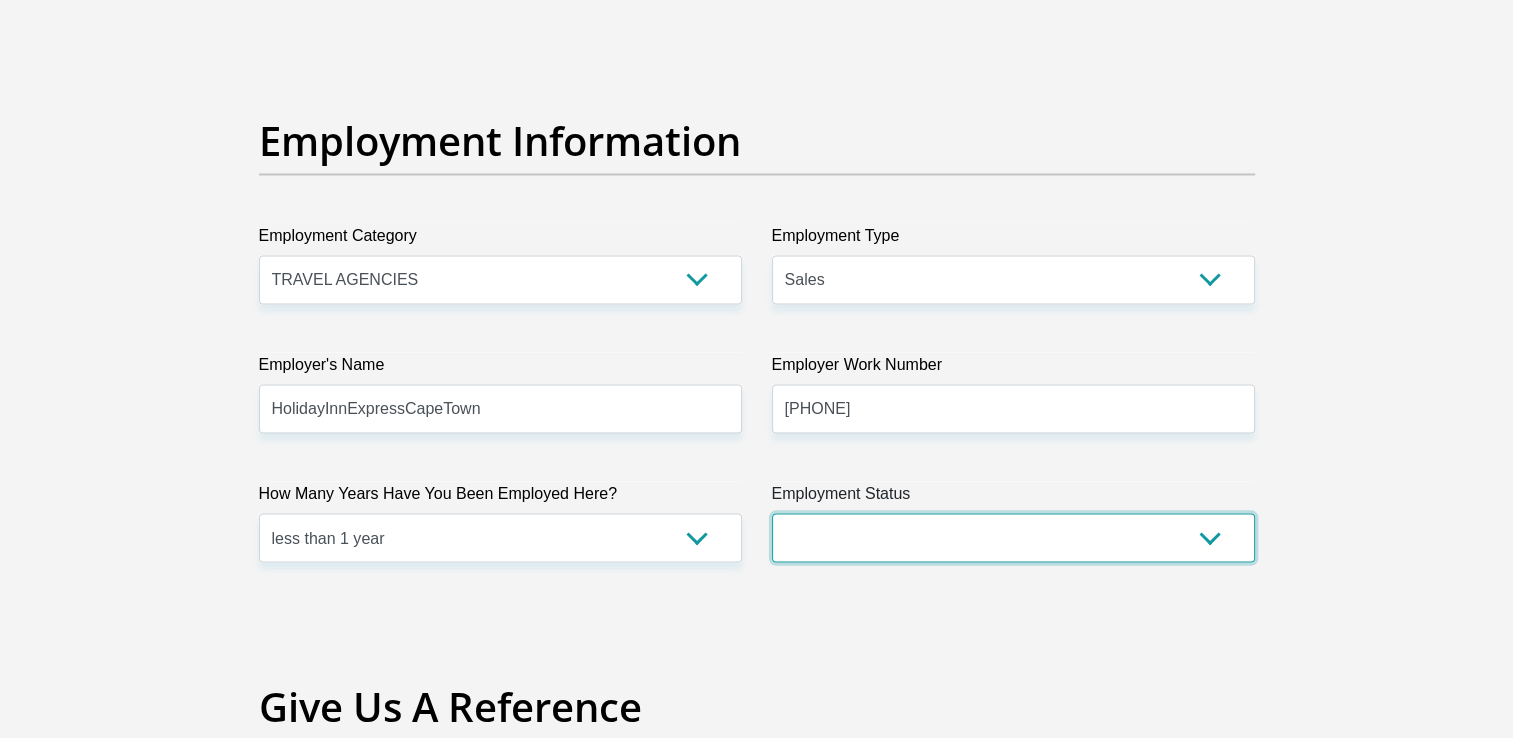 click on "Permanent/Full-time
Part-time/Casual
Contract Worker
Self-Employed
Housewife
Retired
Student
Medically Boarded
Disability
Unemployed" at bounding box center [1013, 537] 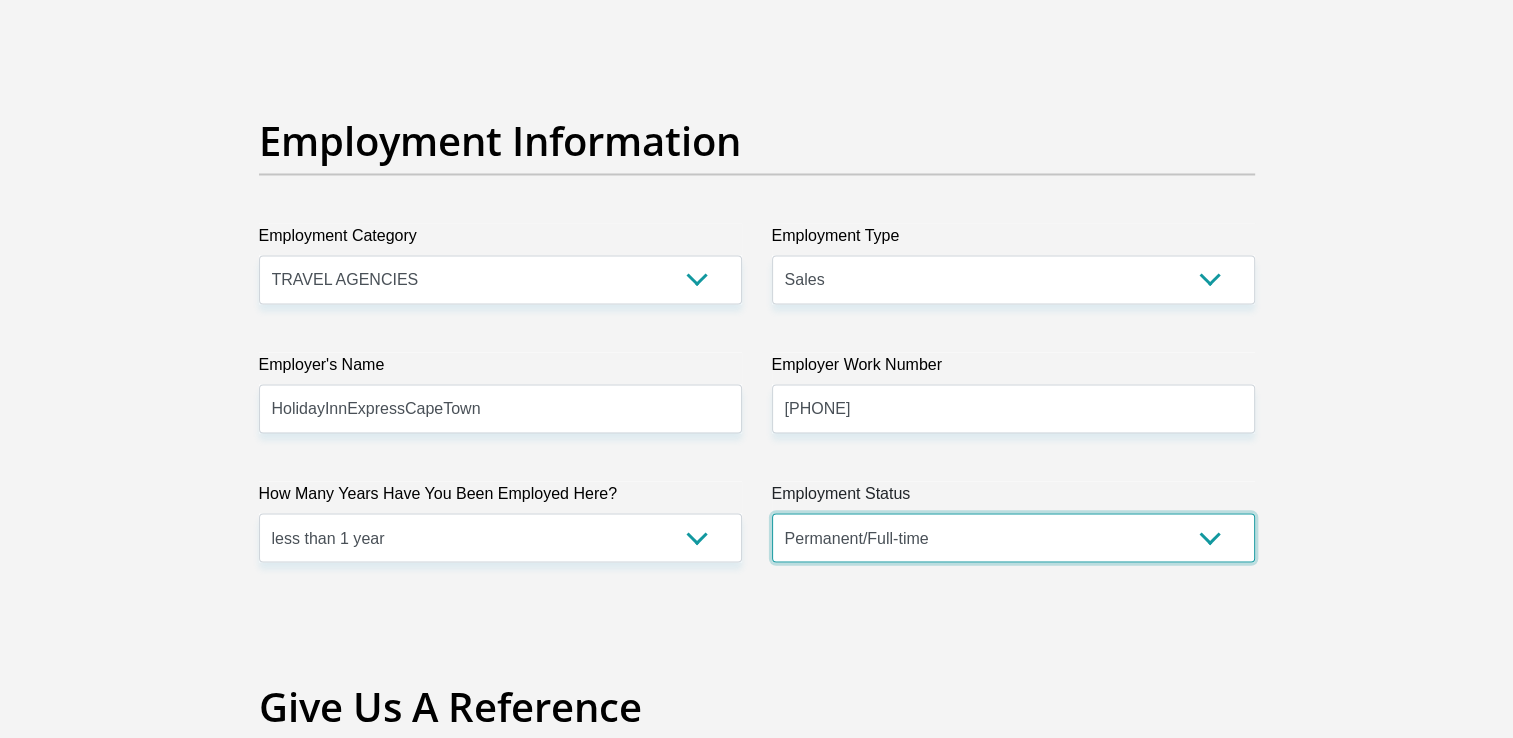click on "Permanent/Full-time
Part-time/Casual
Contract Worker
Self-Employed
Housewife
Retired
Student
Medically Boarded
Disability
Unemployed" at bounding box center (1013, 537) 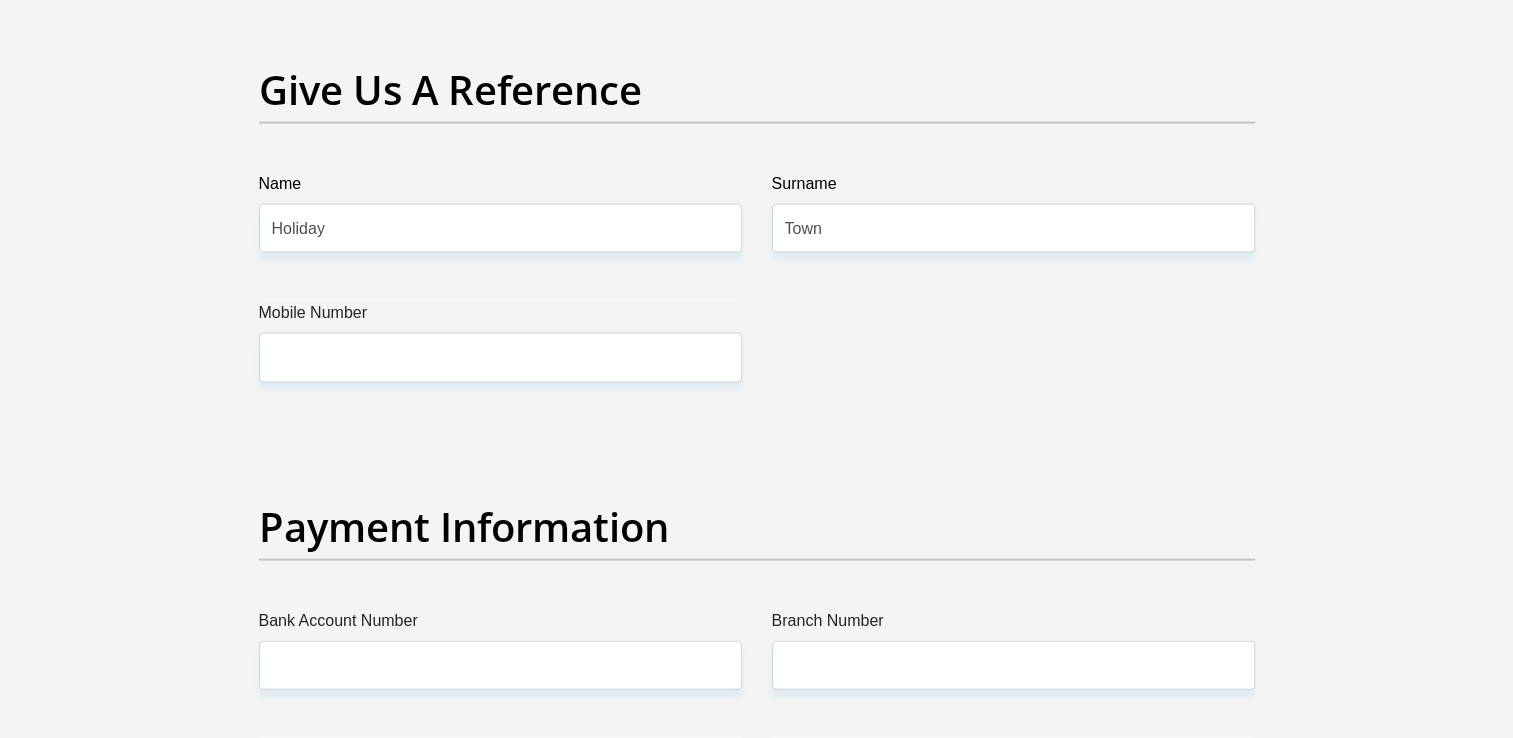scroll, scrollTop: 4156, scrollLeft: 0, axis: vertical 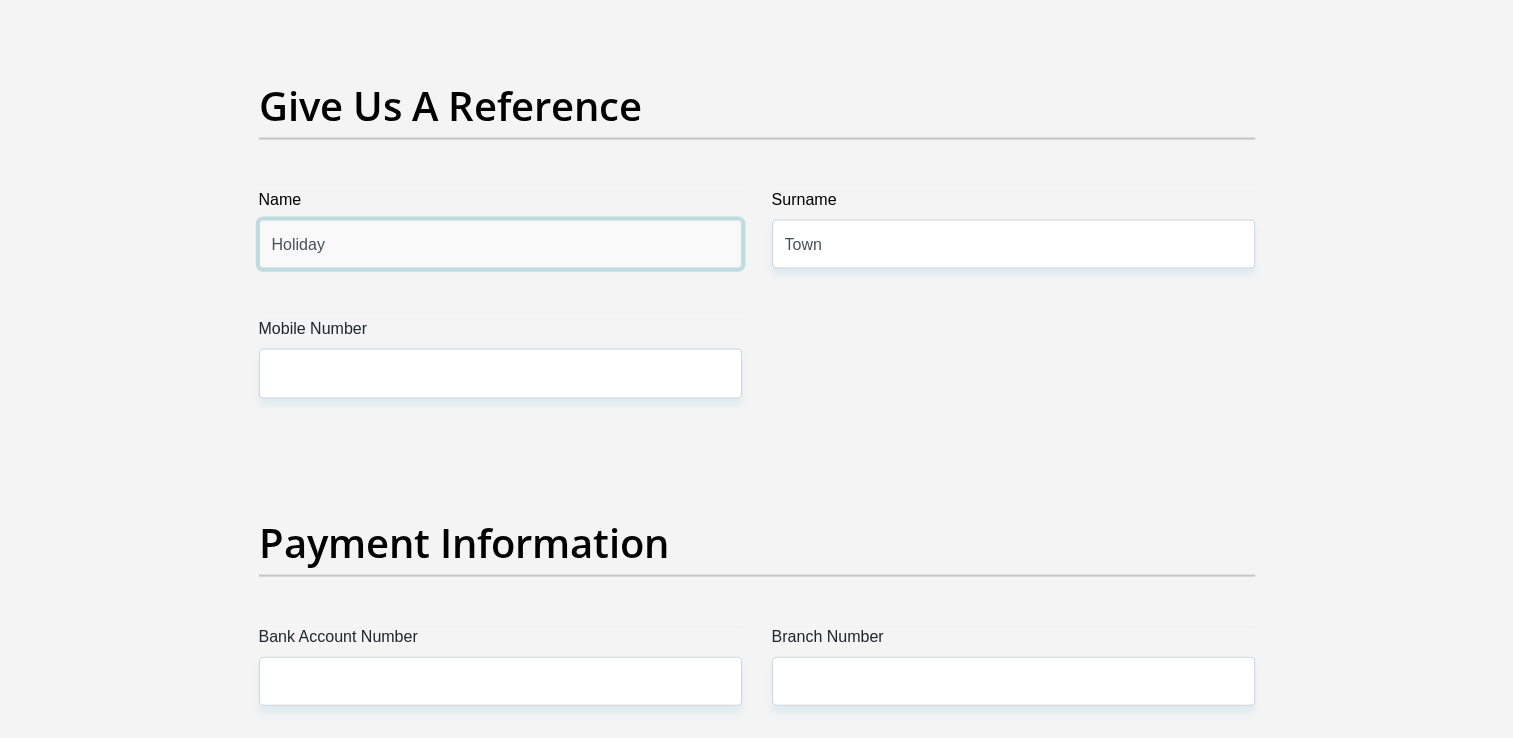 click on "Holiday" at bounding box center [500, 244] 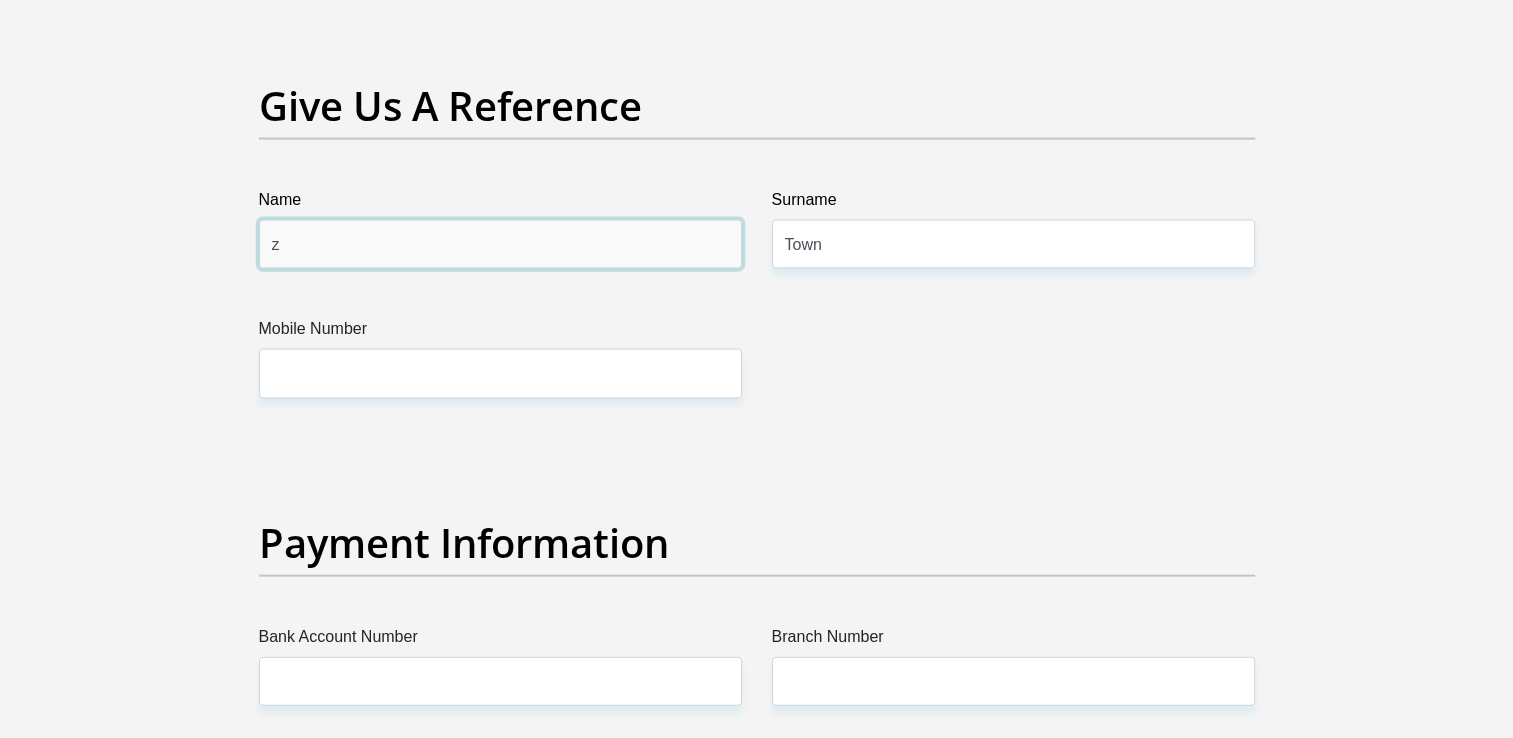 type on "Zubeida" 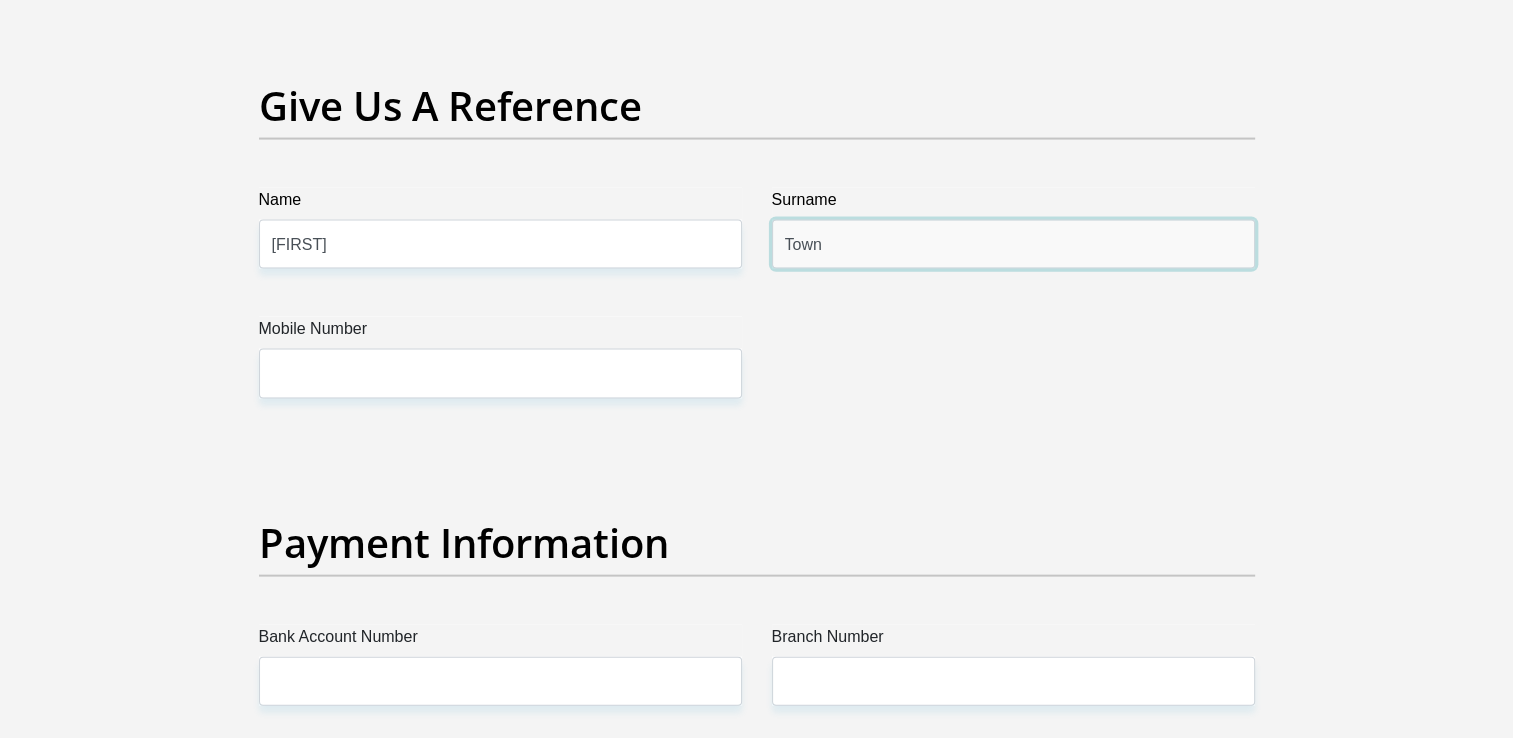 click on "Town" at bounding box center [1013, 244] 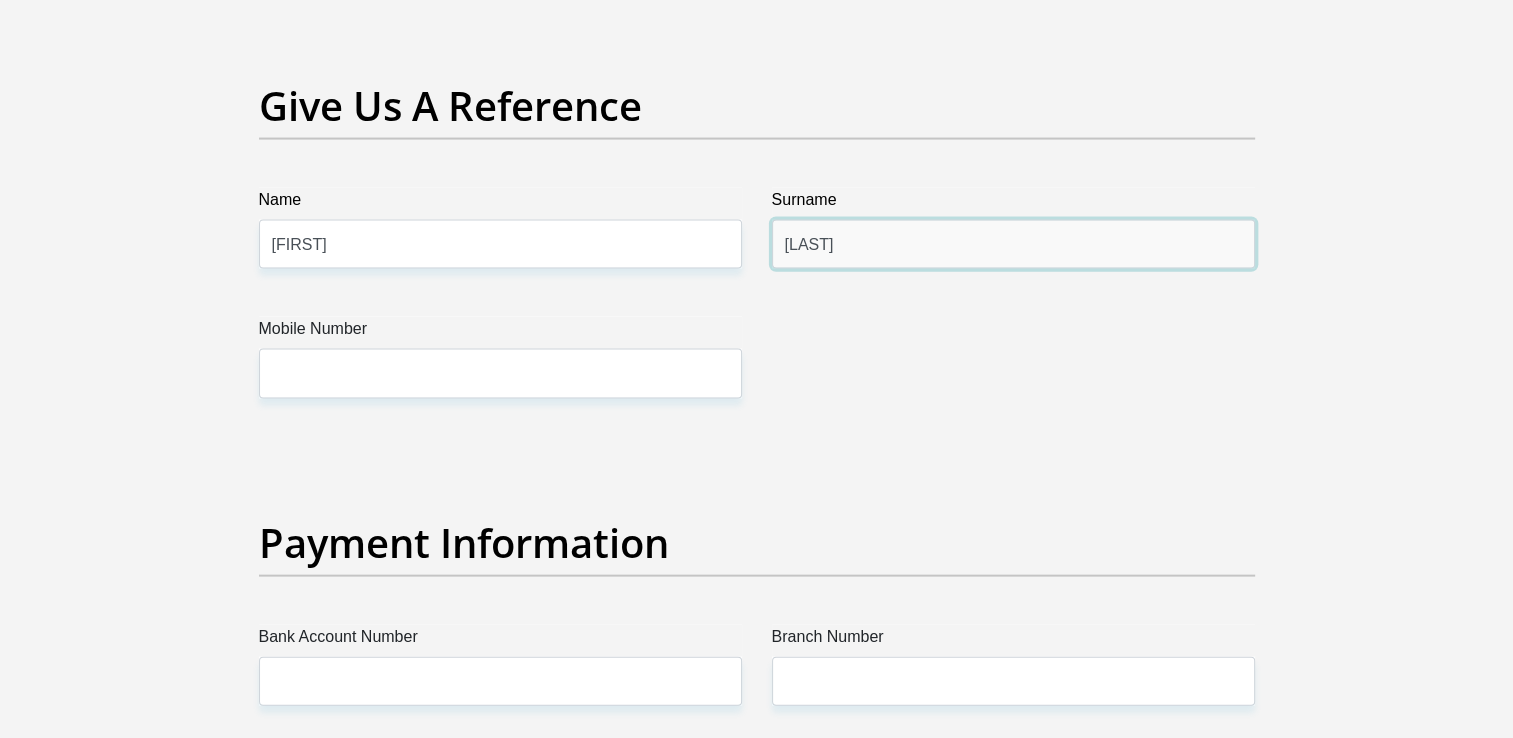 type on "Abrahams" 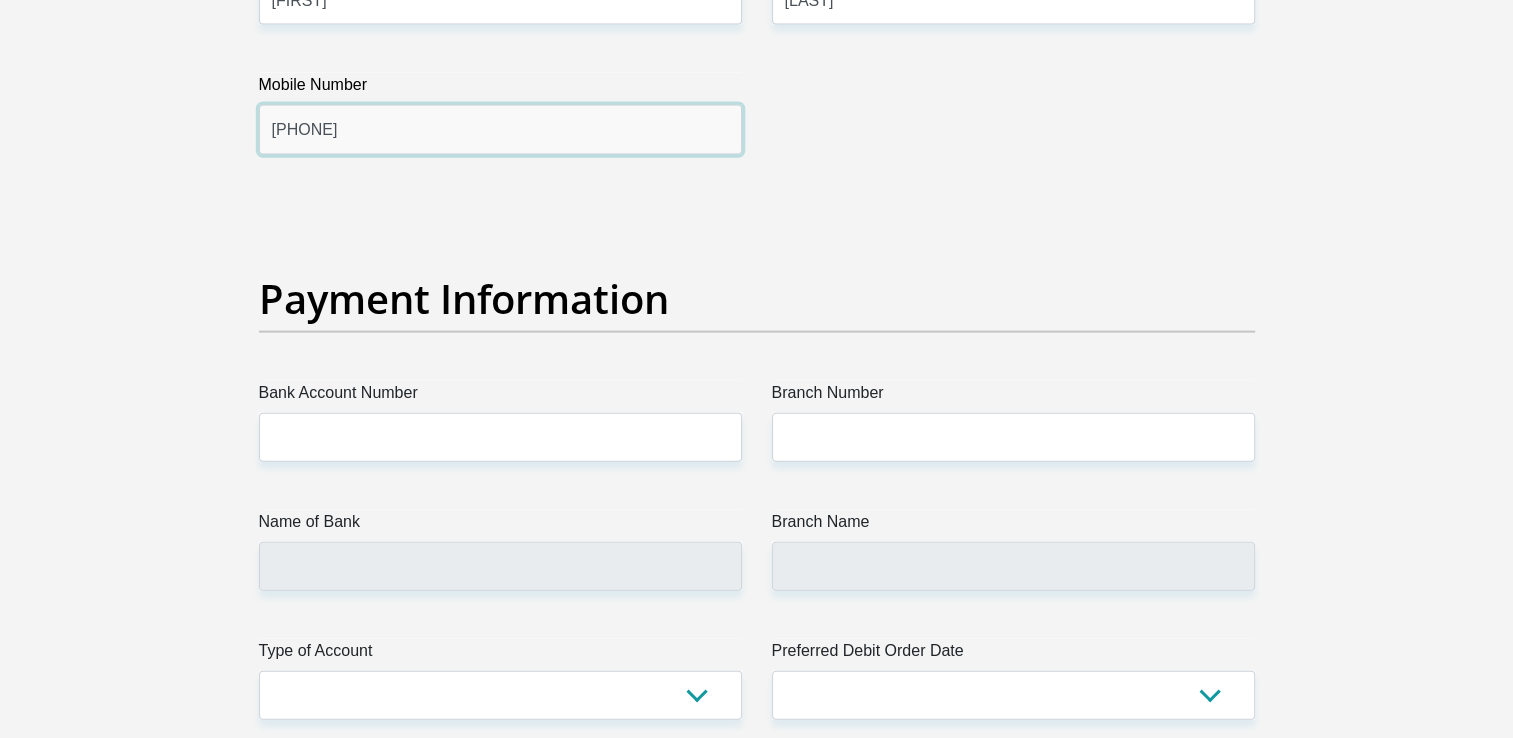 scroll, scrollTop: 4456, scrollLeft: 0, axis: vertical 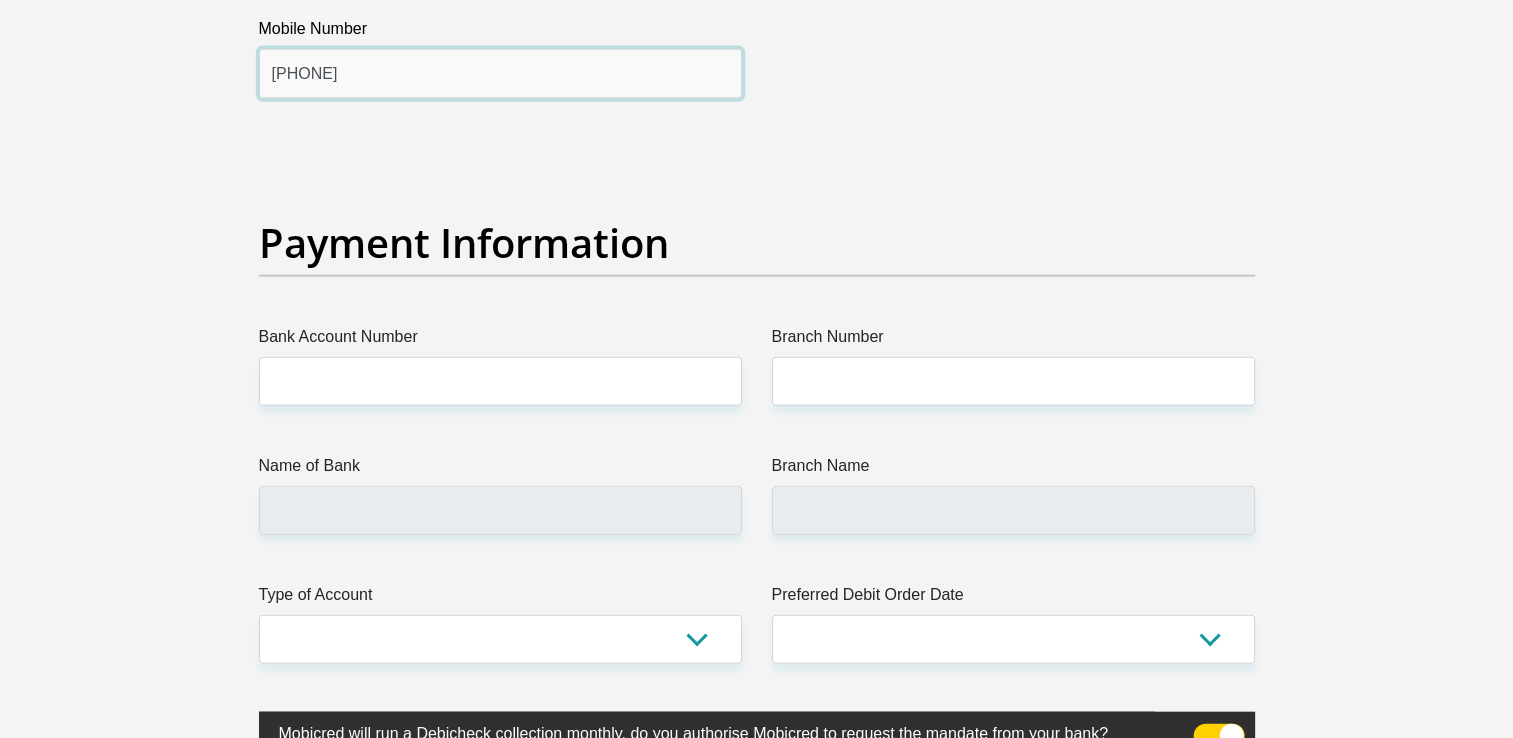 type on "0826937209" 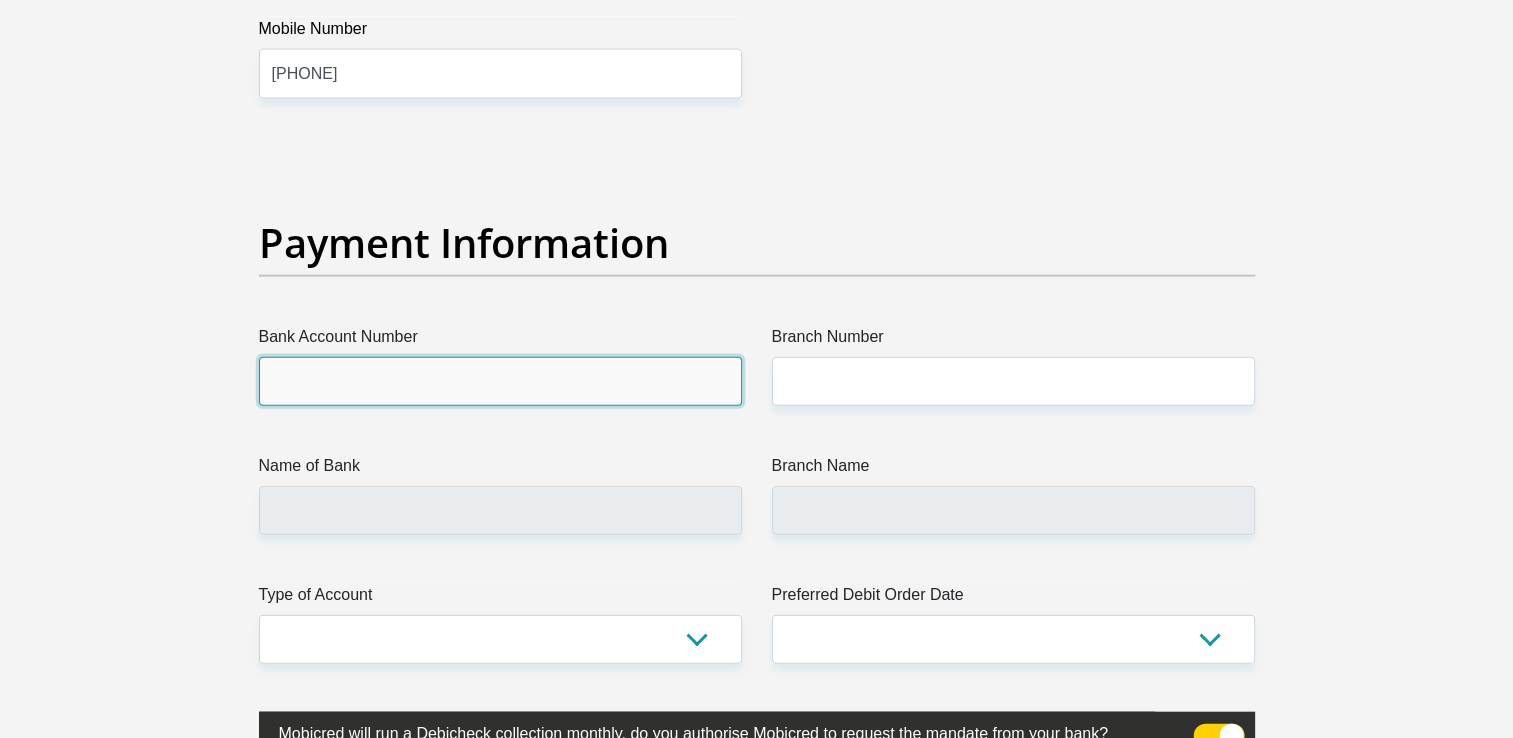 click on "Bank Account Number" at bounding box center [500, 381] 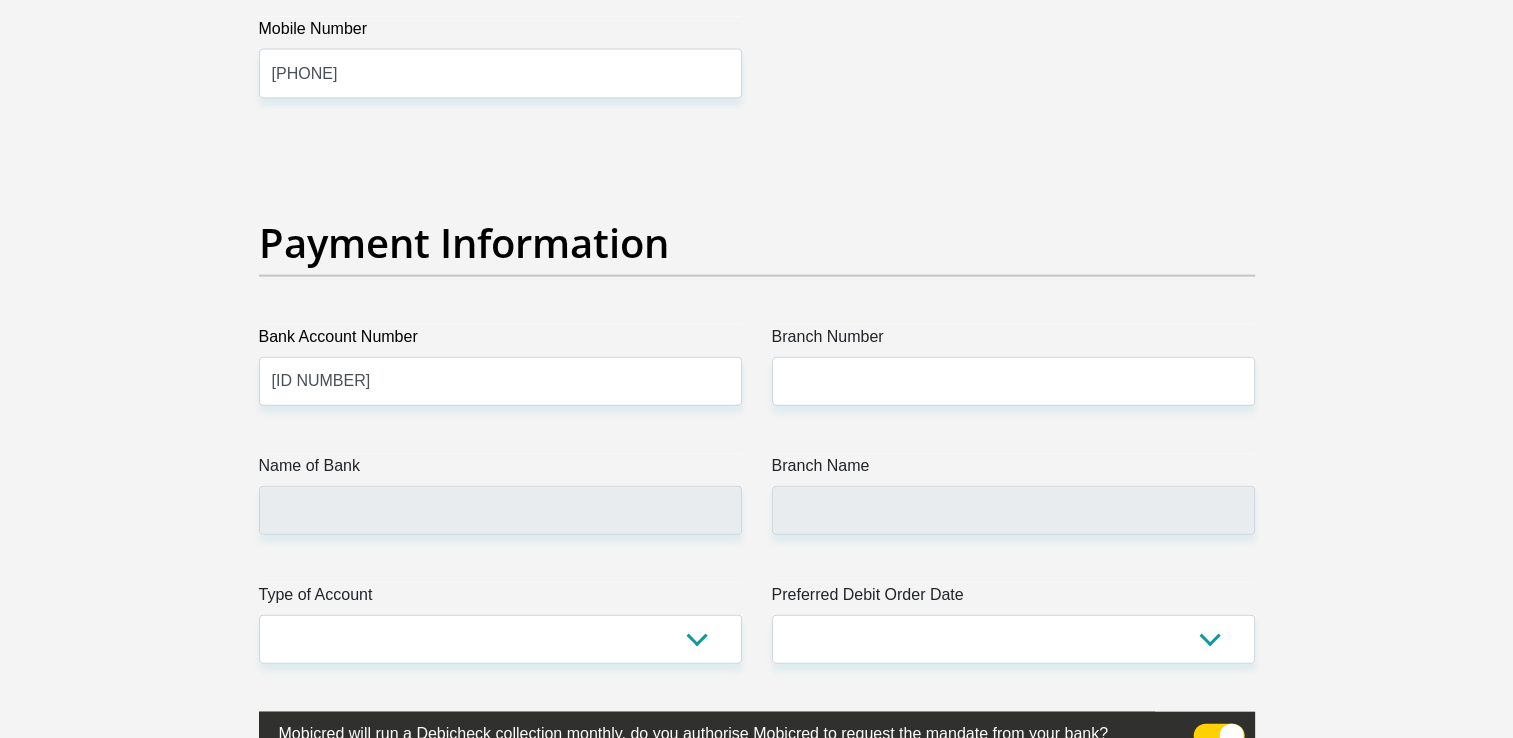 click on "Branch Number" at bounding box center (1013, 365) 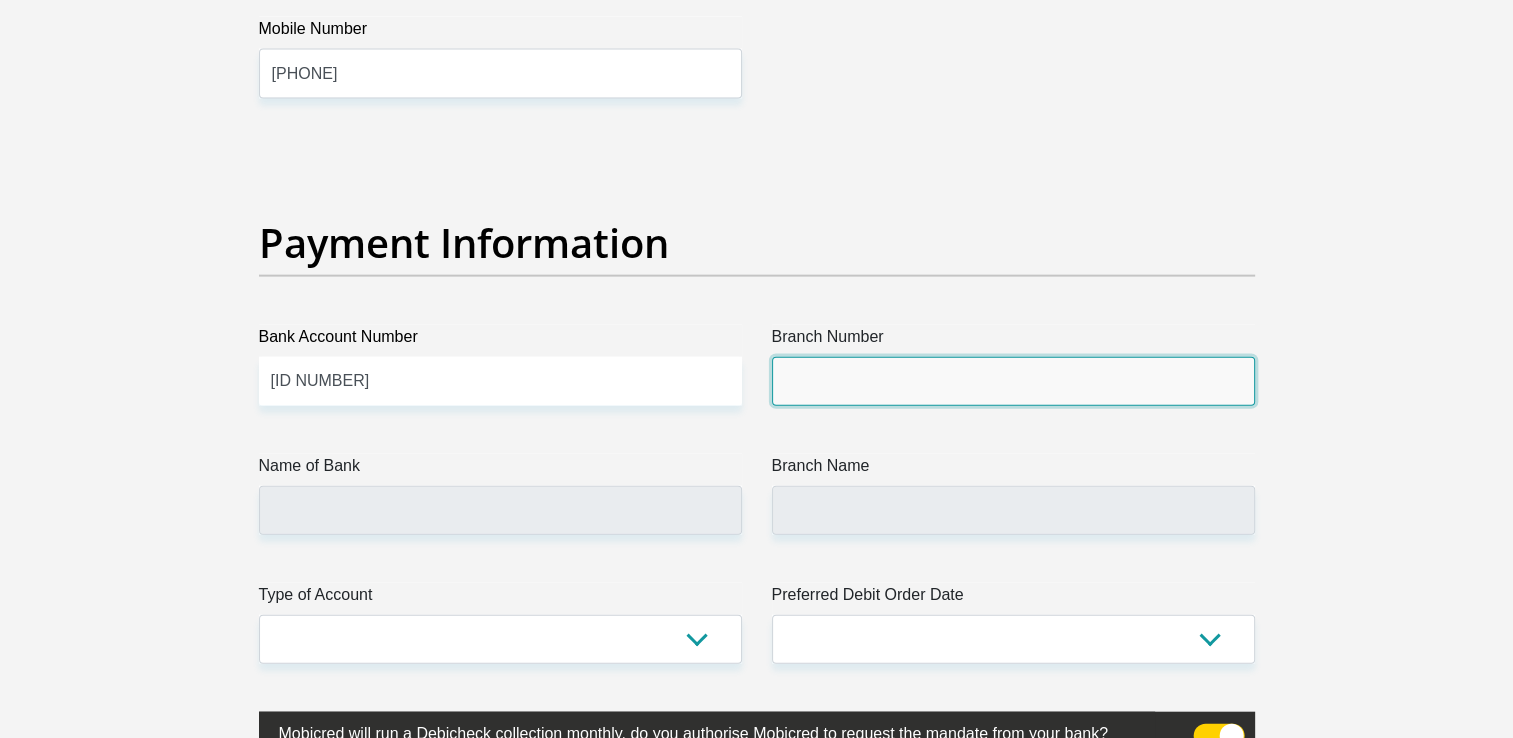 click on "Branch Number" at bounding box center (1013, 381) 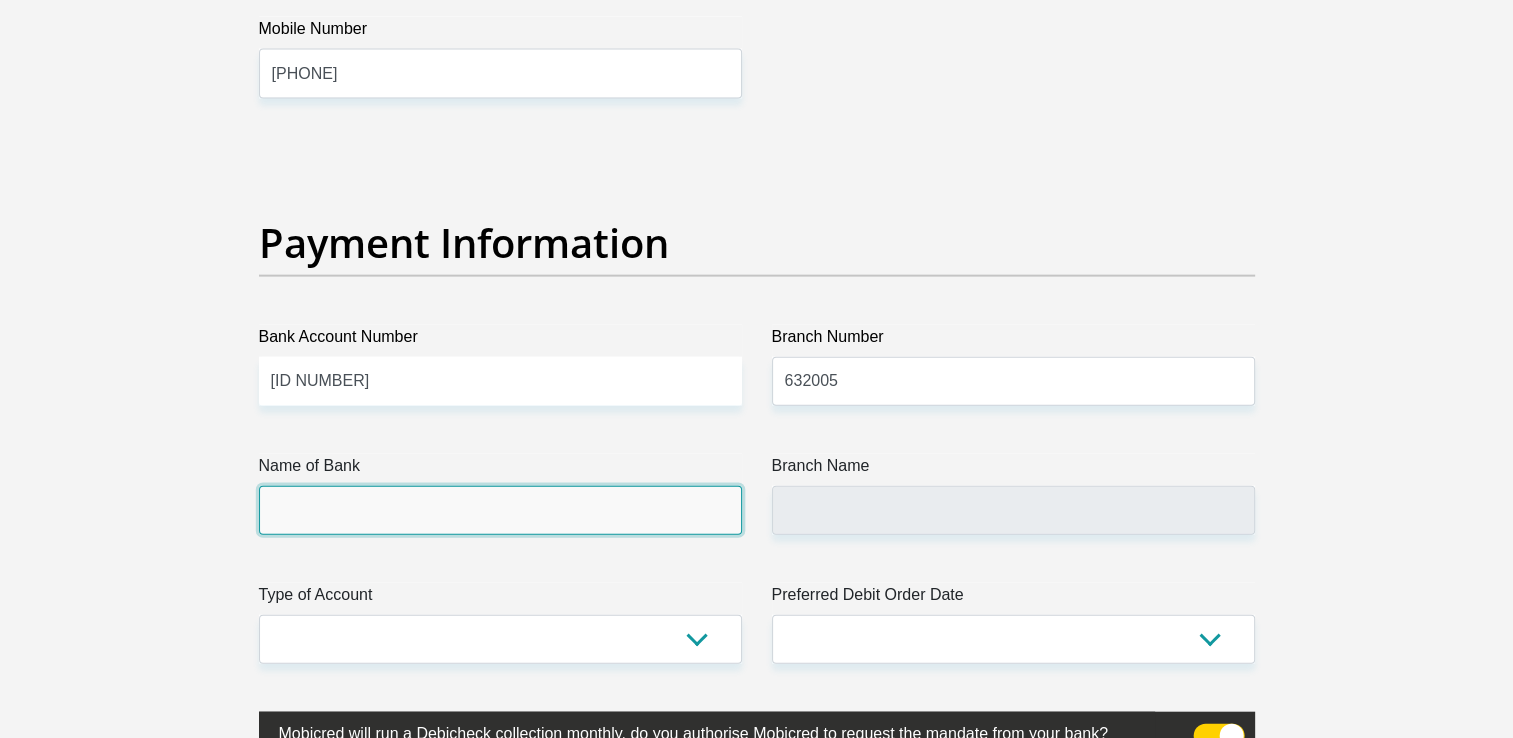 click on "Name of Bank" at bounding box center (500, 510) 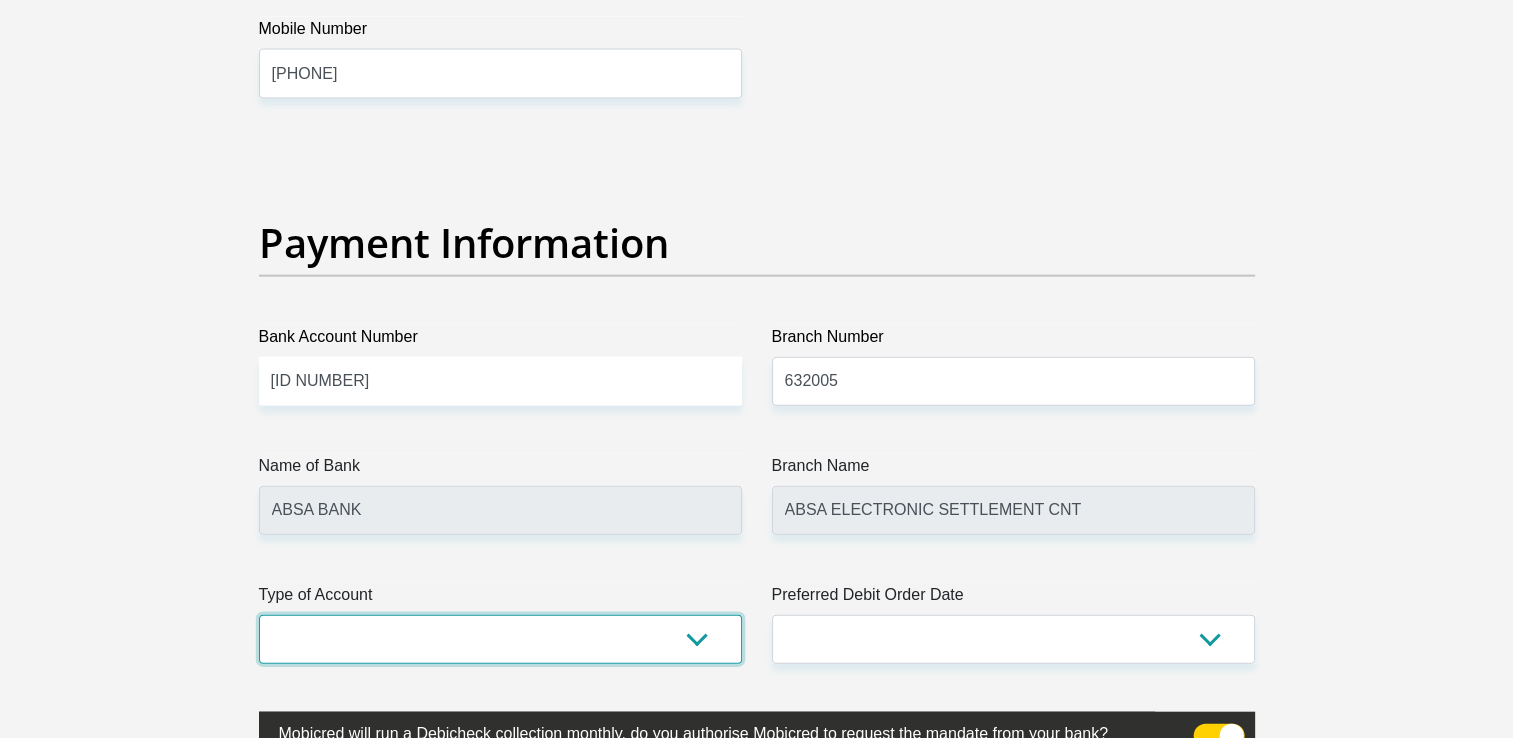 click on "Cheque
Savings" at bounding box center [500, 639] 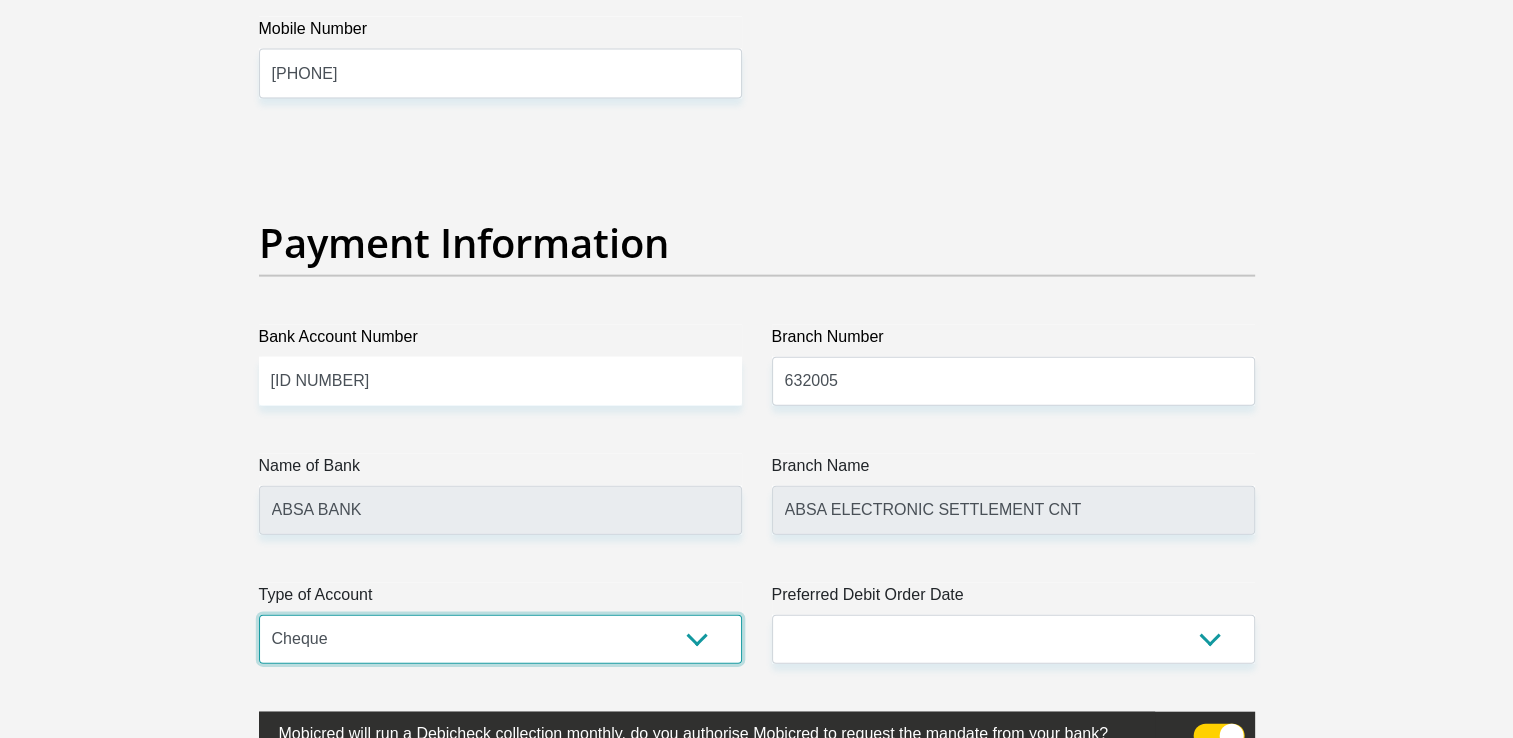 click on "Cheque
Savings" at bounding box center (500, 639) 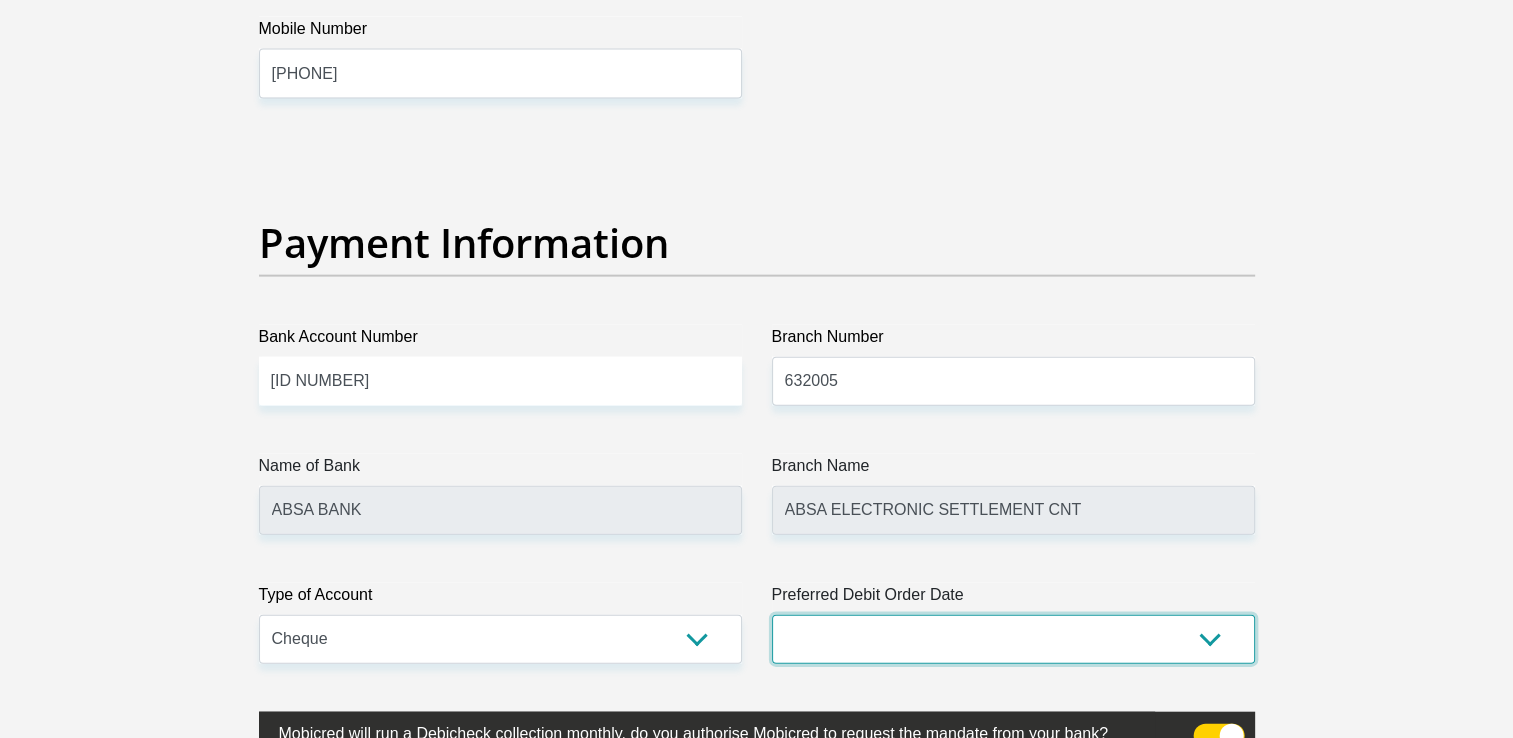 click on "1st
2nd
3rd
4th
5th
7th
18th
19th
20th
21st
22nd
23rd
24th
25th
26th
27th
28th
29th
30th" at bounding box center (1013, 639) 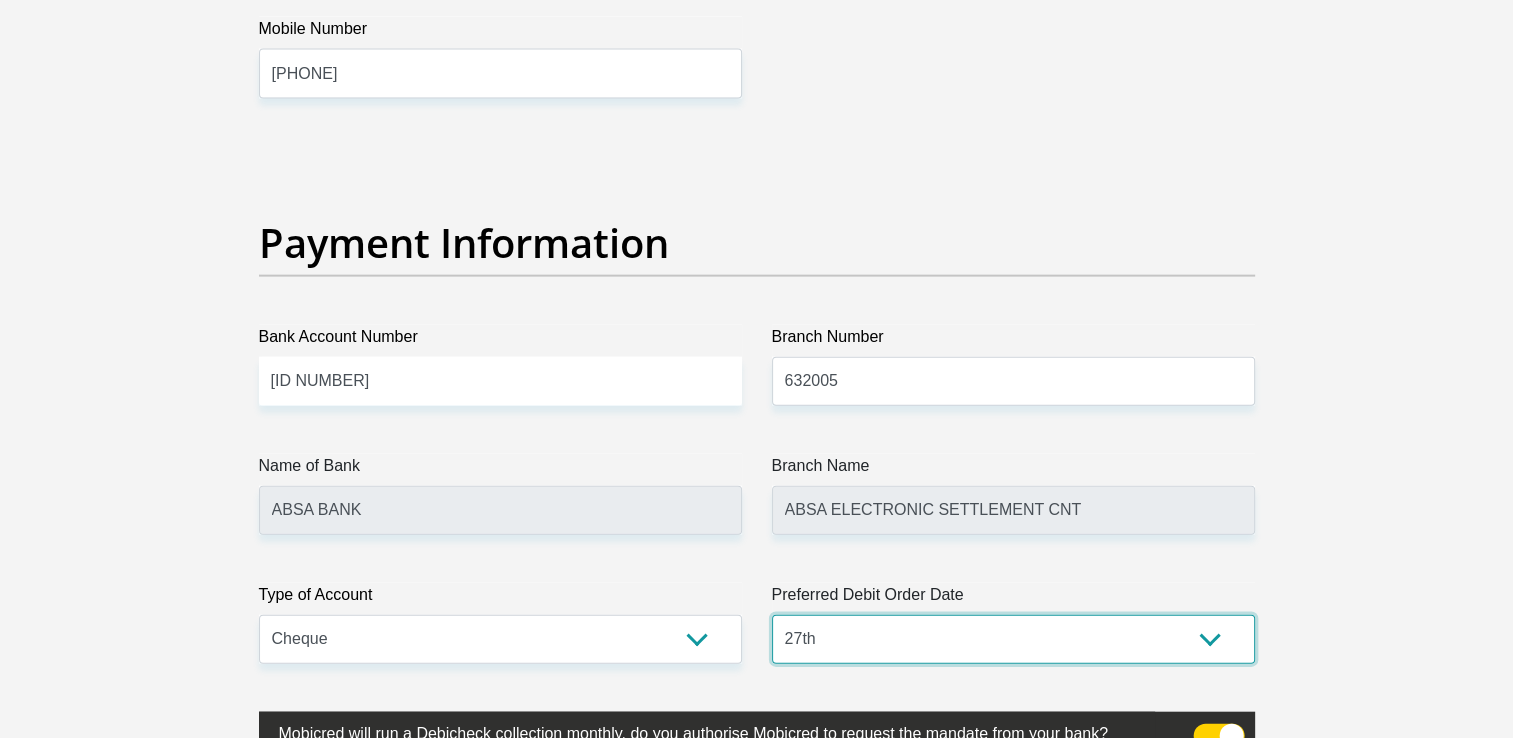 click on "1st
2nd
3rd
4th
5th
7th
18th
19th
20th
21st
22nd
23rd
24th
25th
26th
27th
28th
29th
30th" at bounding box center (1013, 639) 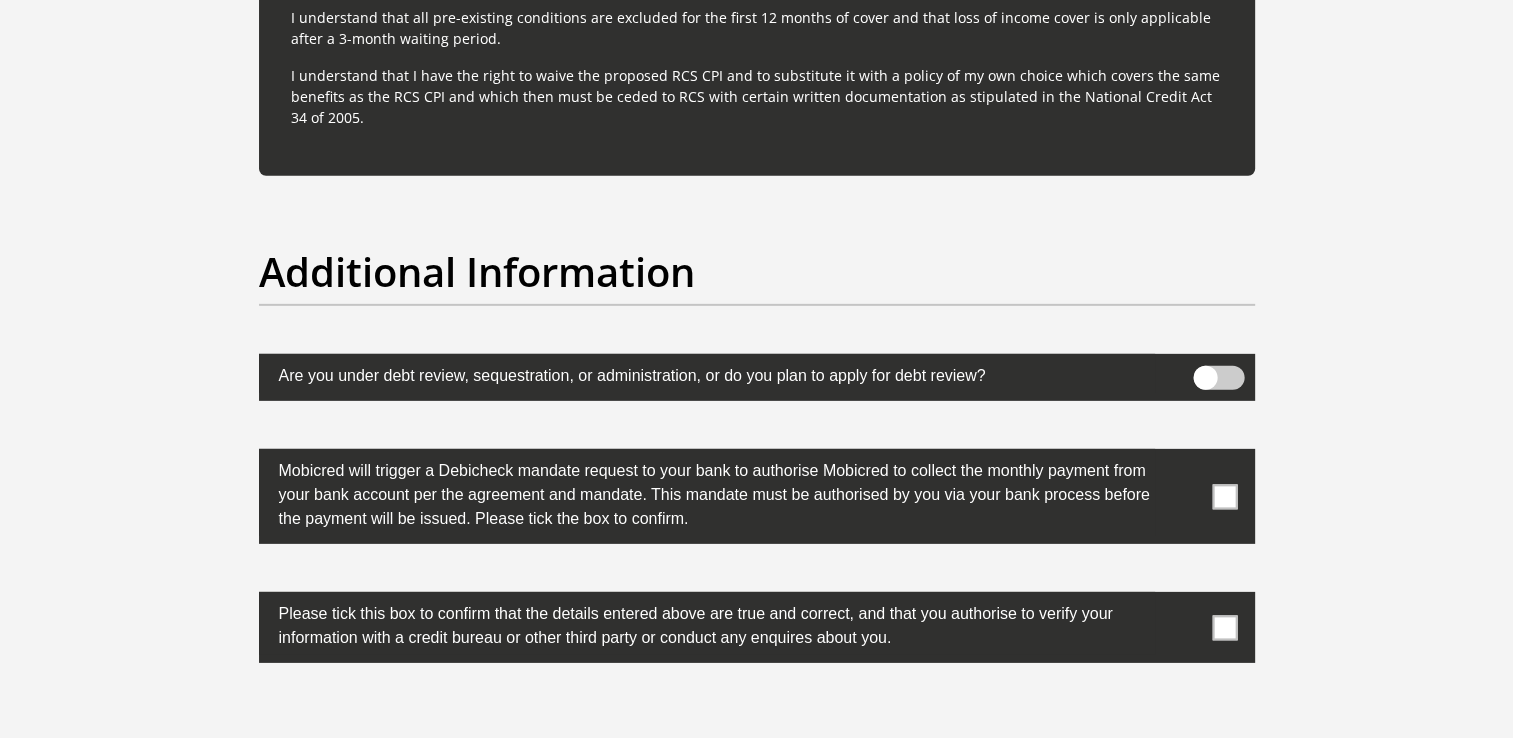 scroll, scrollTop: 6056, scrollLeft: 0, axis: vertical 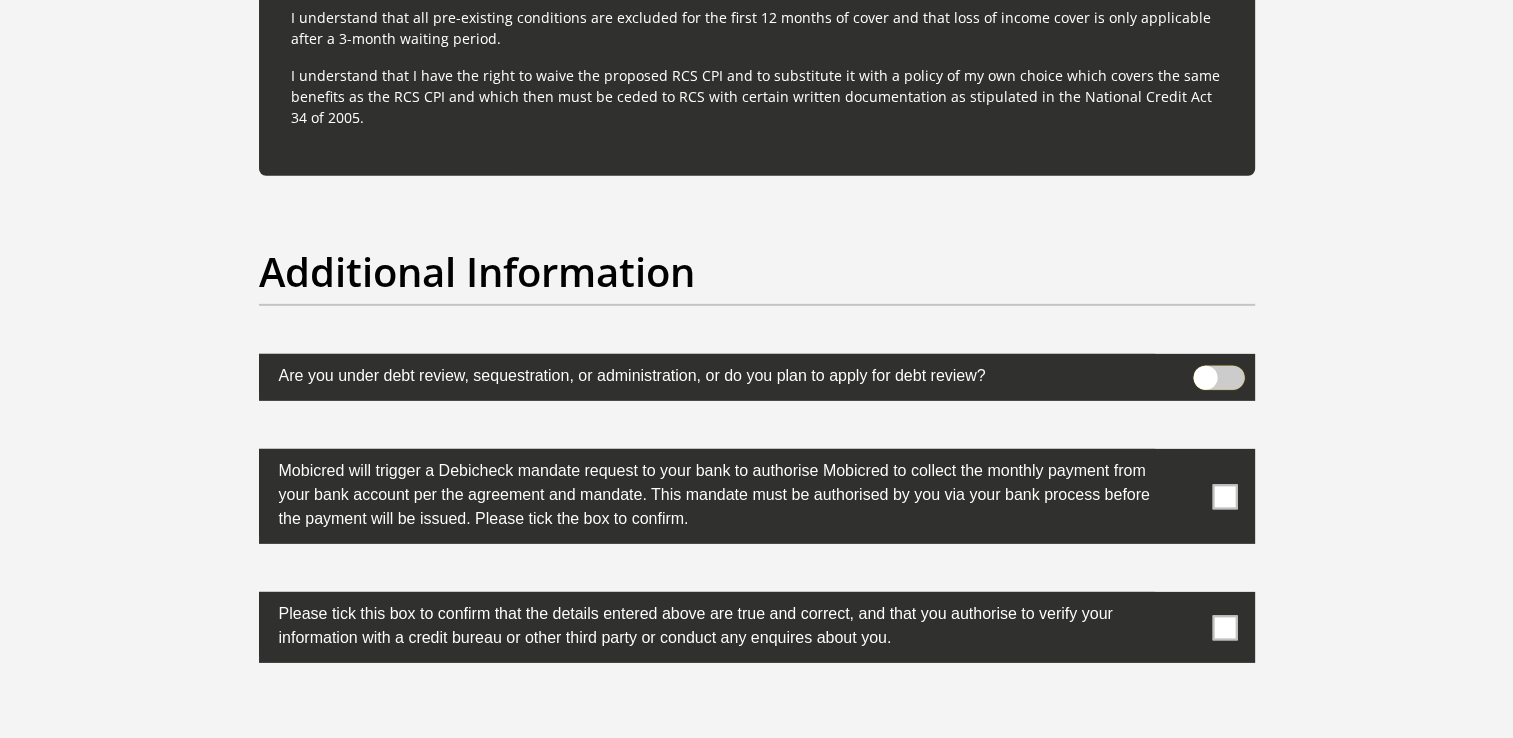 click at bounding box center [1205, 371] 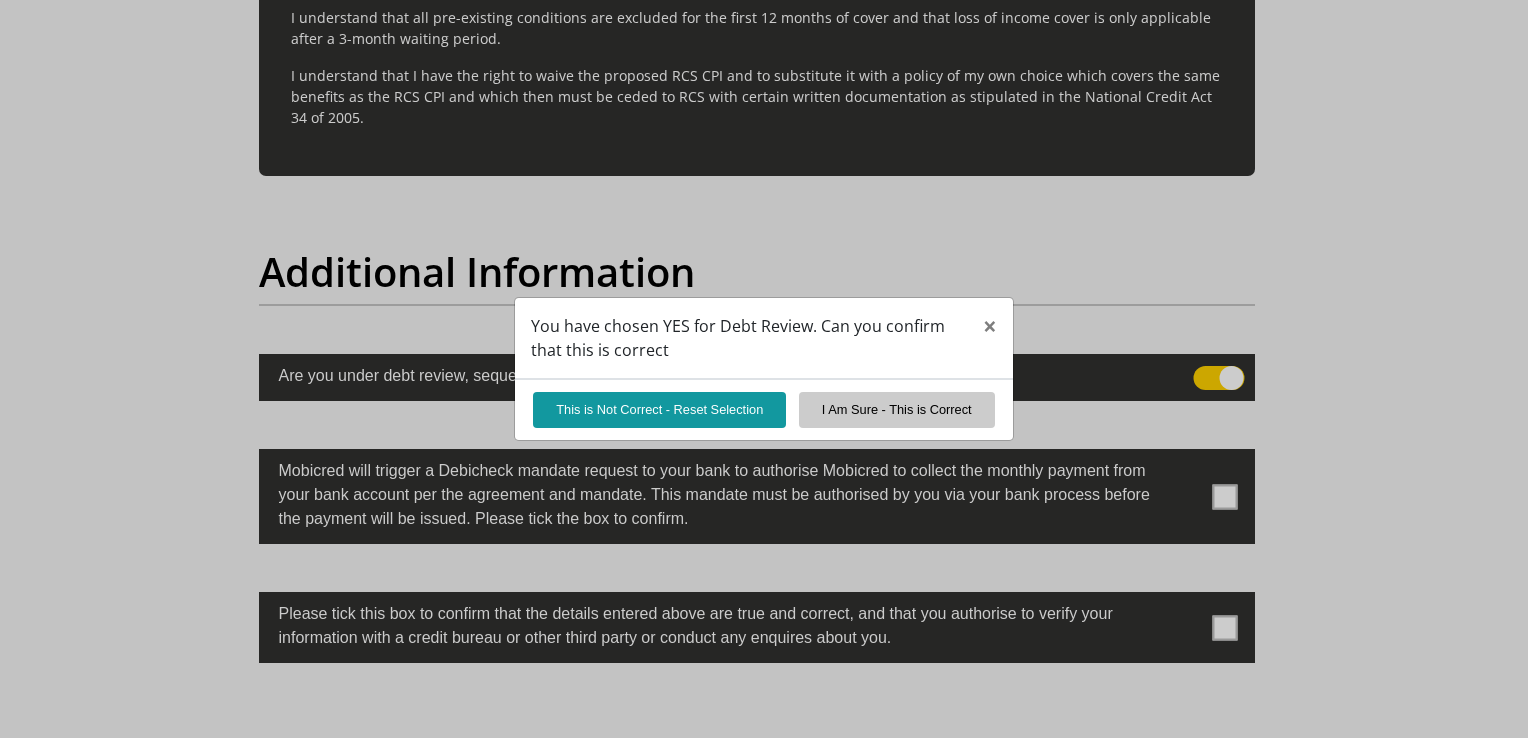 click on "You have chosen YES for Debt Review.
Can you confirm that this is correct
×
This is Not Correct - Reset Selection
I Am Sure - This is Correct" at bounding box center (764, 369) 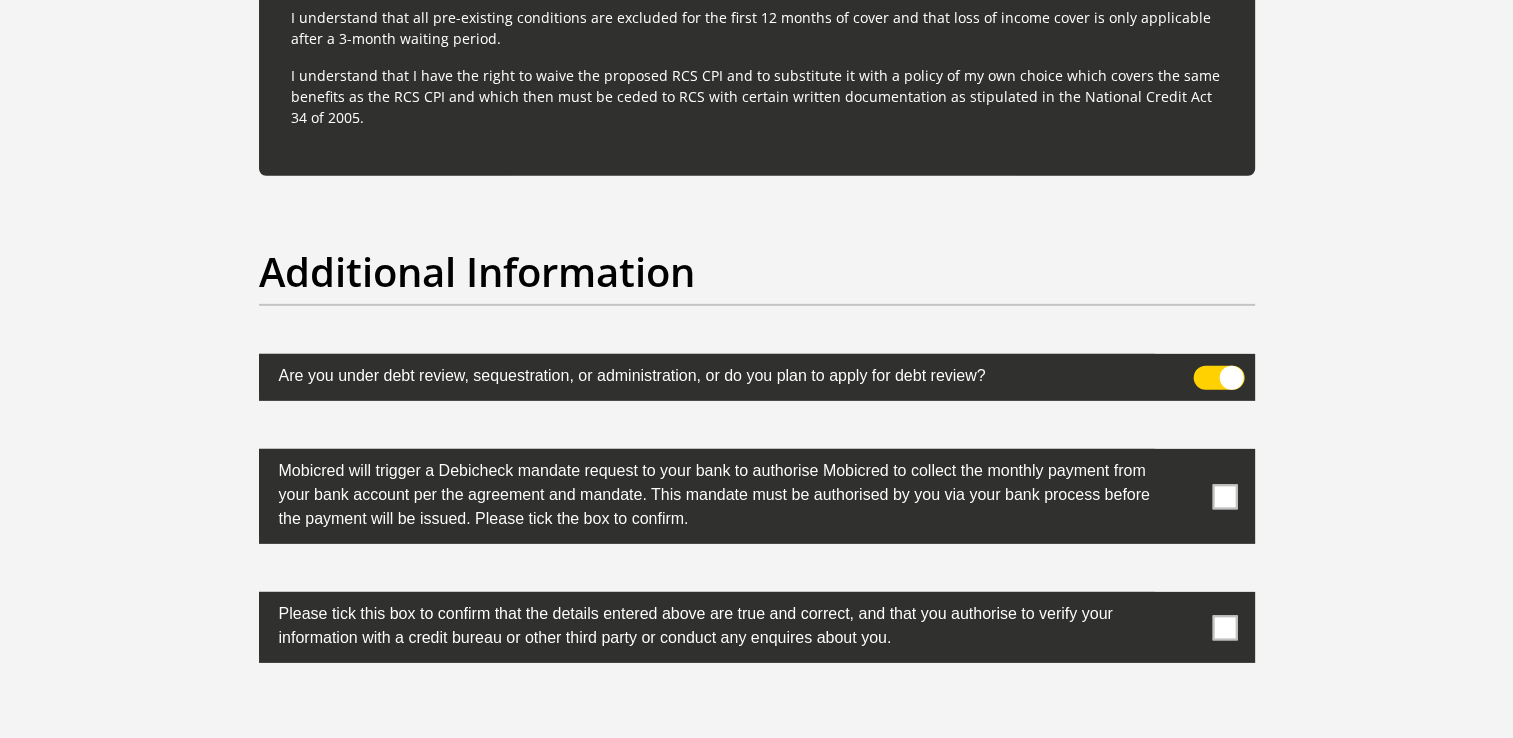 click at bounding box center (1224, 496) 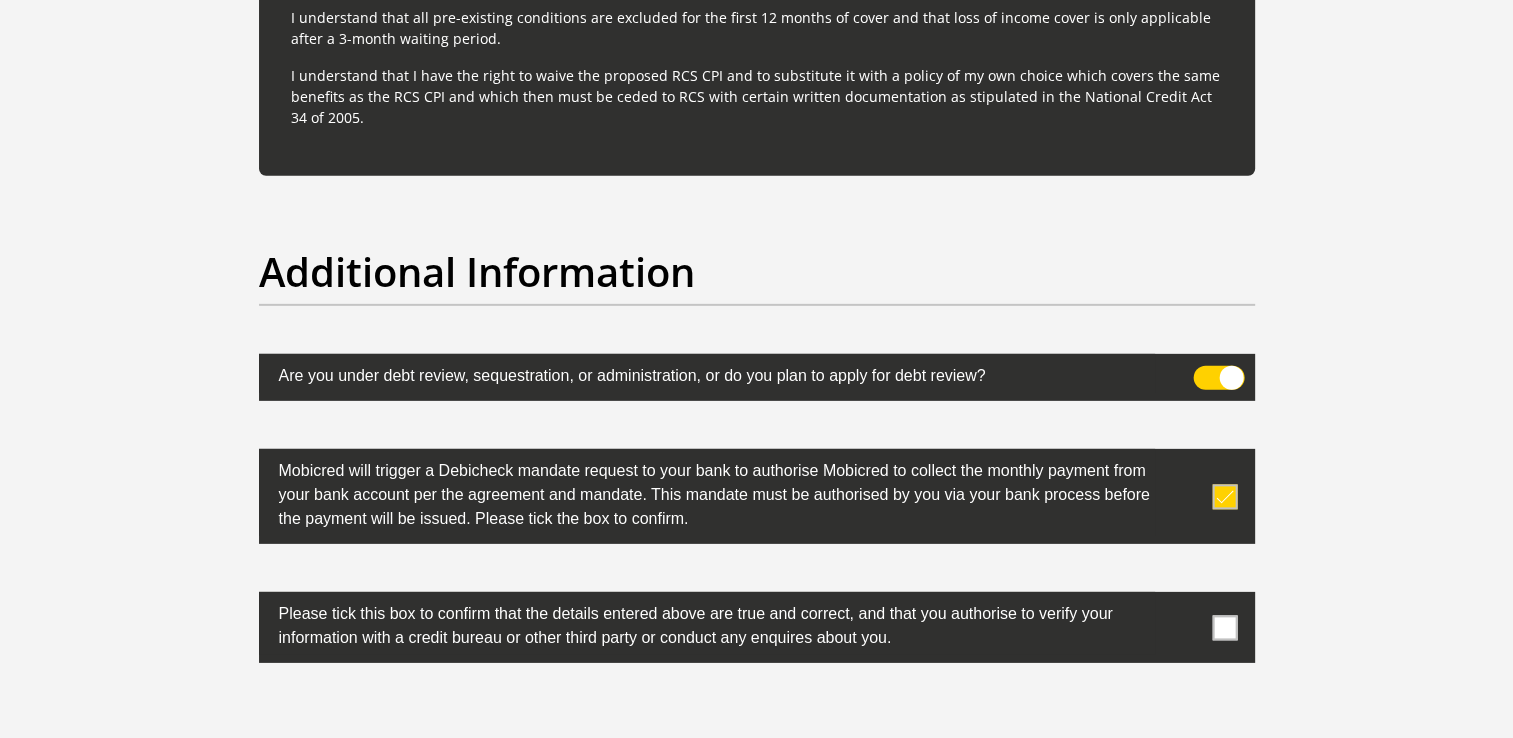 click at bounding box center (1224, 627) 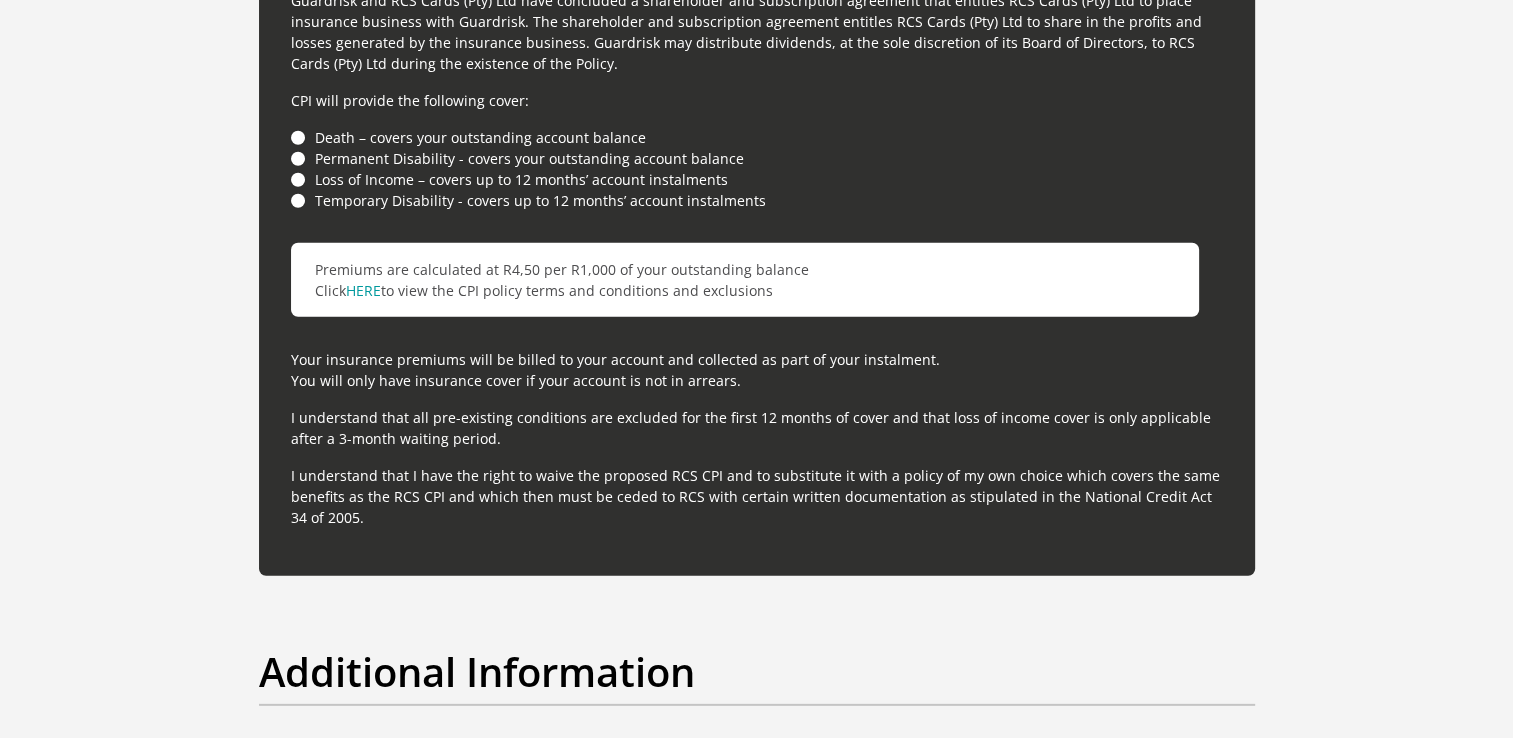 scroll, scrollTop: 6356, scrollLeft: 0, axis: vertical 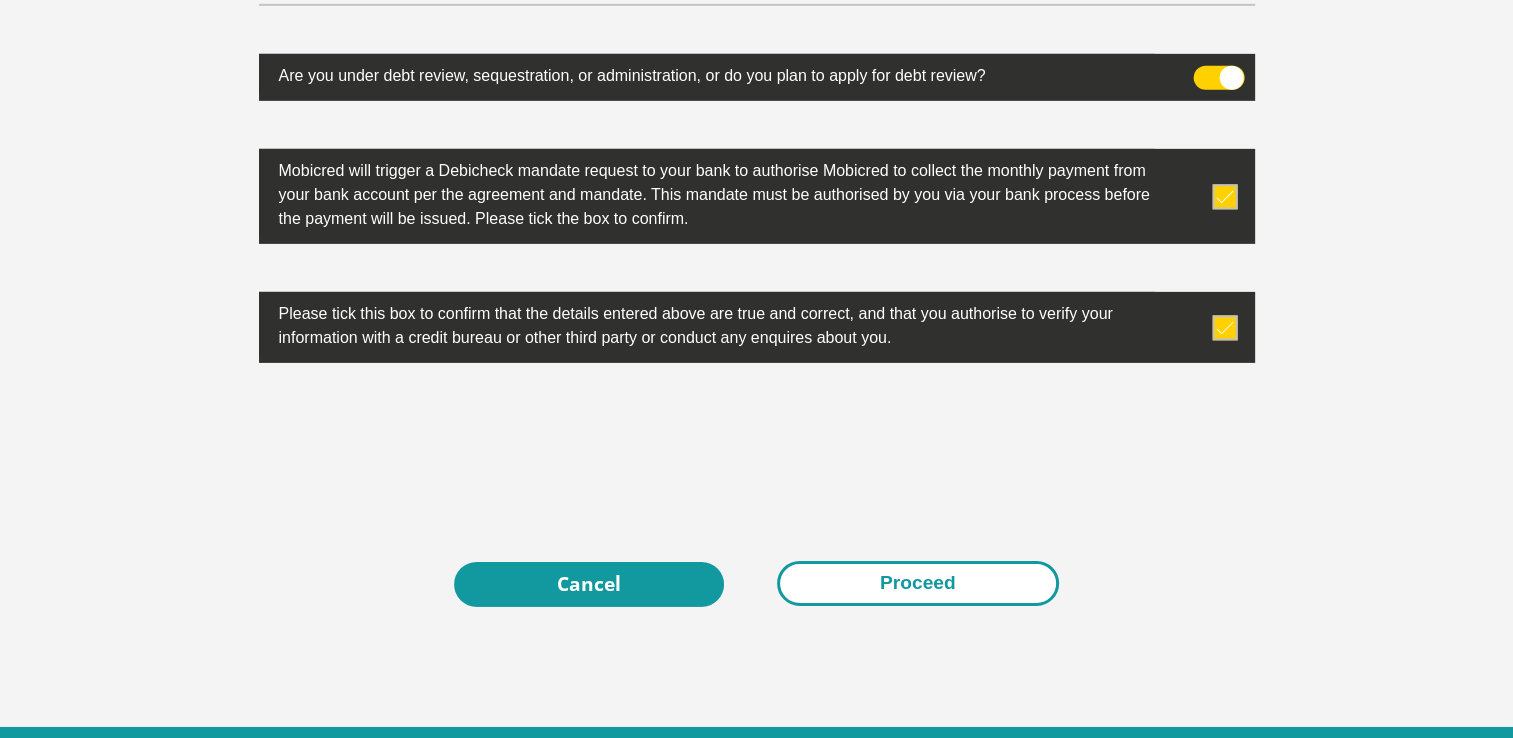 click on "Proceed" at bounding box center (918, 583) 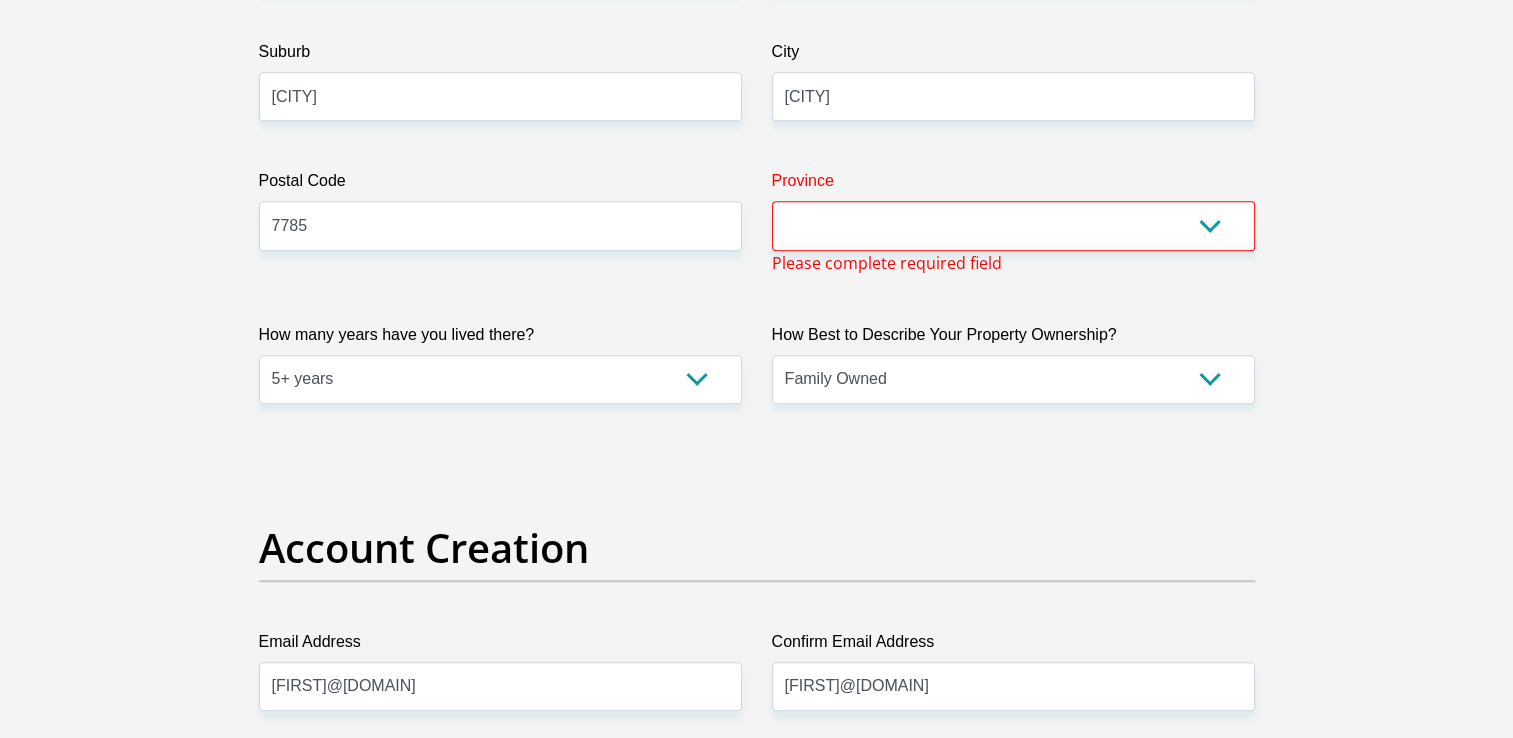 scroll, scrollTop: 1176, scrollLeft: 0, axis: vertical 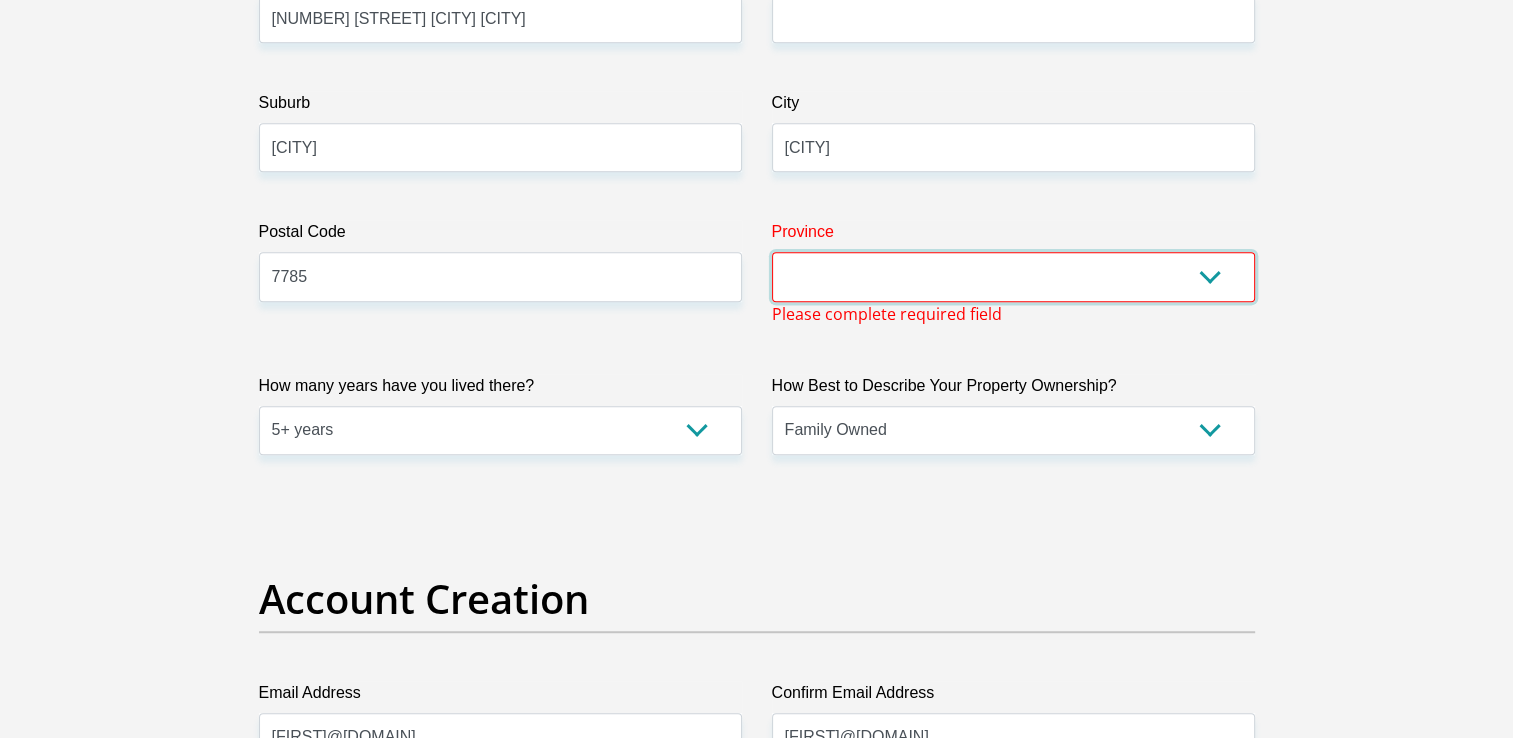 click on "Eastern Cape
Free State
Gauteng
KwaZulu-Natal
Limpopo
Mpumalanga
Northern Cape
North West
Western Cape" at bounding box center (1013, 276) 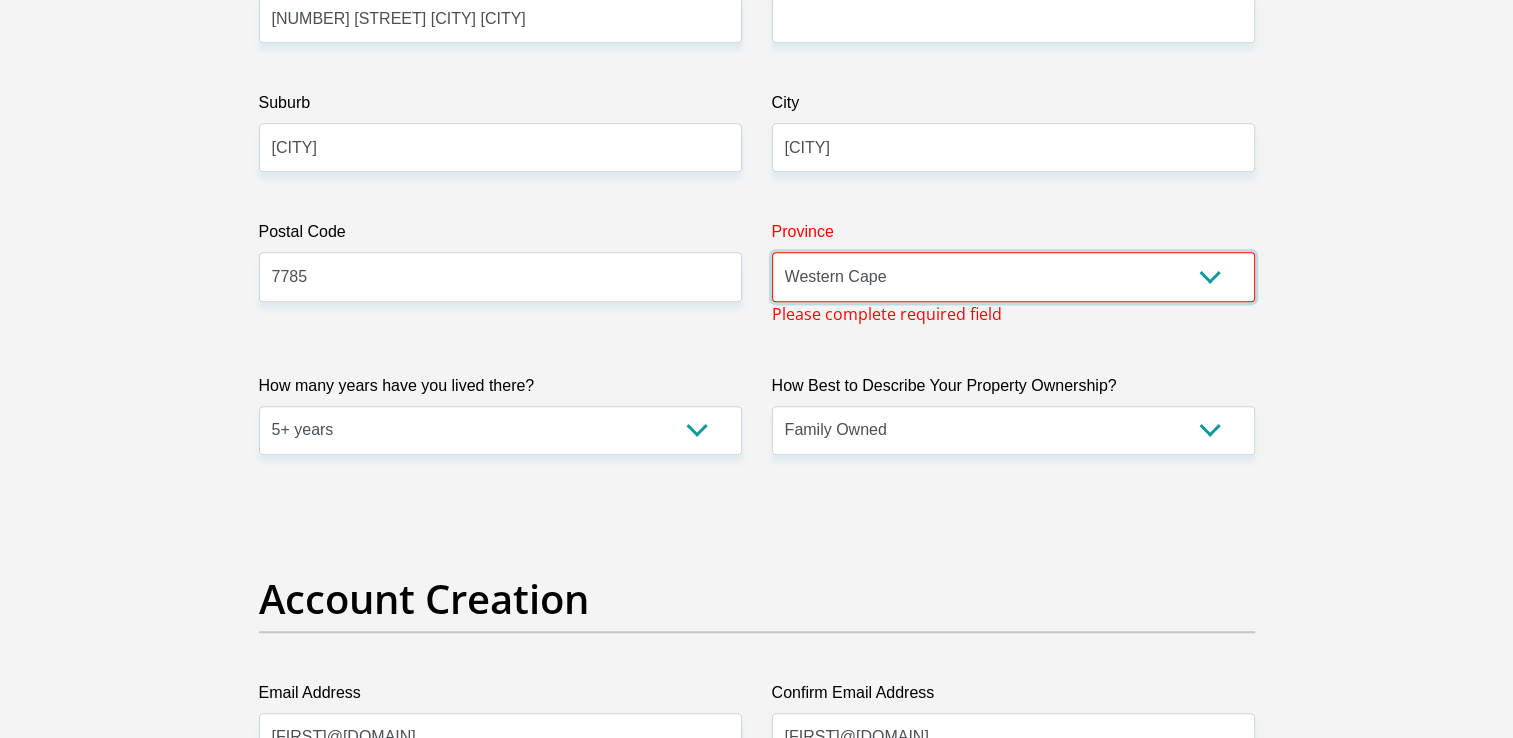 click on "Eastern Cape
Free State
Gauteng
KwaZulu-Natal
Limpopo
Mpumalanga
Northern Cape
North West
Western Cape" at bounding box center [1013, 276] 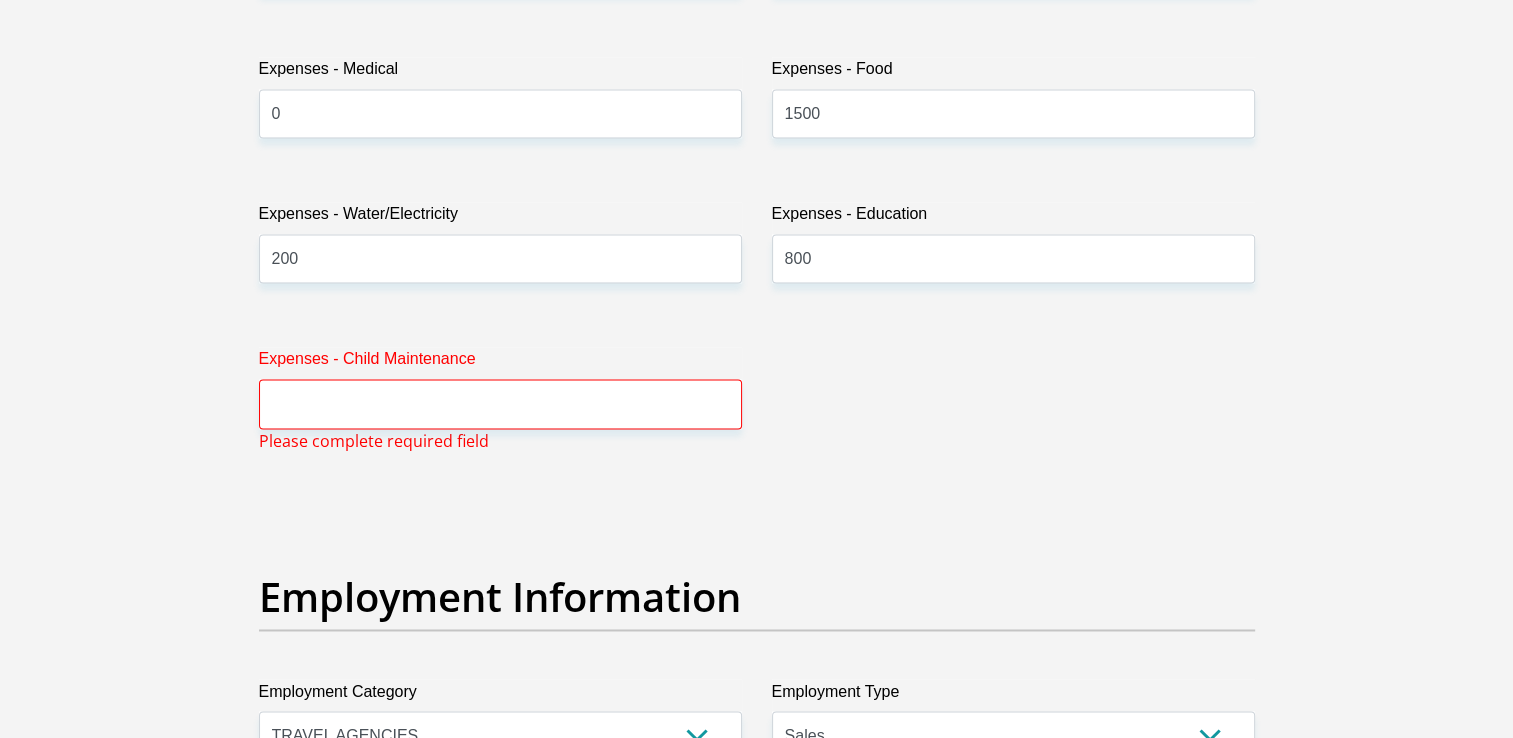 scroll, scrollTop: 3076, scrollLeft: 0, axis: vertical 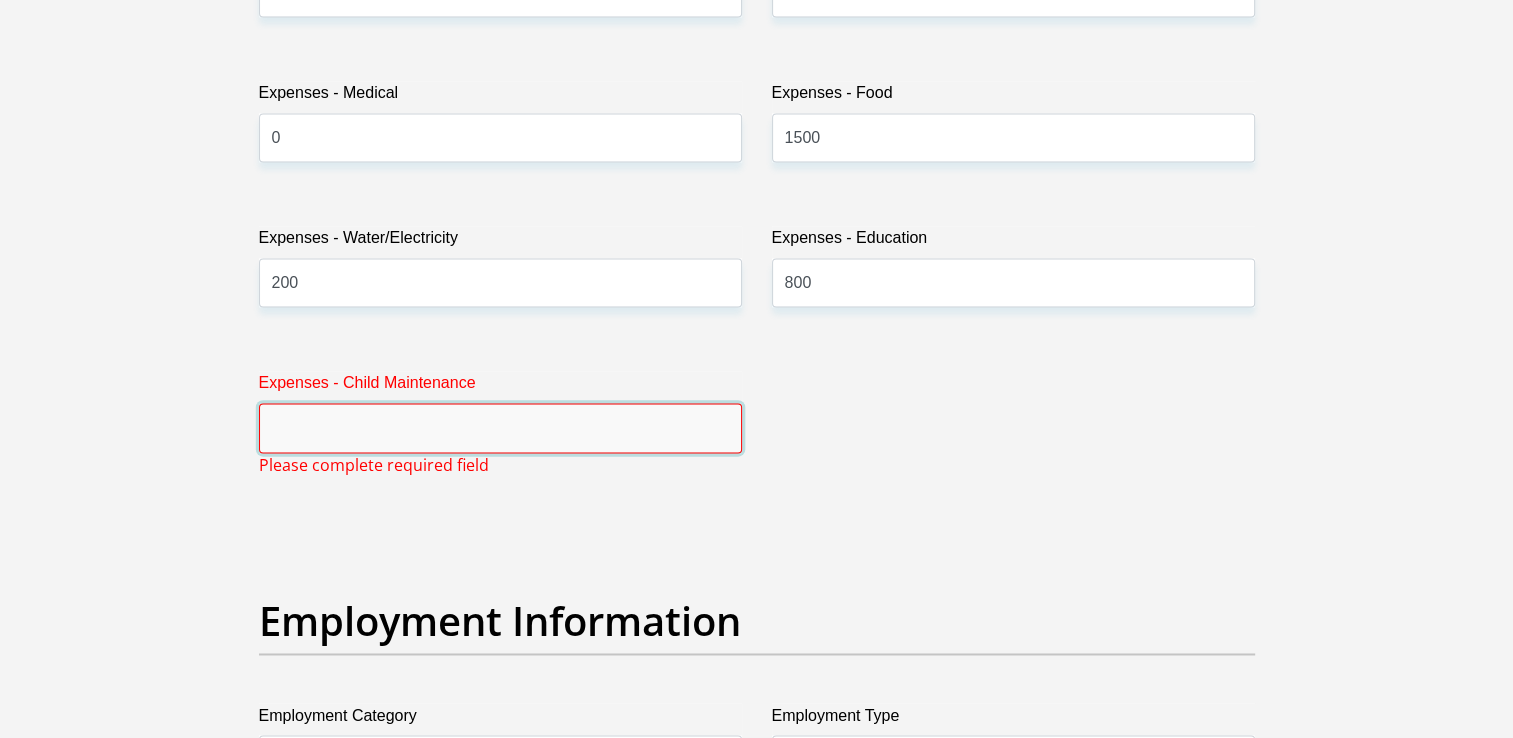click on "Expenses - Child Maintenance" at bounding box center (500, 427) 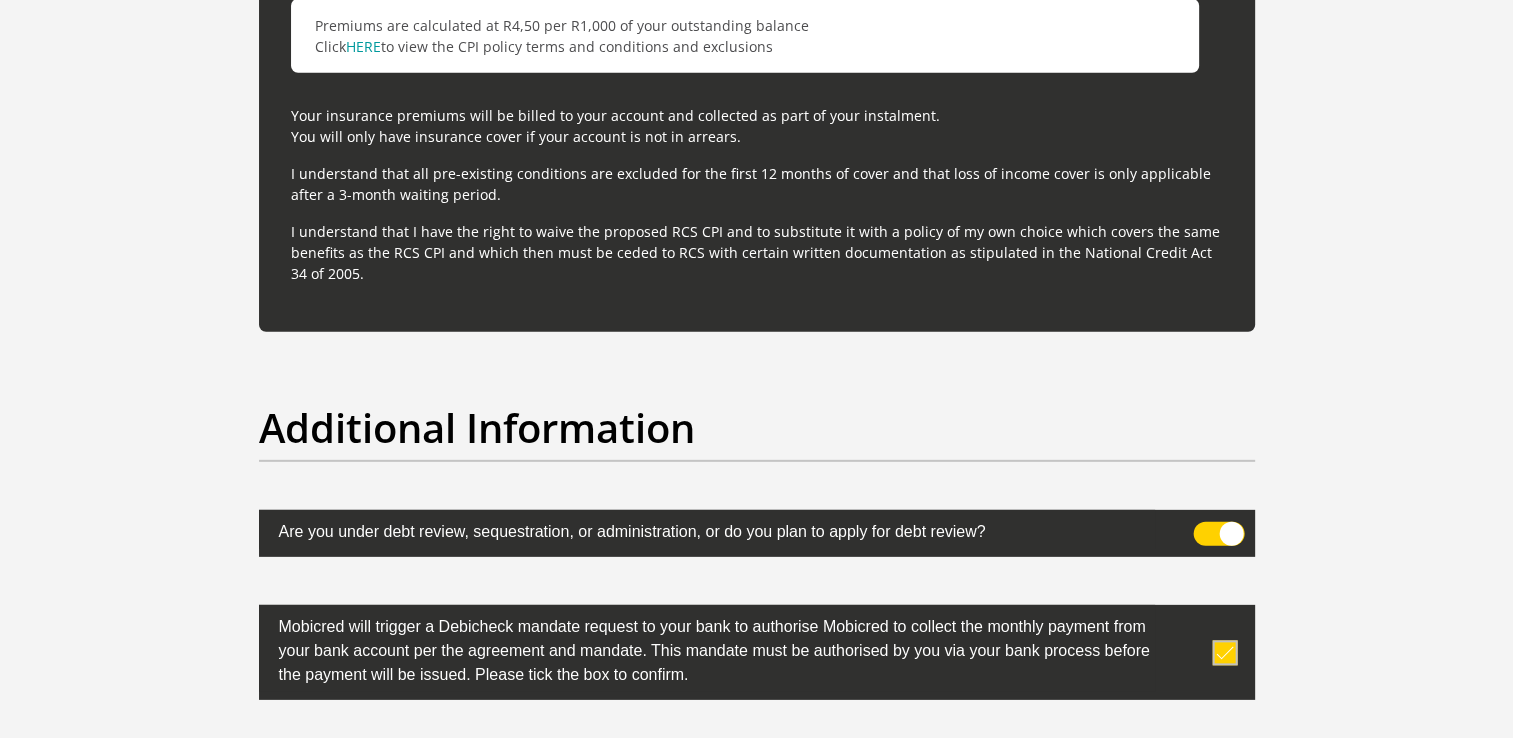 scroll, scrollTop: 6376, scrollLeft: 0, axis: vertical 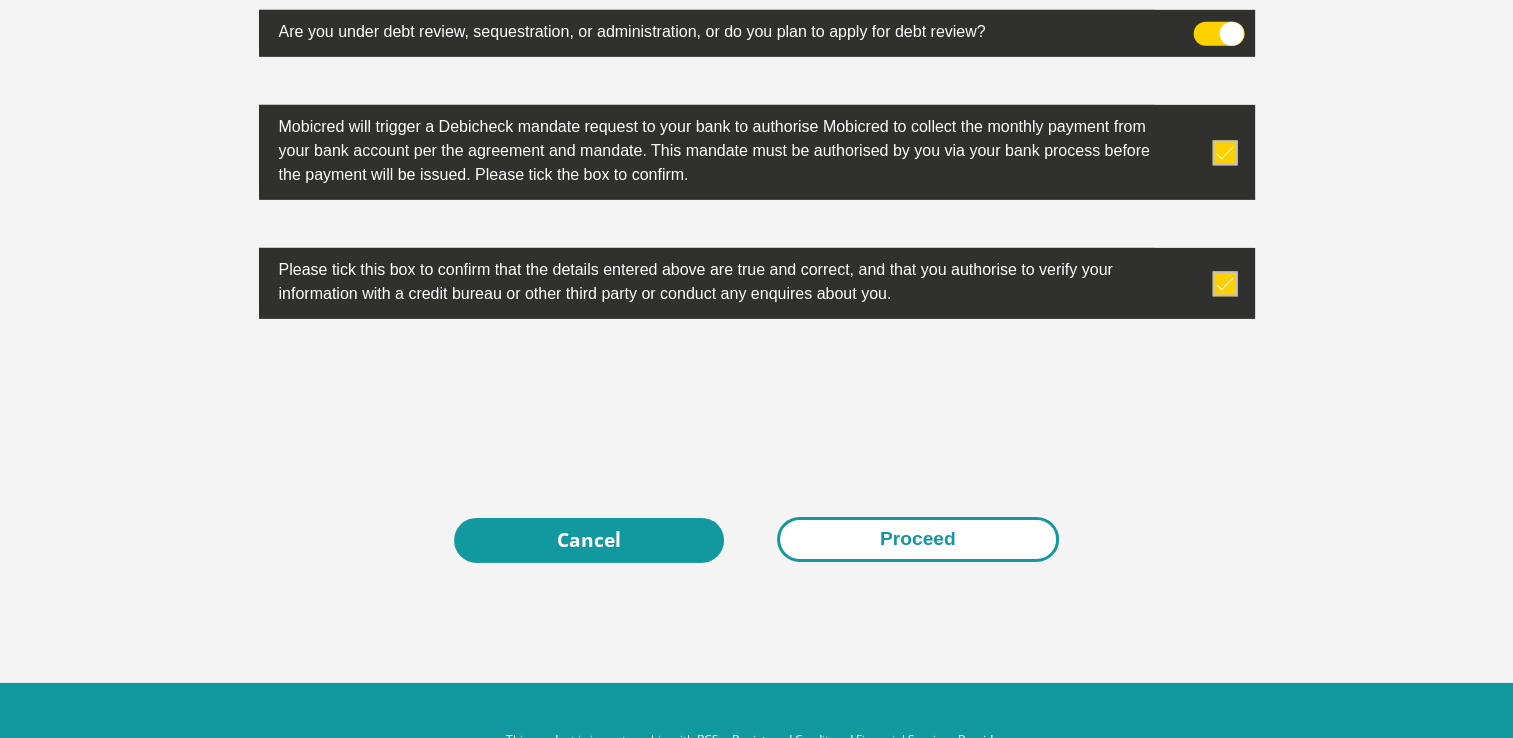 type on "0" 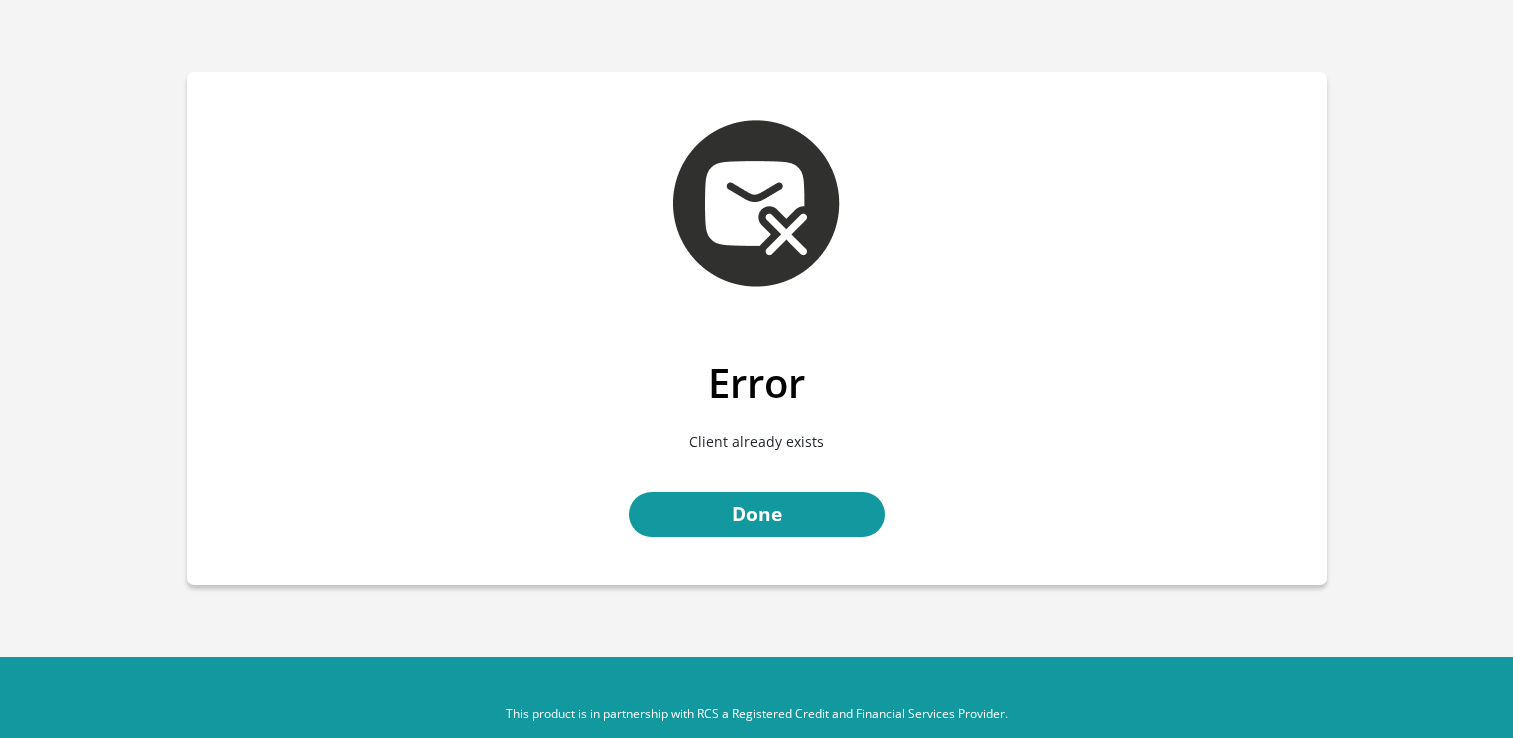scroll, scrollTop: 0, scrollLeft: 0, axis: both 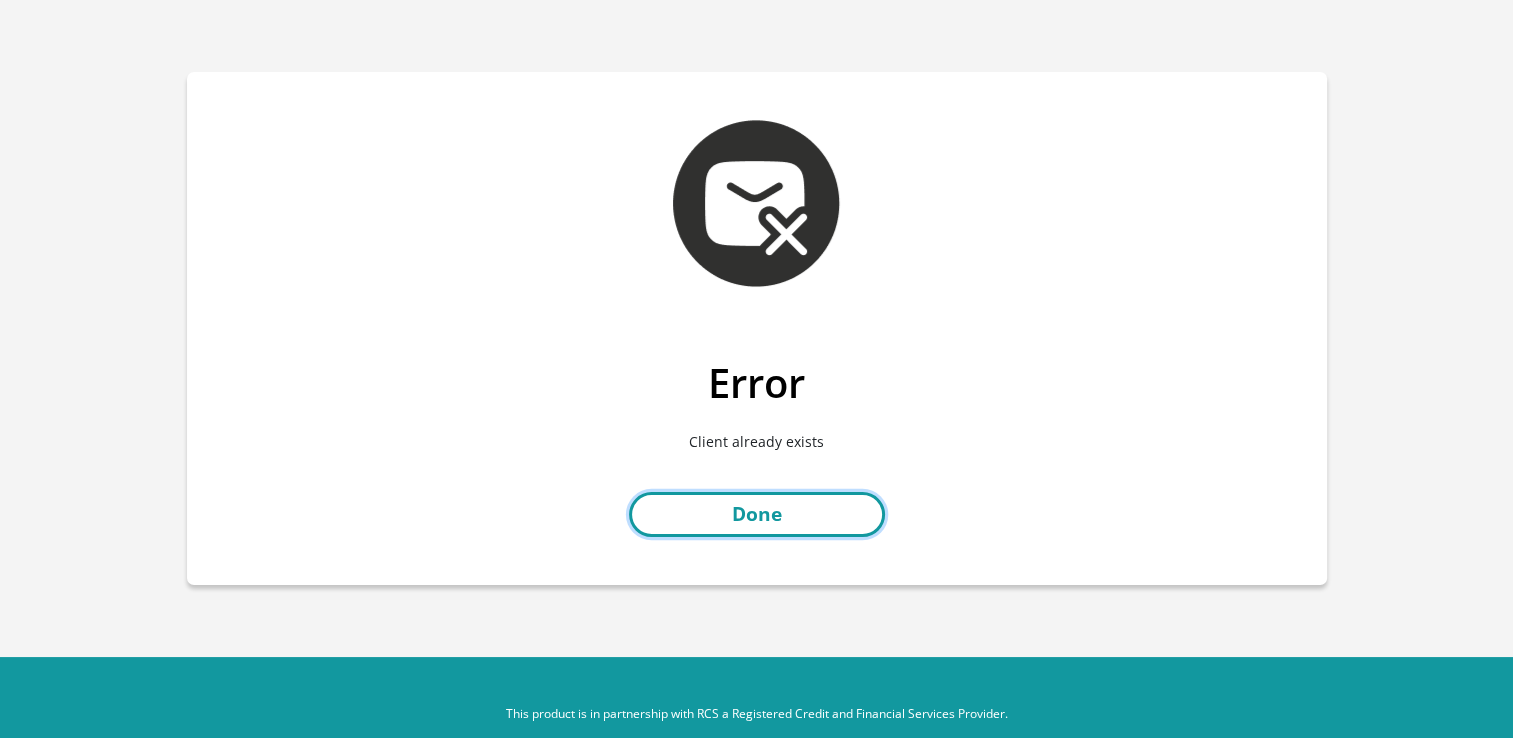 click on "Done" at bounding box center (757, 514) 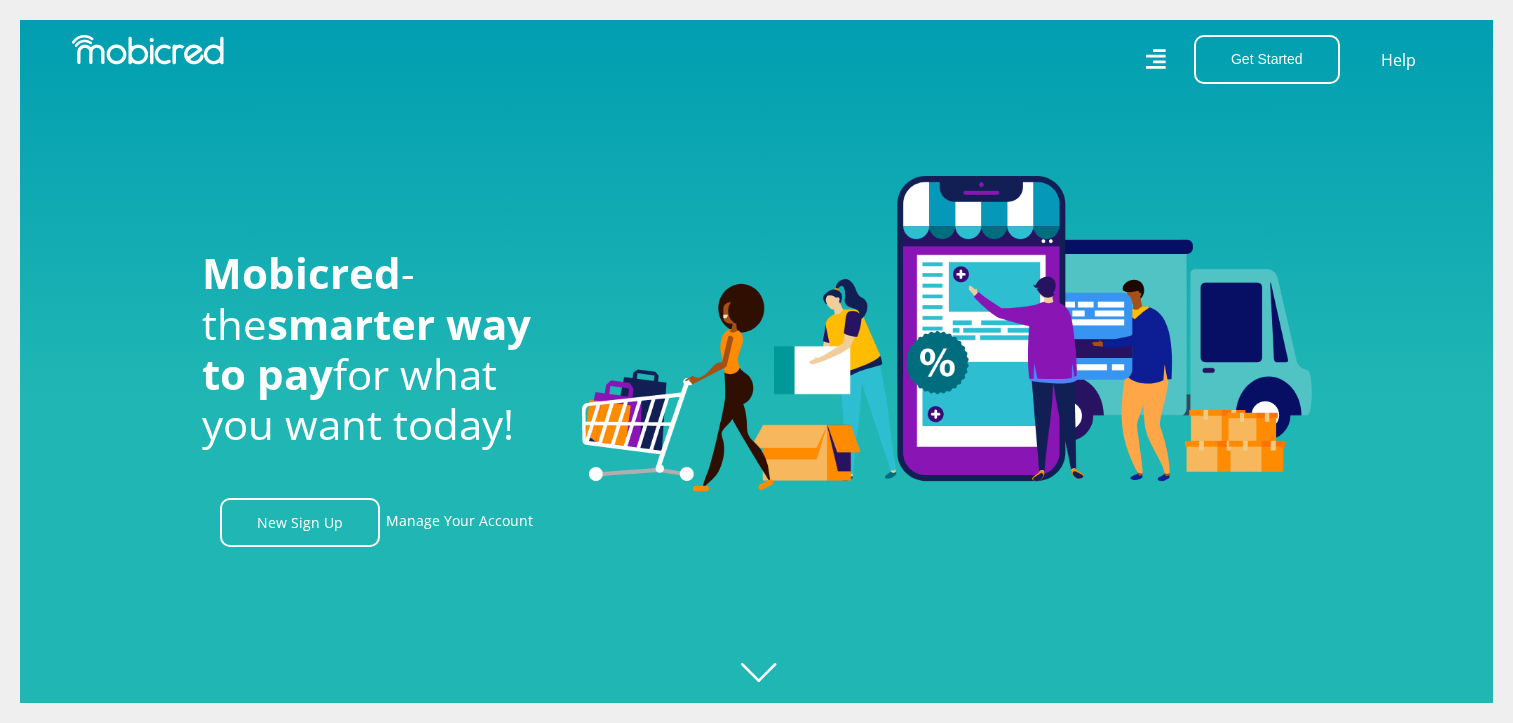 scroll, scrollTop: 0, scrollLeft: 0, axis: both 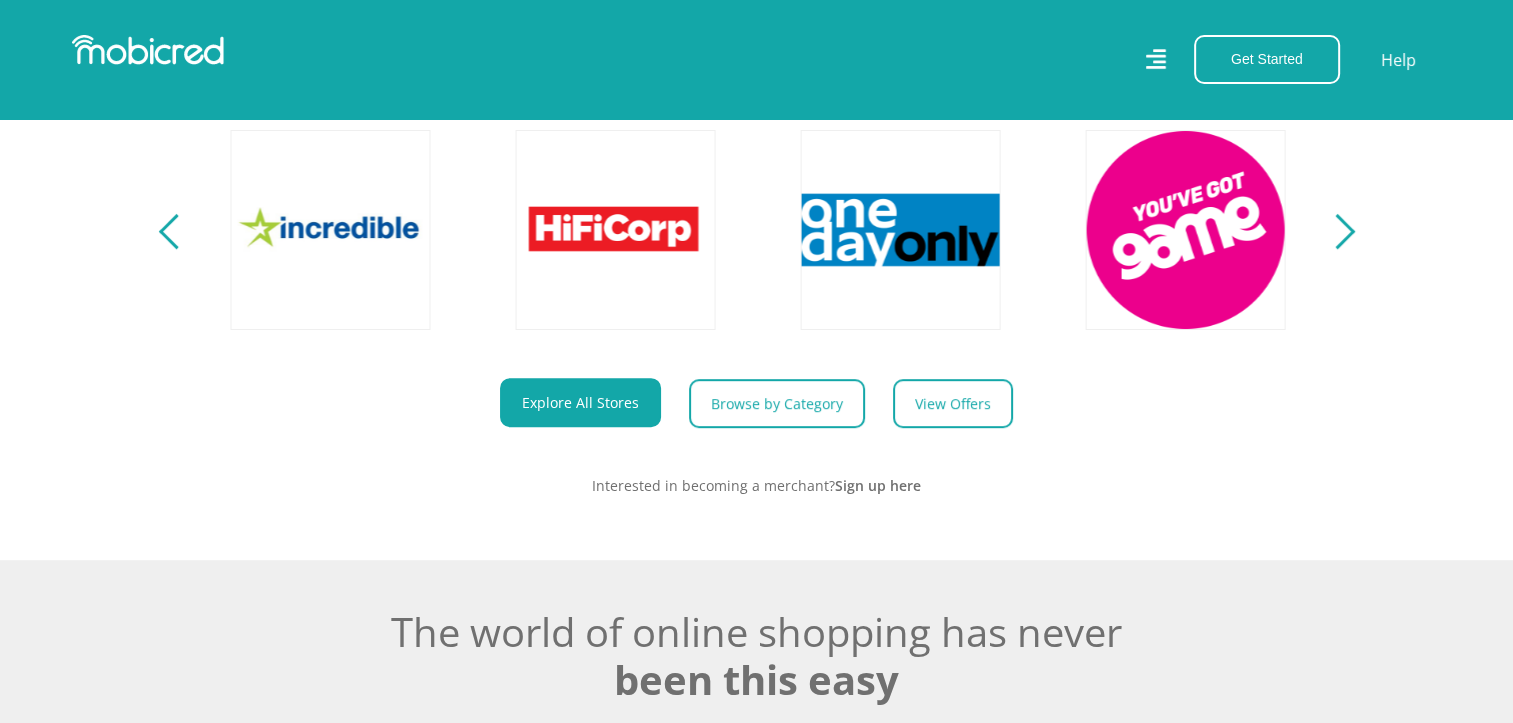click 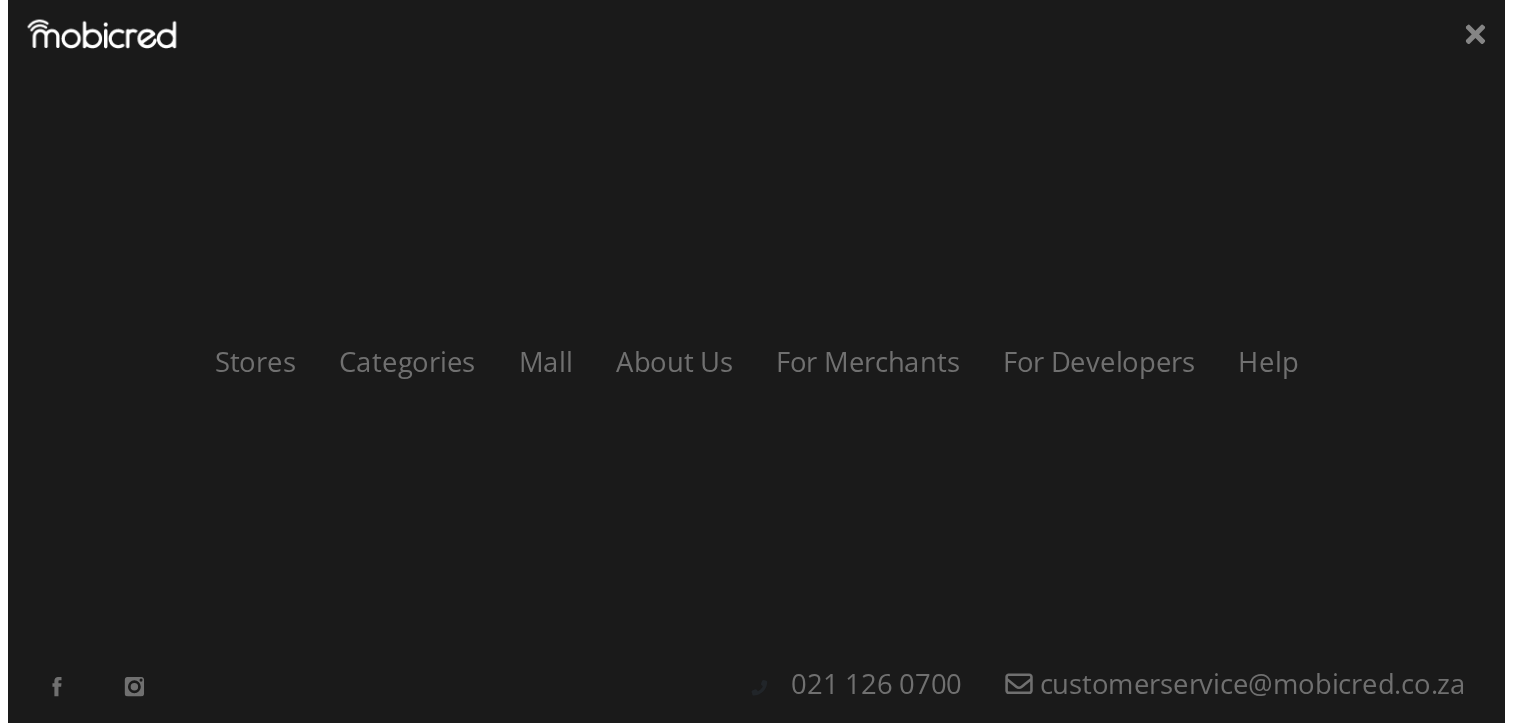 scroll, scrollTop: 0, scrollLeft: 4560, axis: horizontal 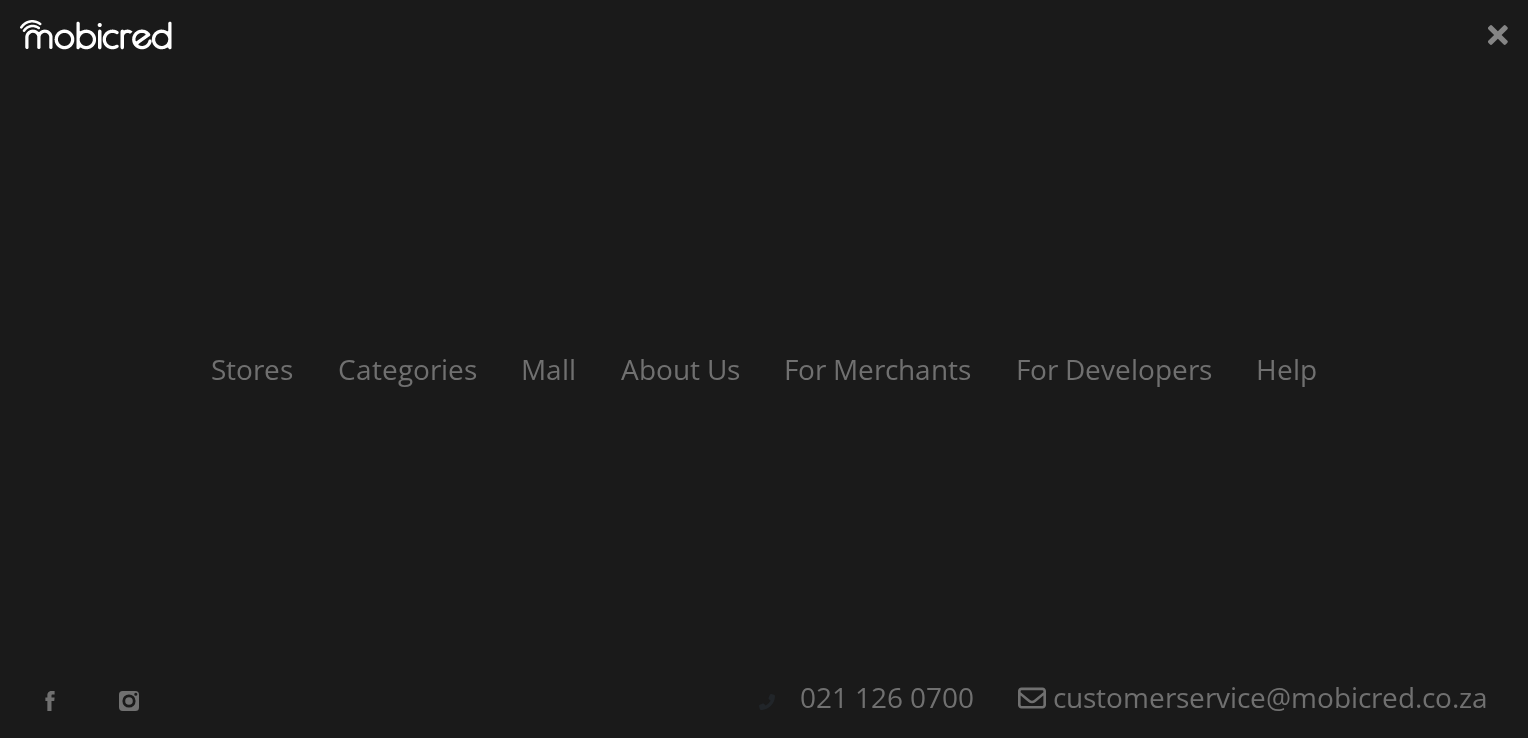 click 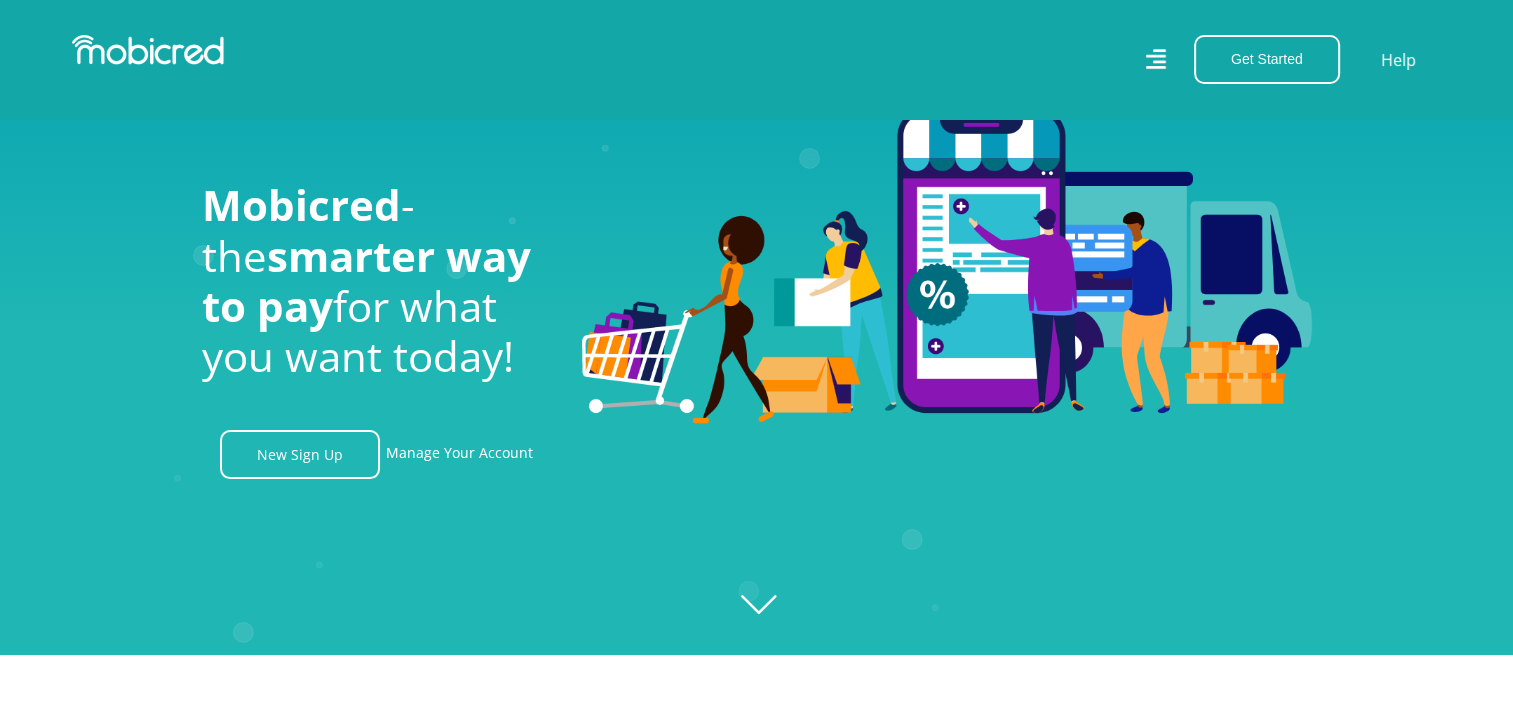 scroll, scrollTop: 0, scrollLeft: 0, axis: both 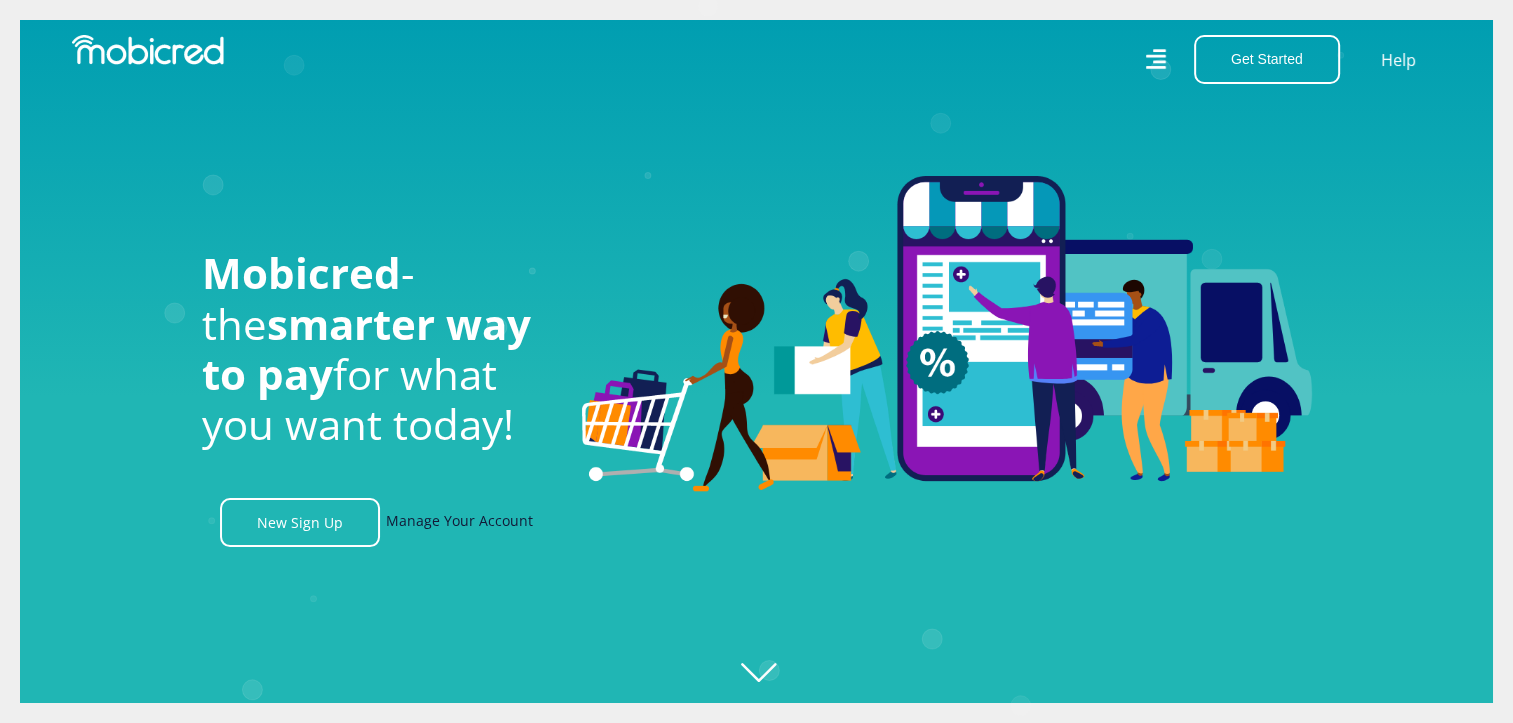 click on "Manage Your Account" at bounding box center (459, 522) 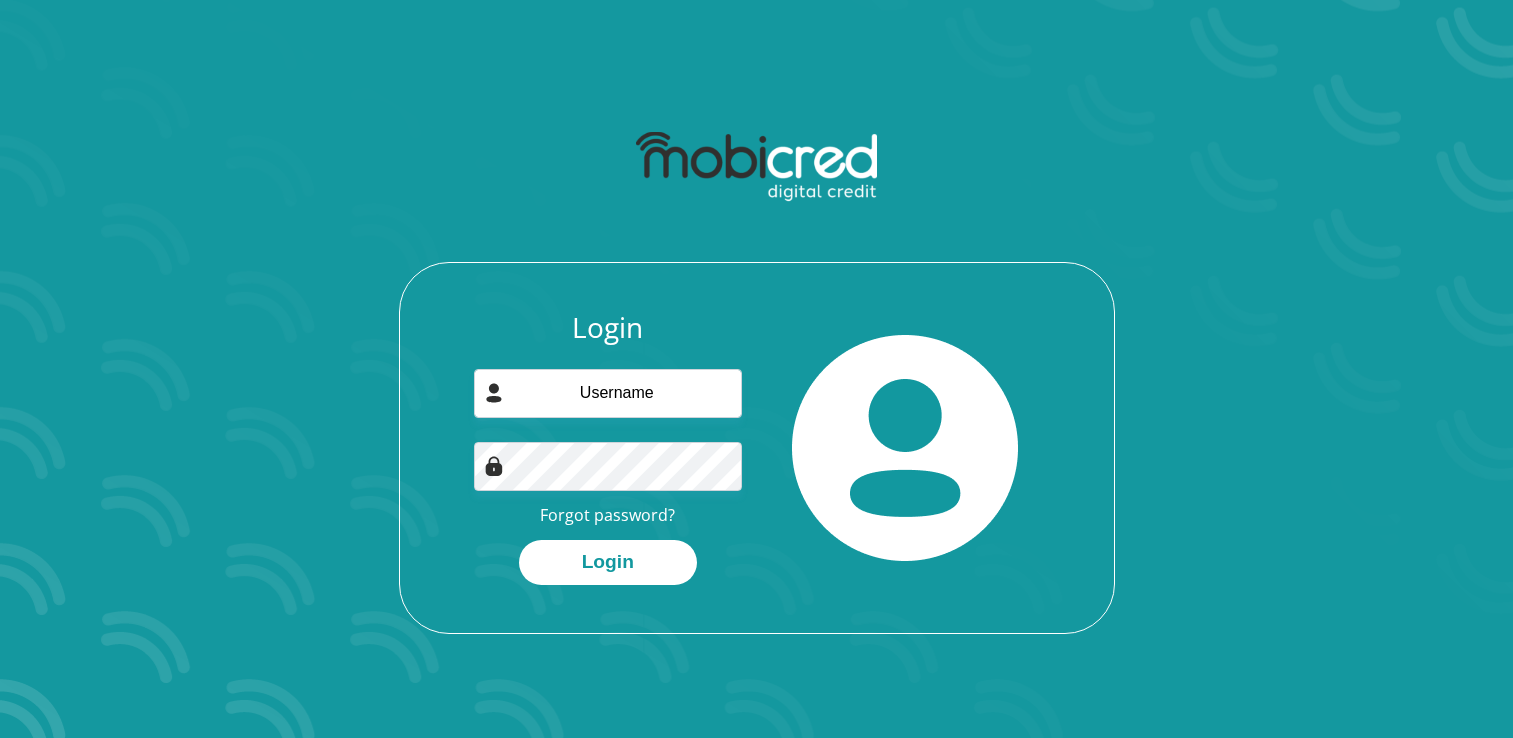 scroll, scrollTop: 0, scrollLeft: 0, axis: both 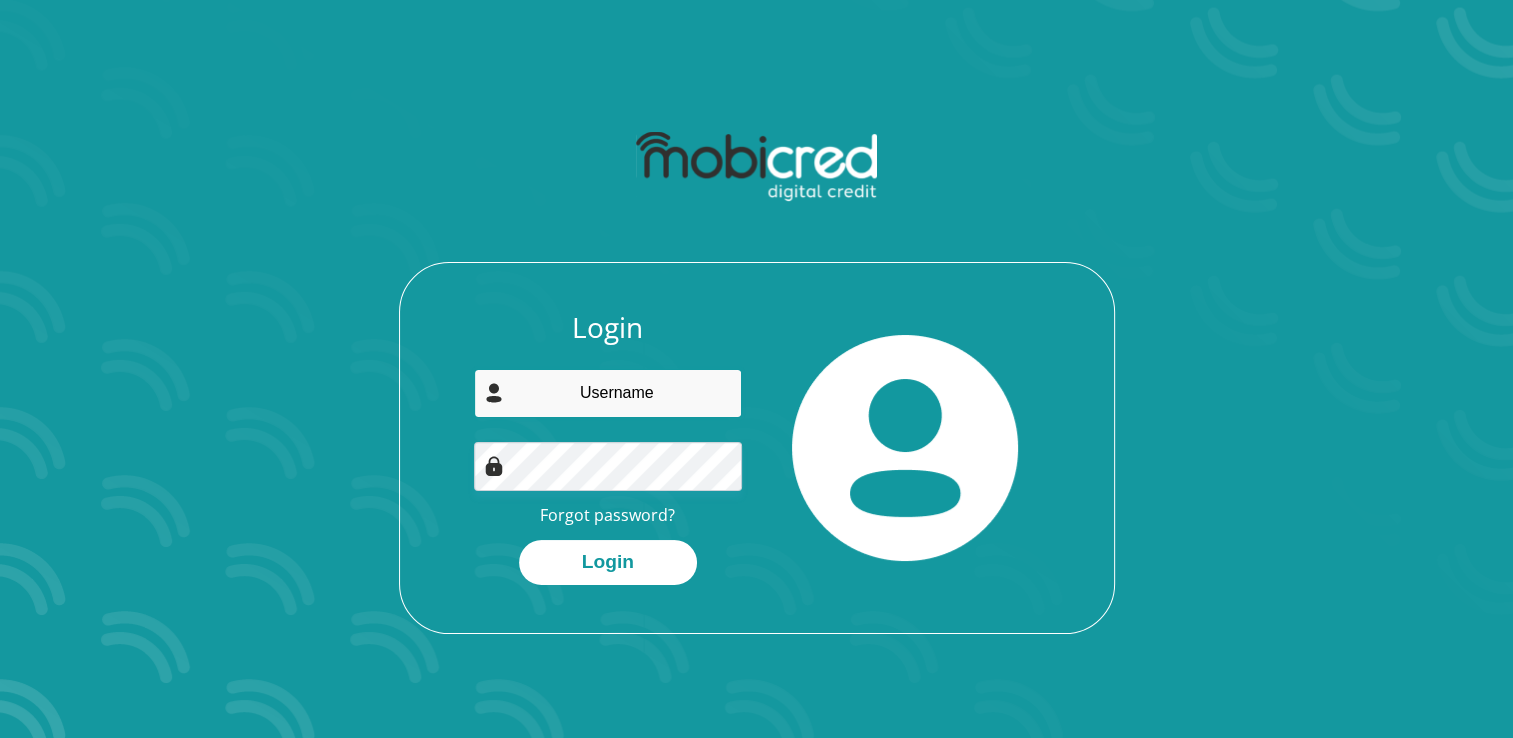 click at bounding box center (608, 393) 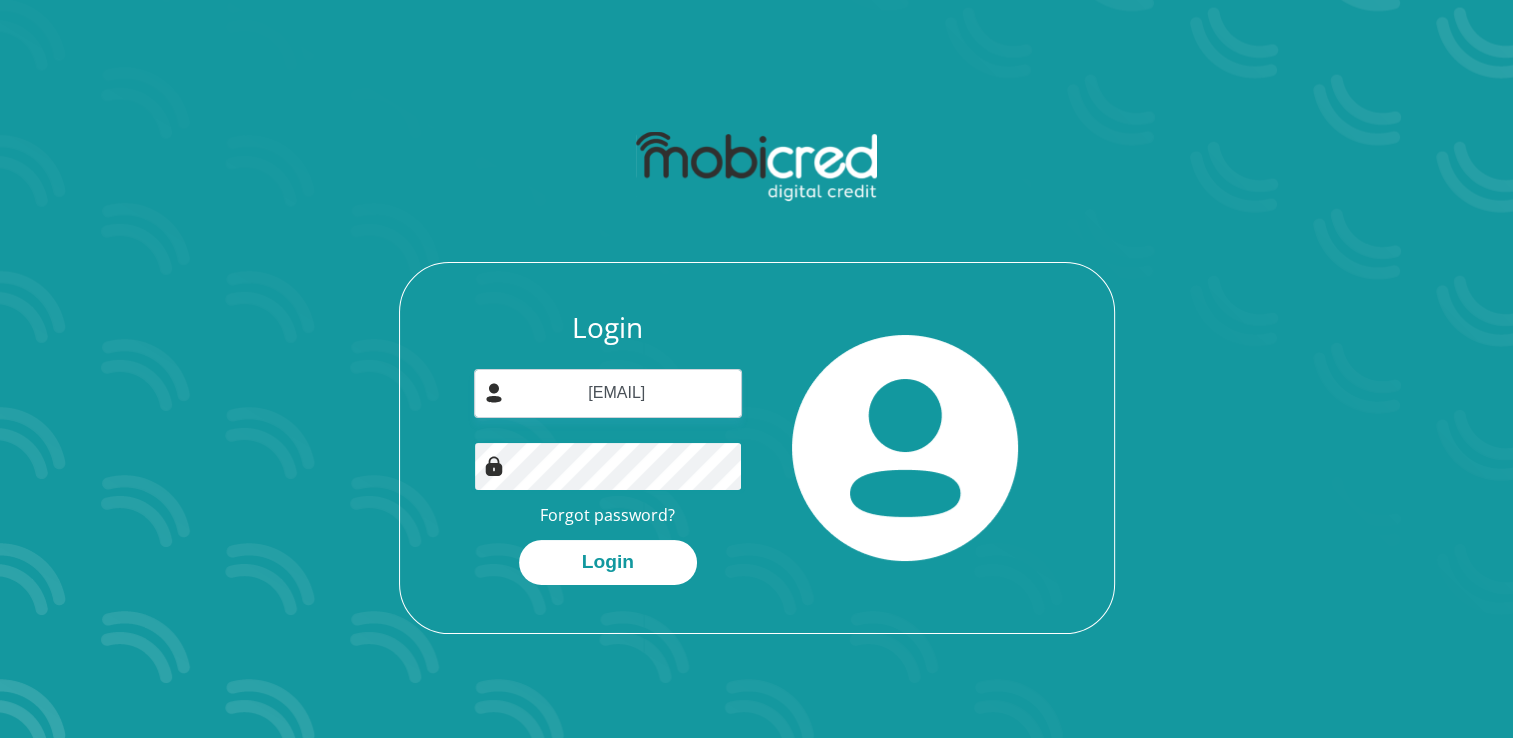 click on "Login" at bounding box center (608, 562) 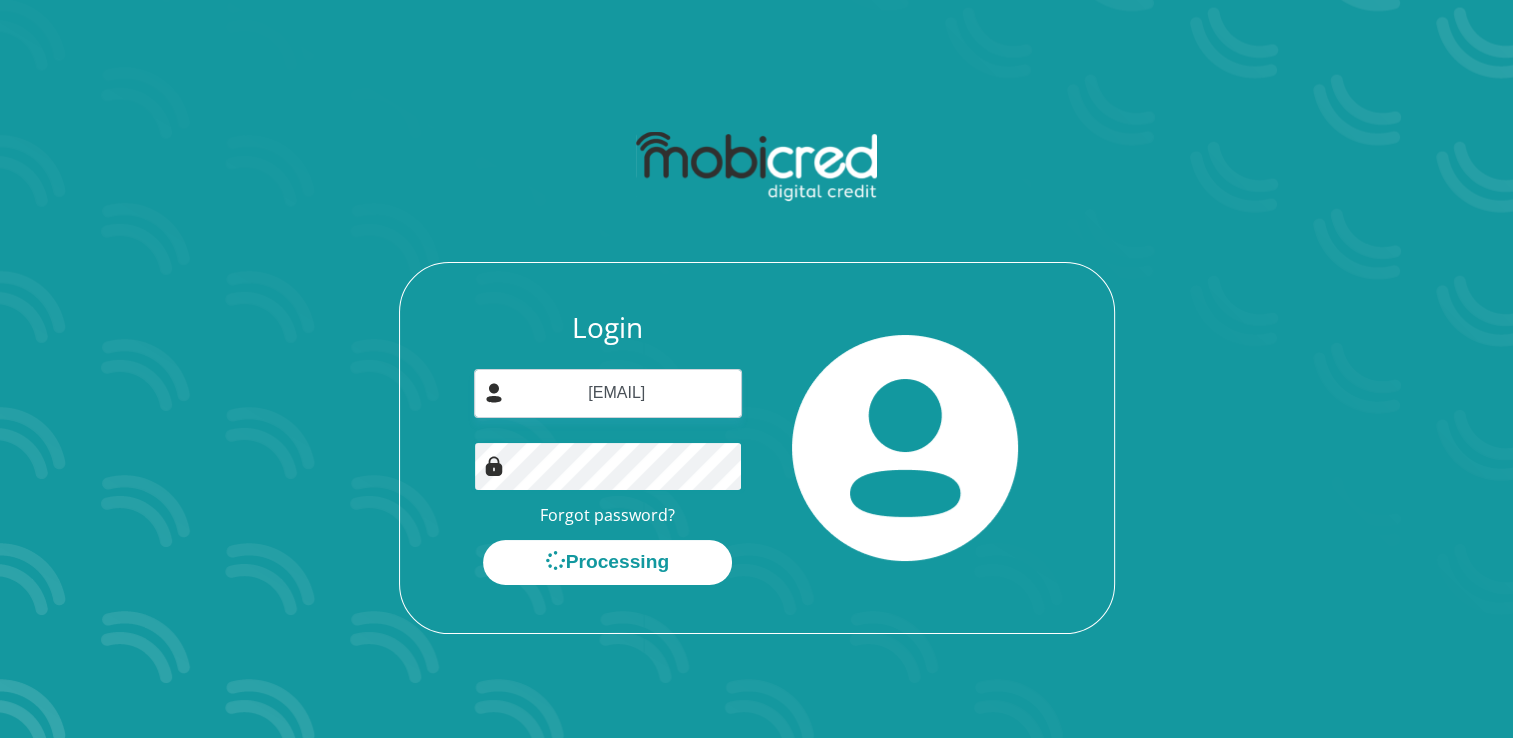 scroll, scrollTop: 0, scrollLeft: 0, axis: both 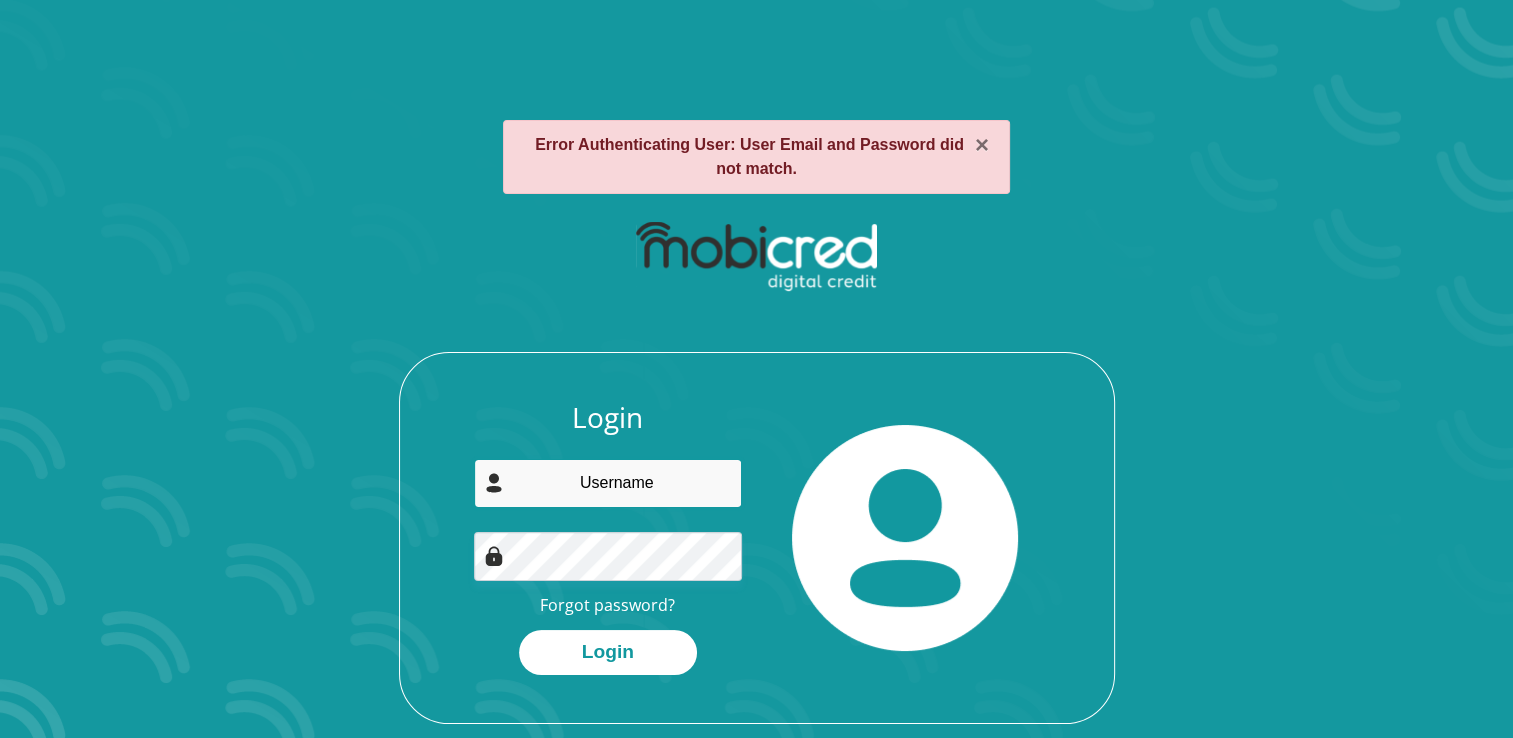 click at bounding box center (608, 483) 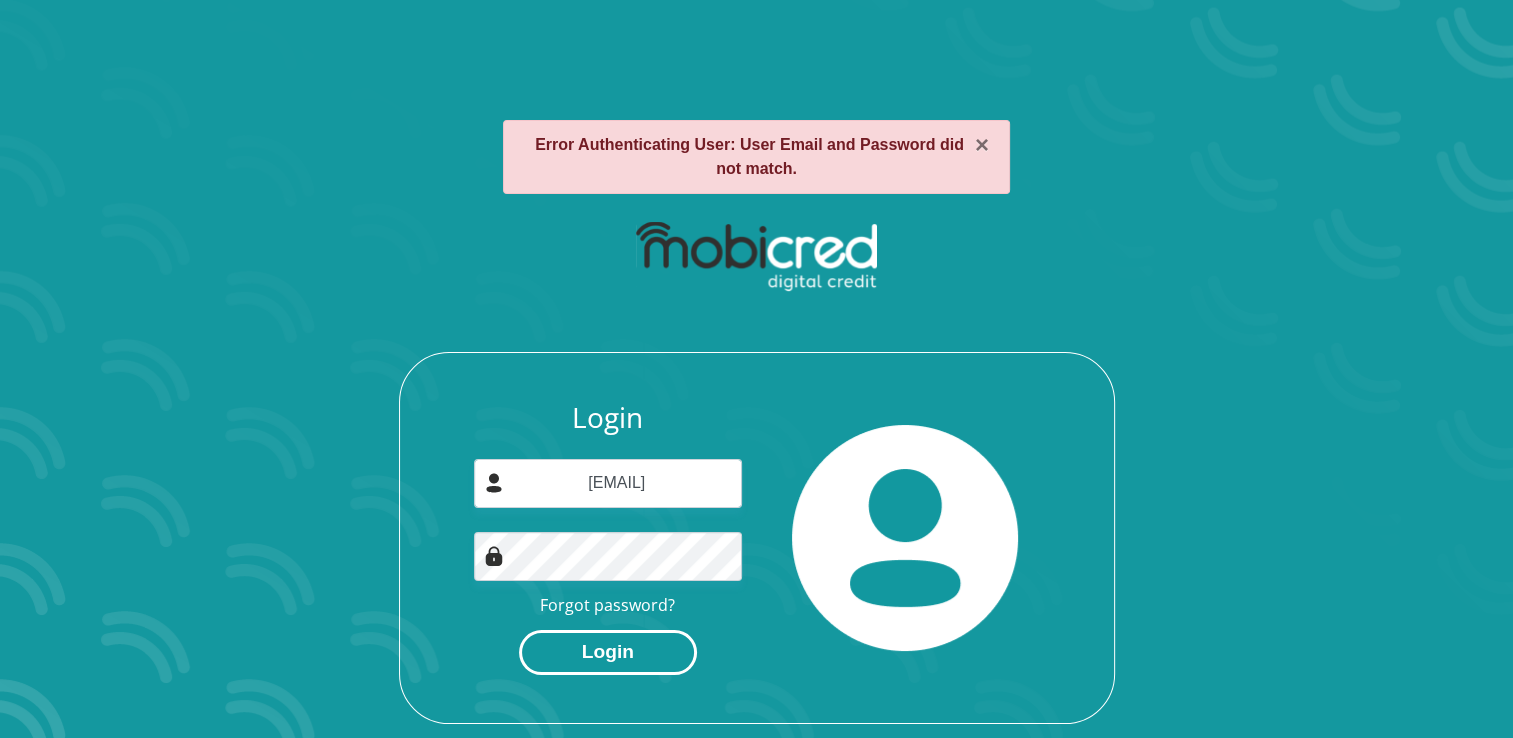 click on "Login" at bounding box center [608, 652] 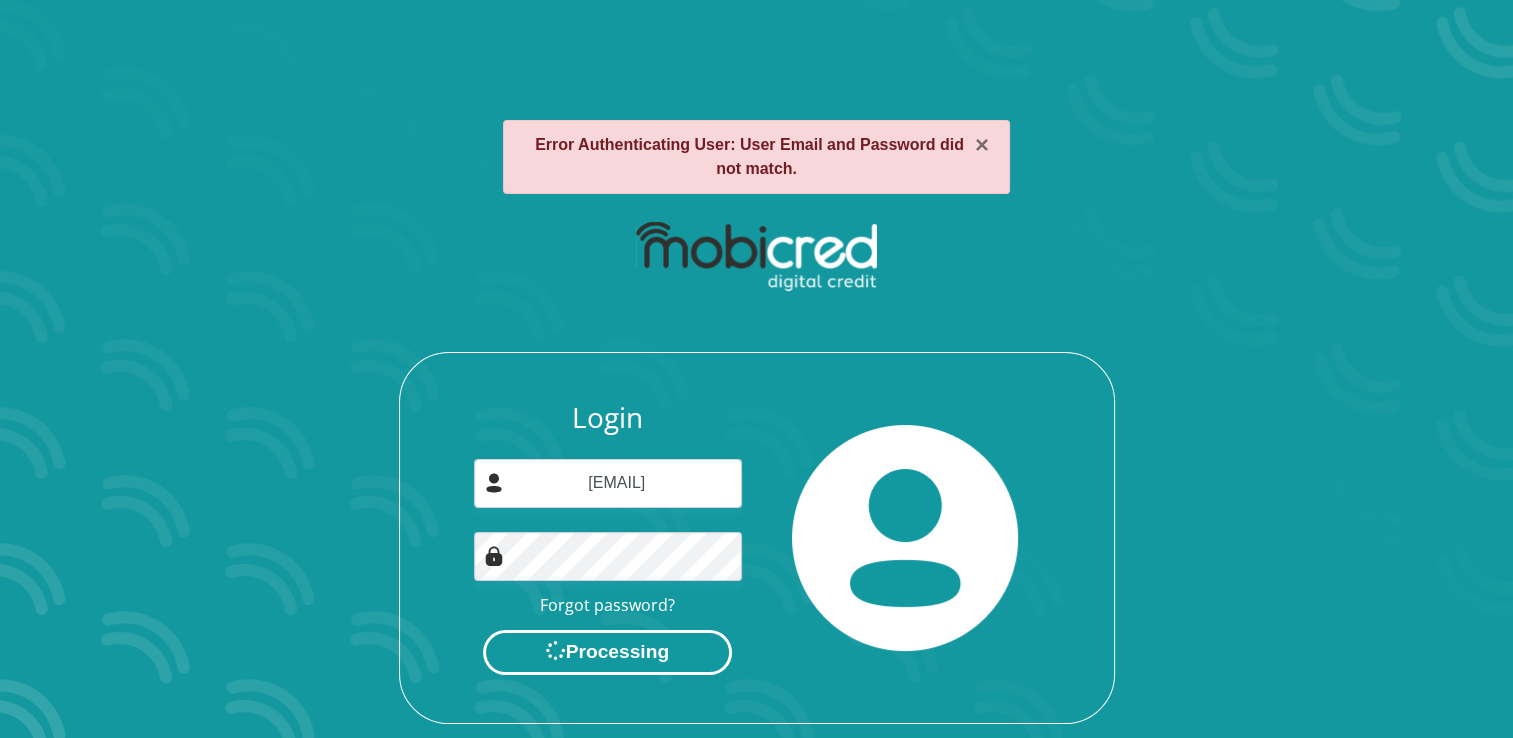 scroll, scrollTop: 0, scrollLeft: 0, axis: both 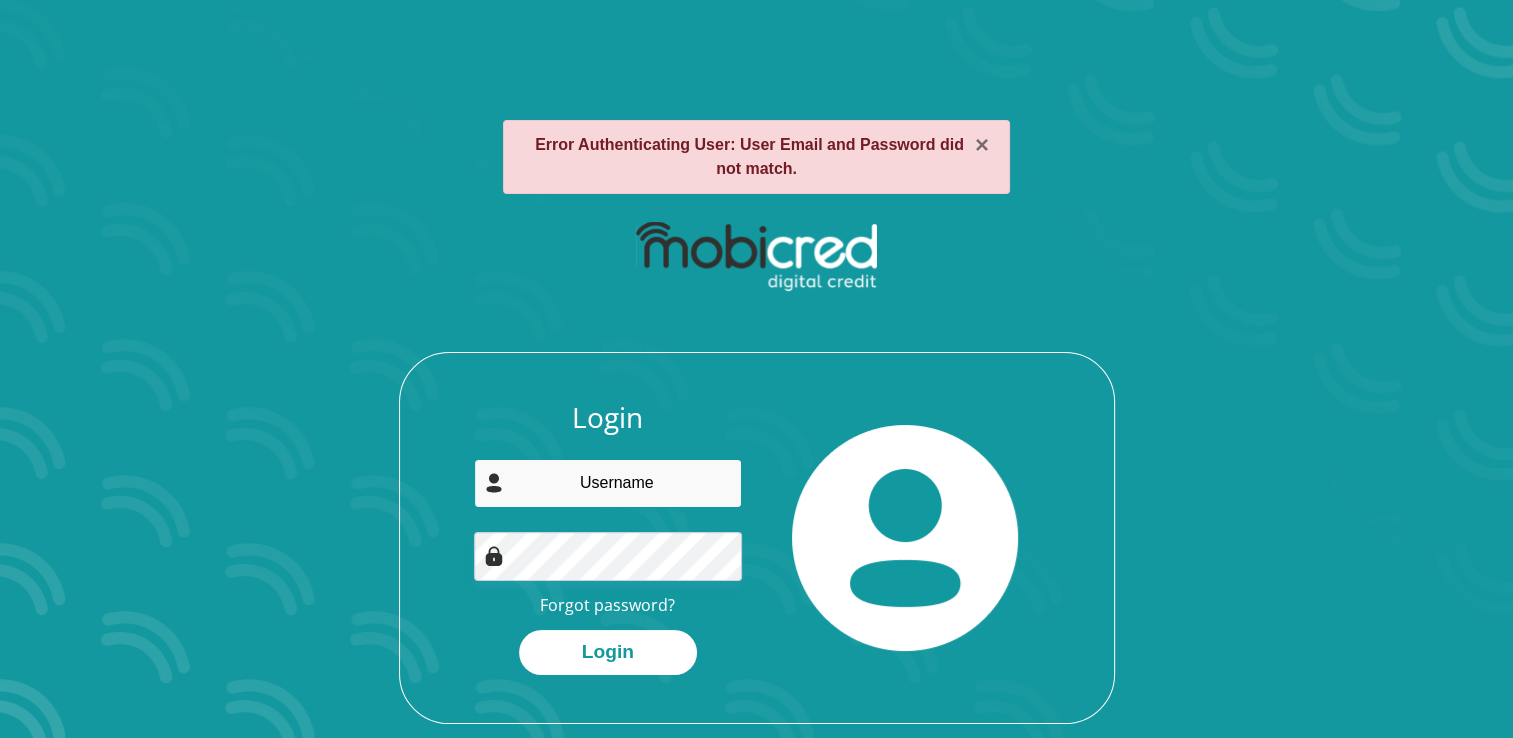 click at bounding box center [608, 483] 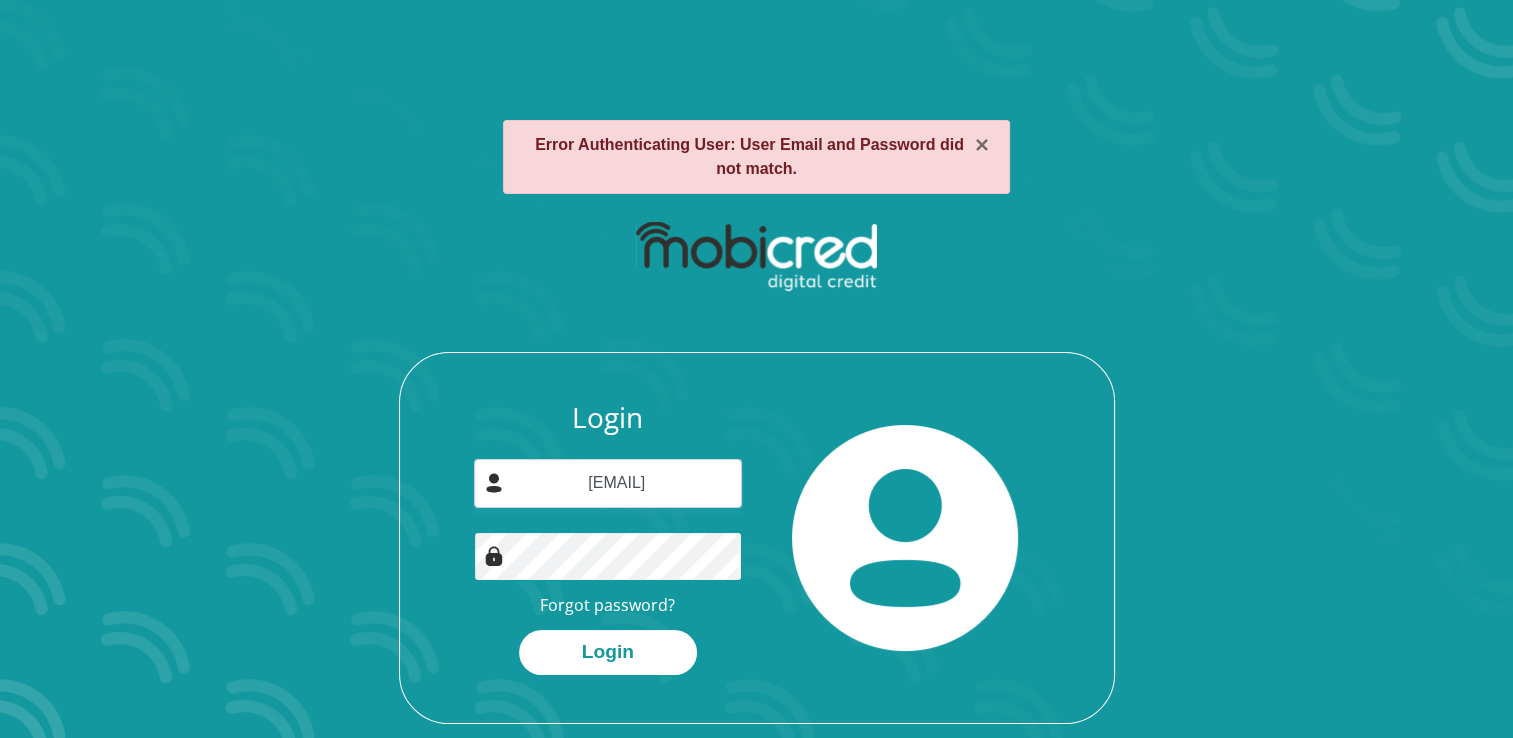 click on "Login" at bounding box center [608, 652] 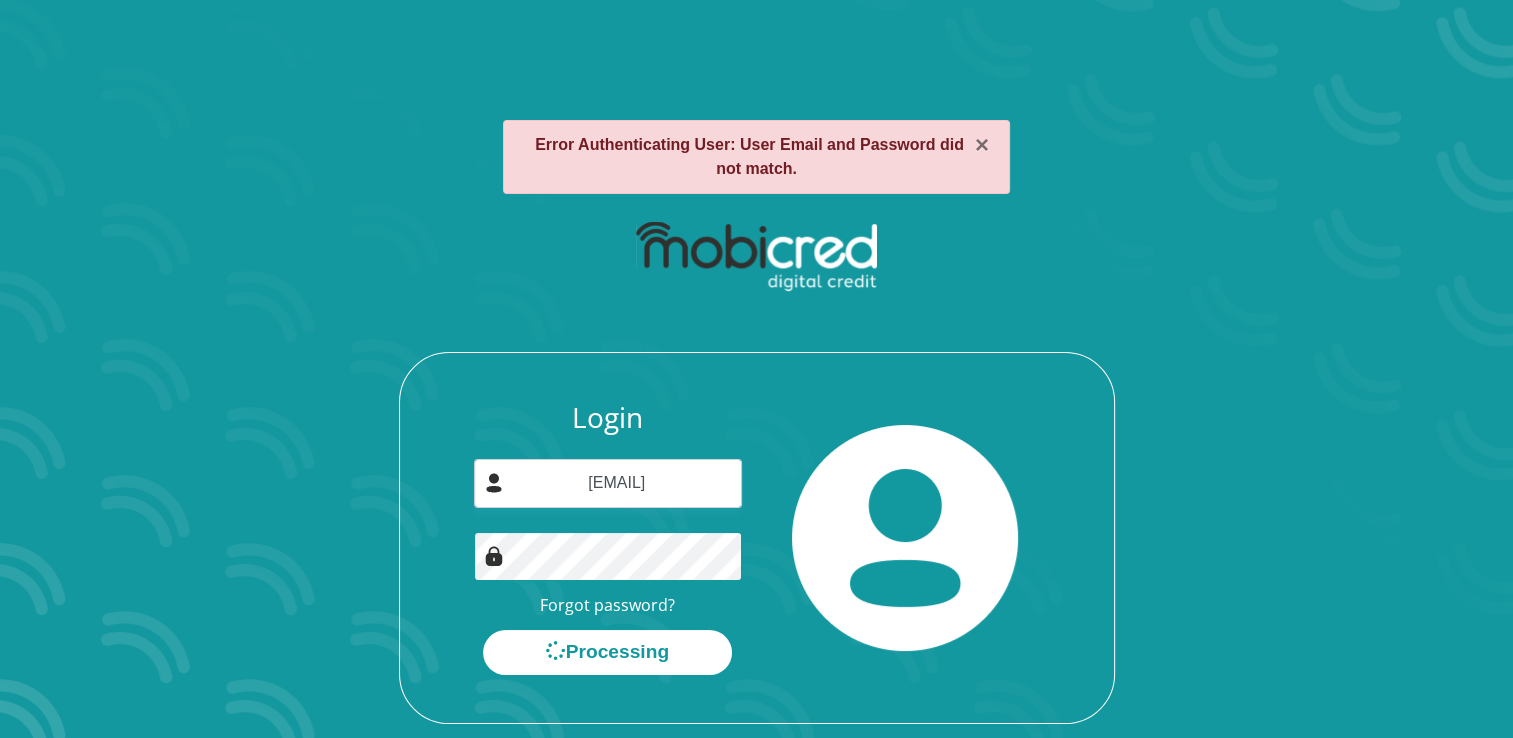 scroll, scrollTop: 0, scrollLeft: 0, axis: both 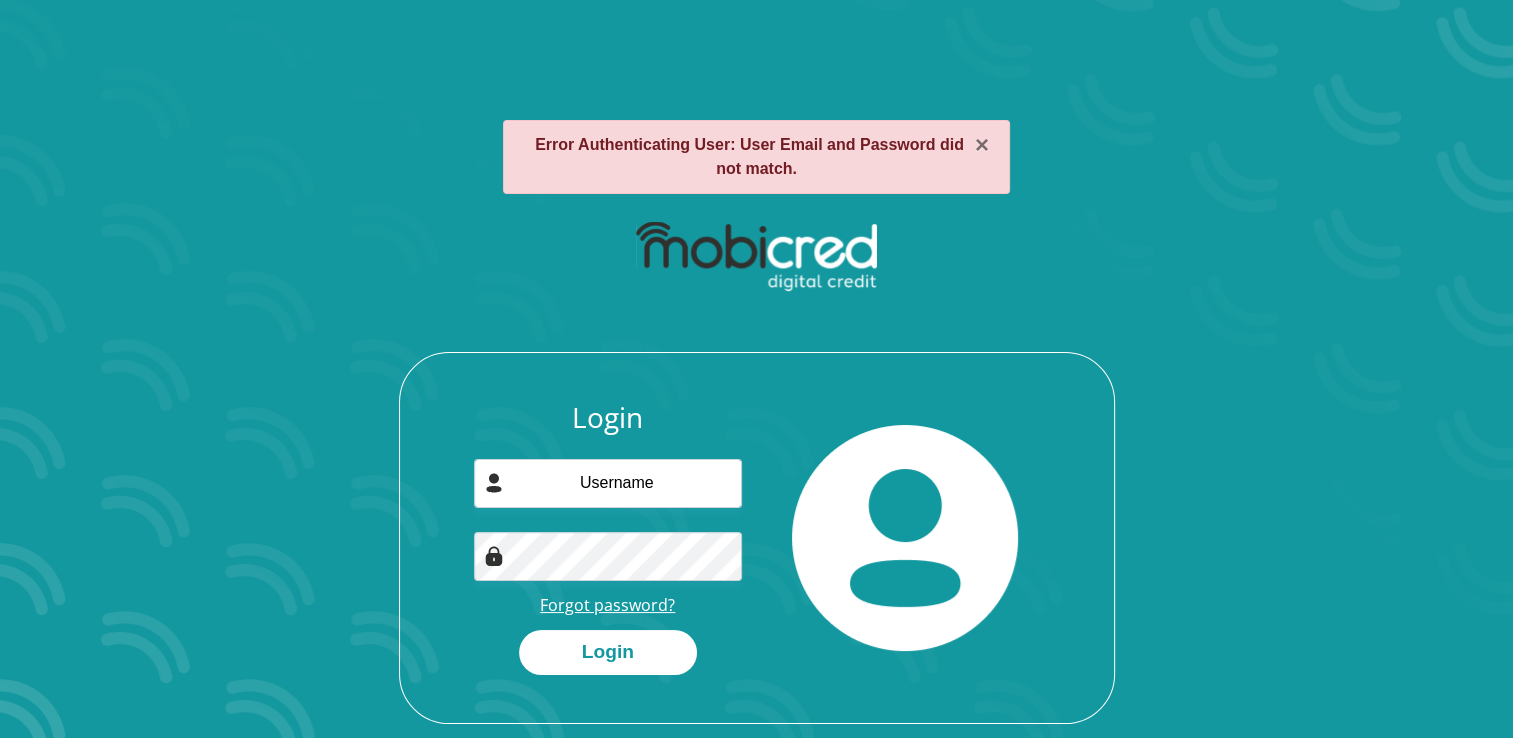 click on "Forgot password?" at bounding box center (607, 605) 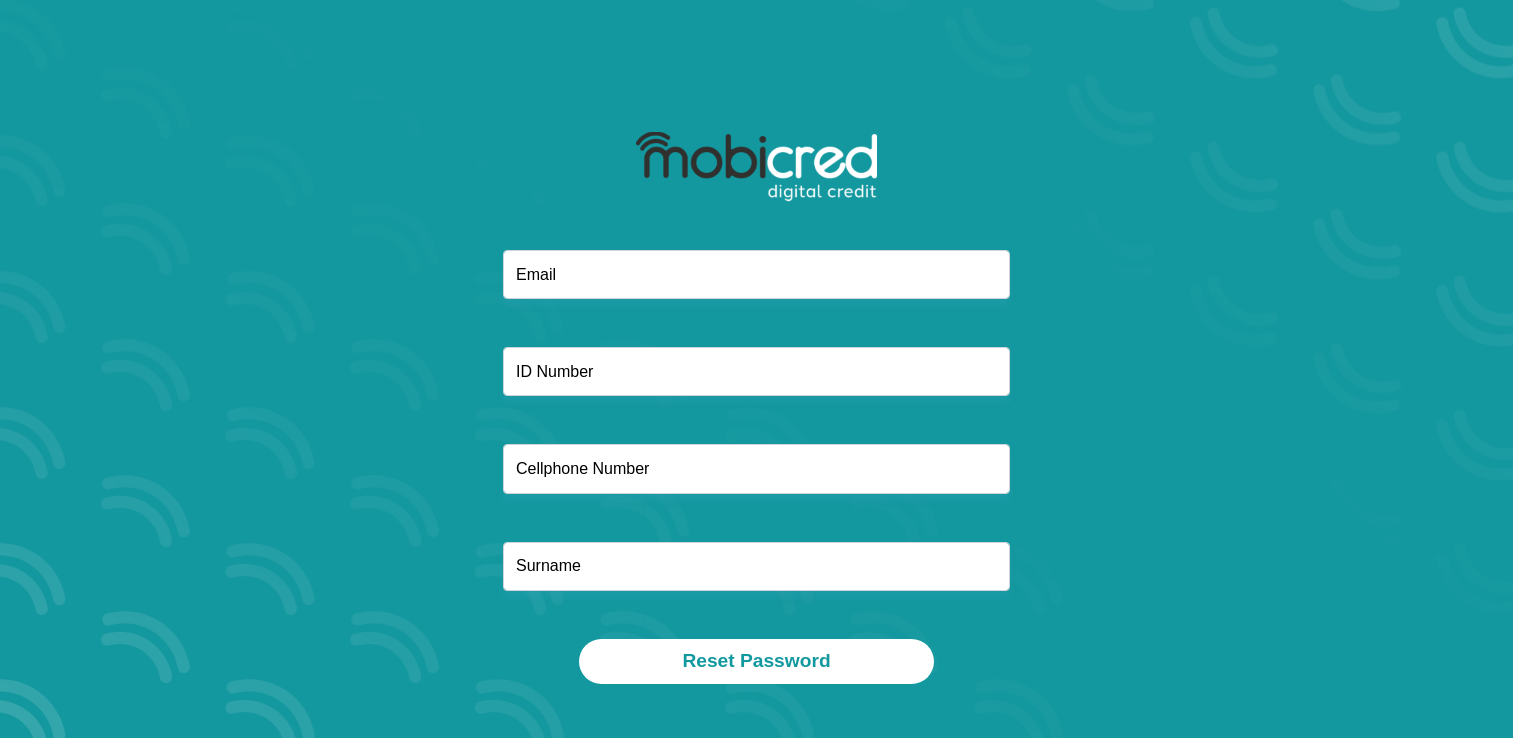 scroll, scrollTop: 0, scrollLeft: 0, axis: both 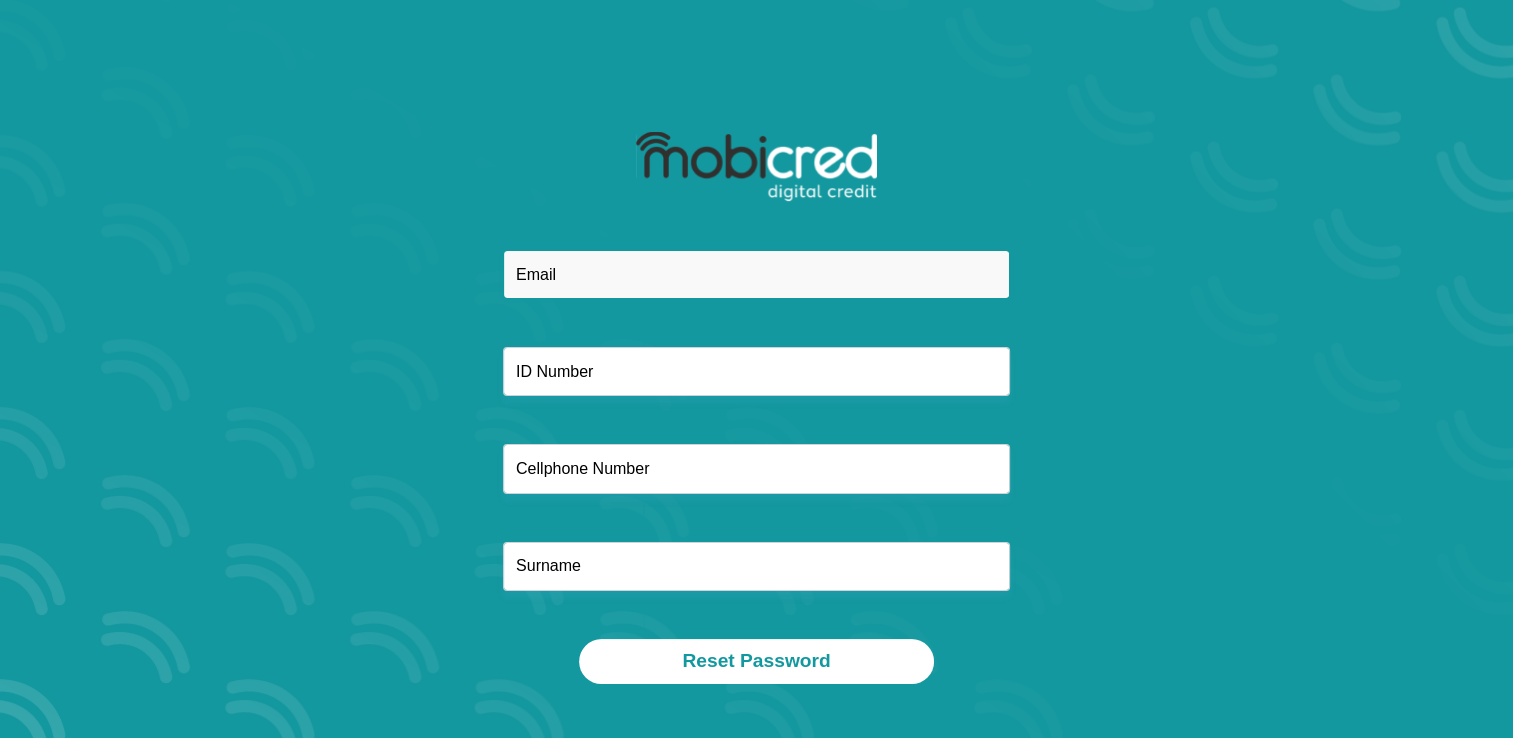 click at bounding box center (756, 274) 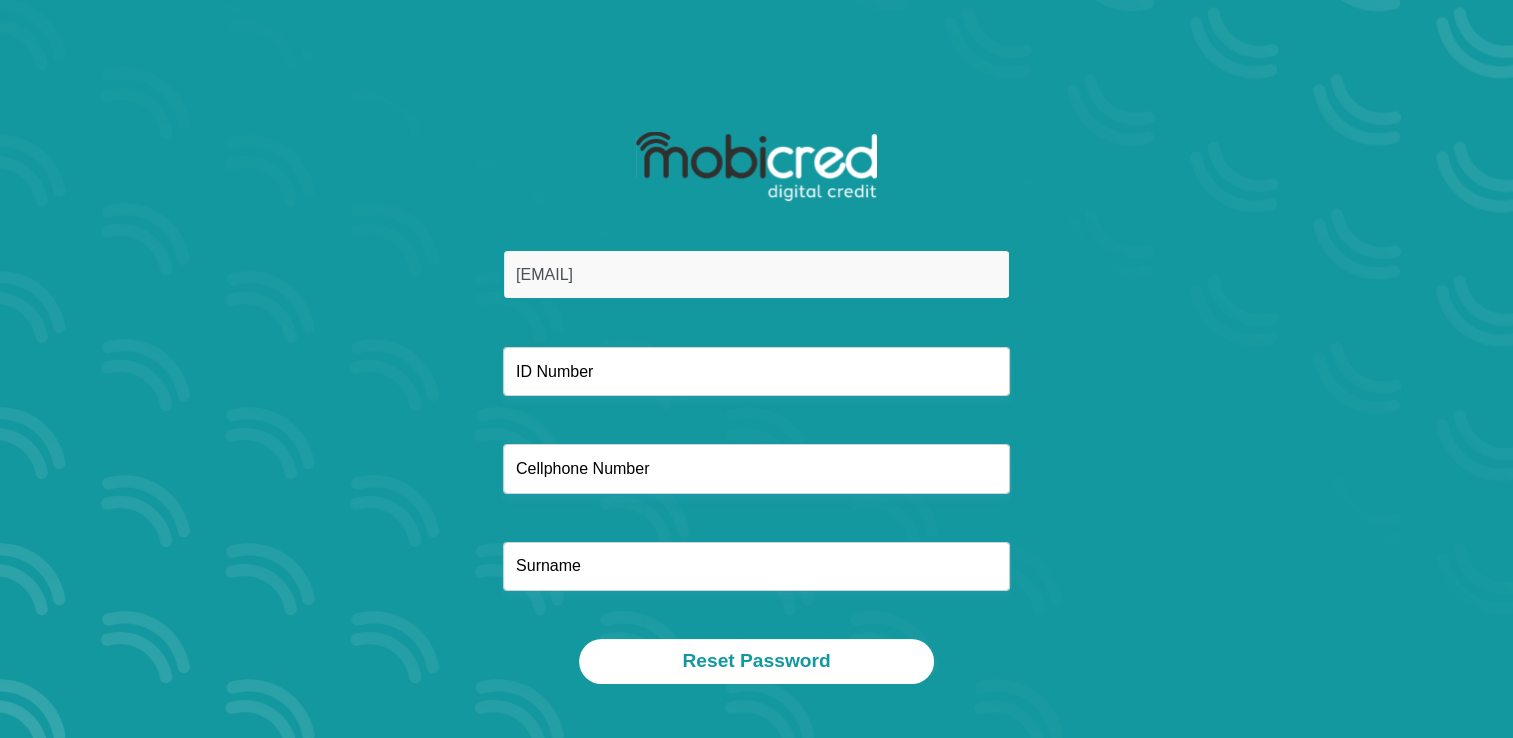 type on "1" 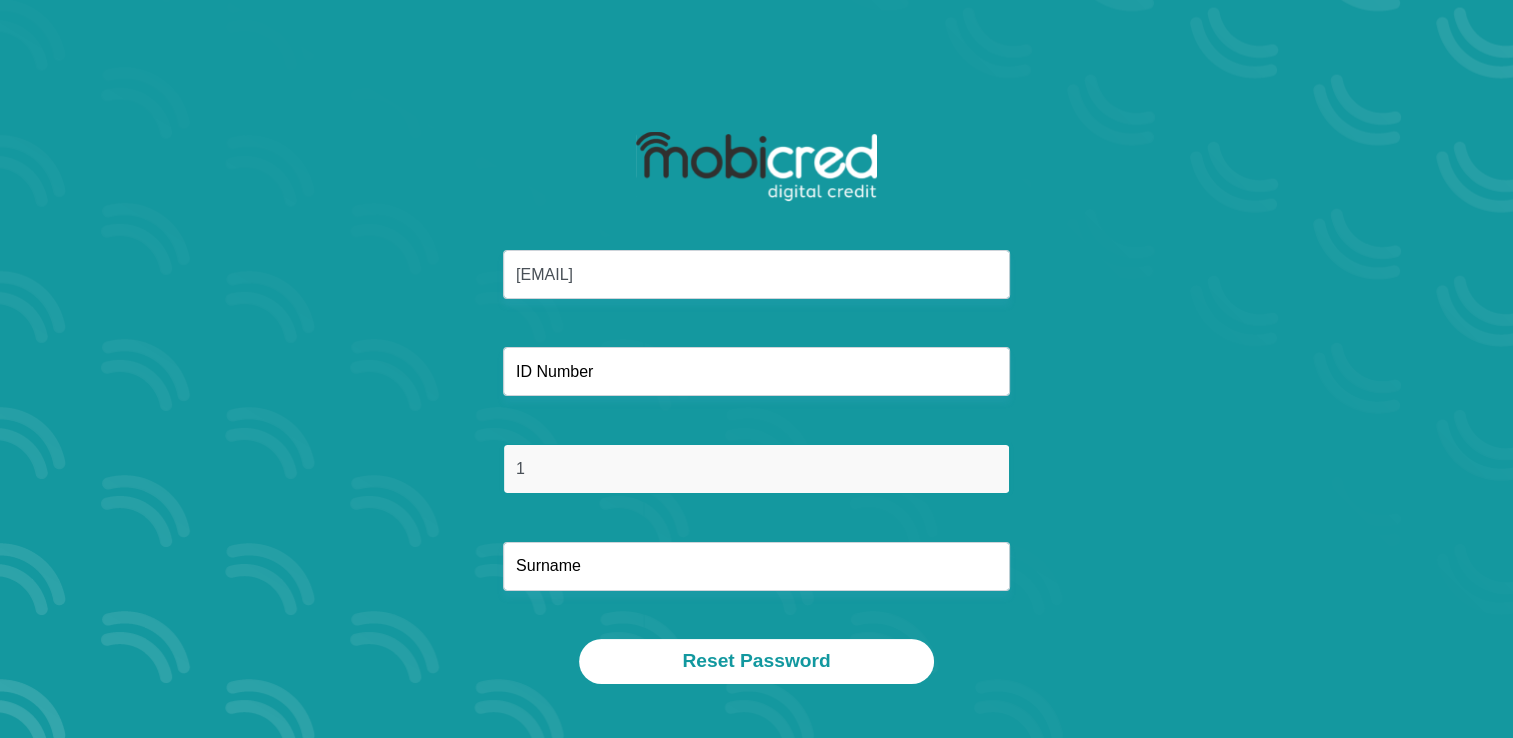 type on "Abrahams" 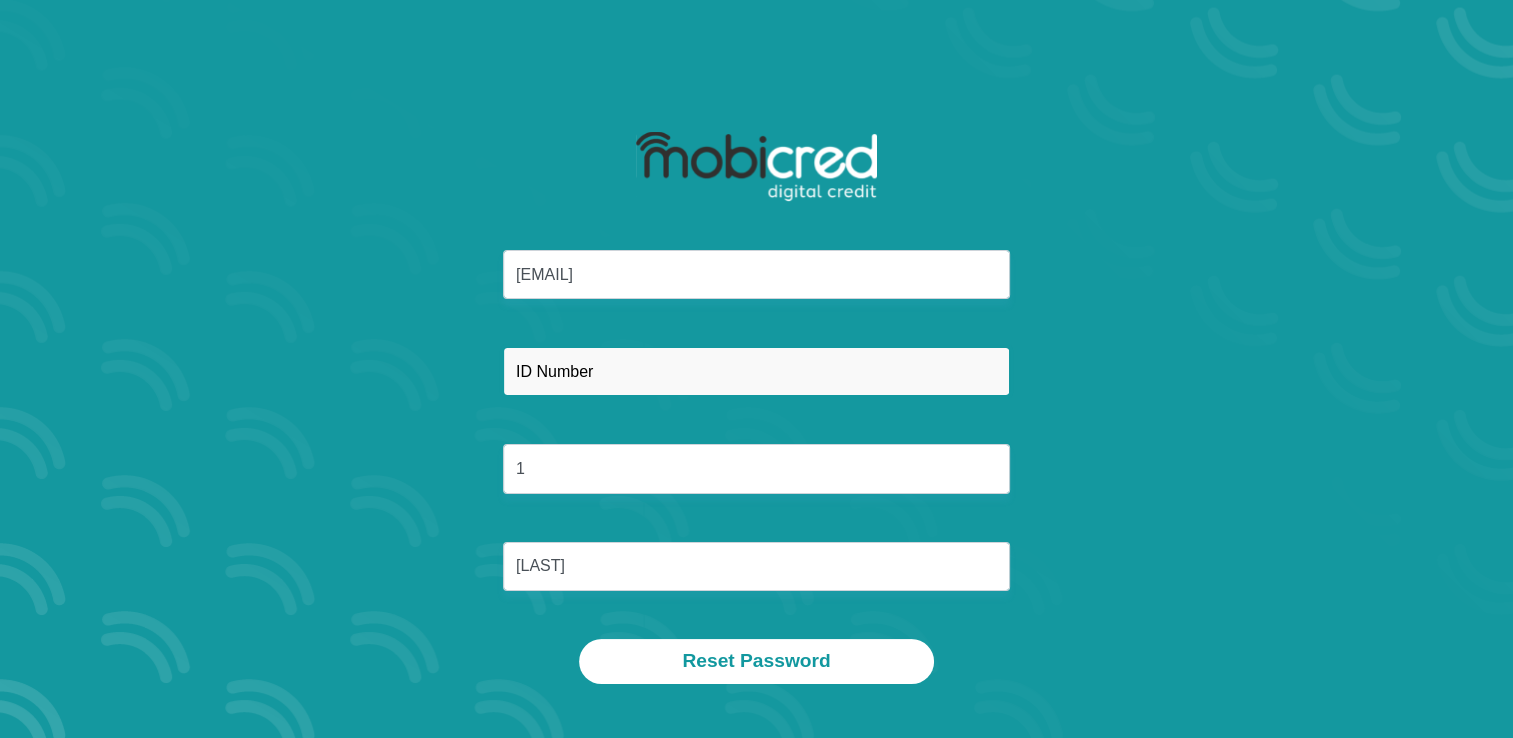 click at bounding box center [756, 371] 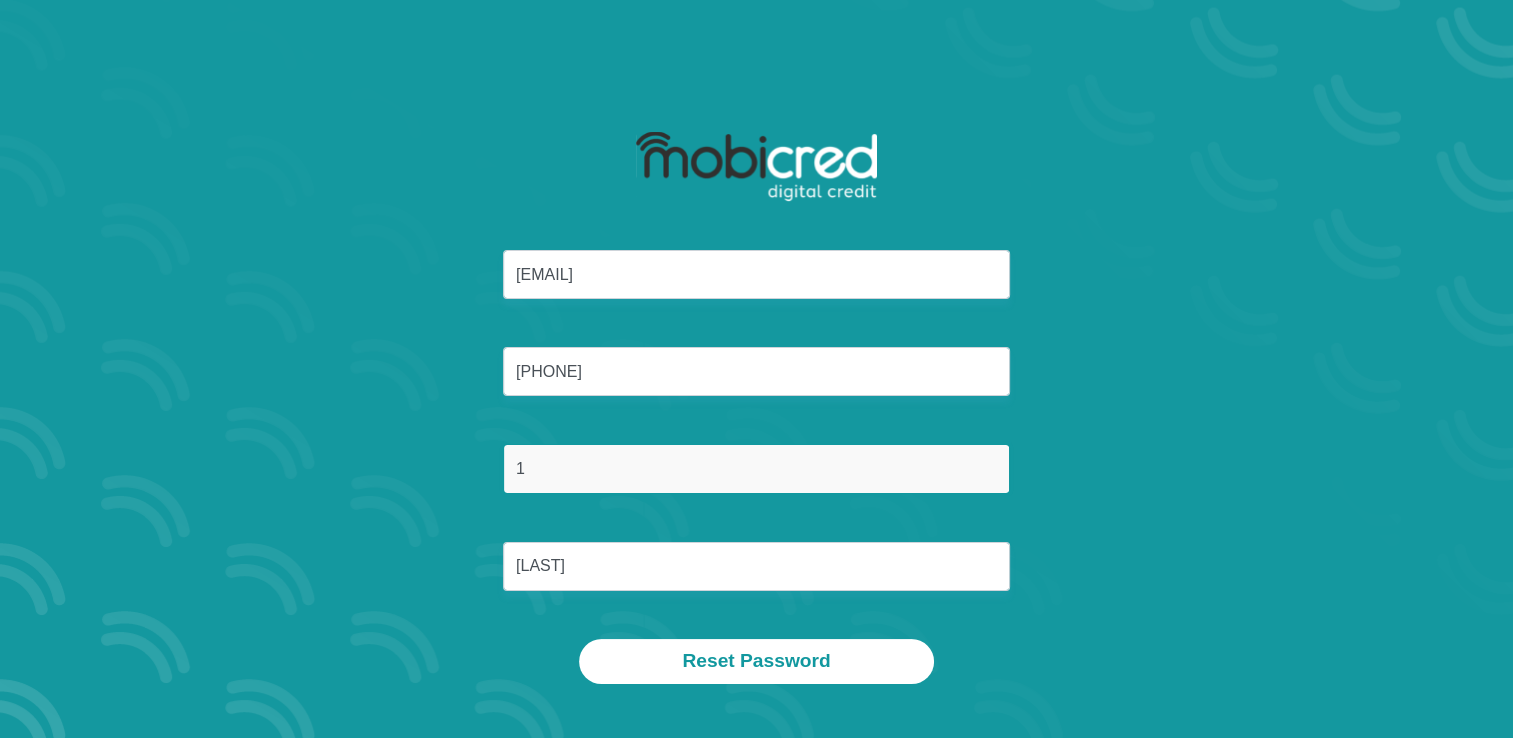 drag, startPoint x: 547, startPoint y: 474, endPoint x: 522, endPoint y: 480, distance: 25.70992 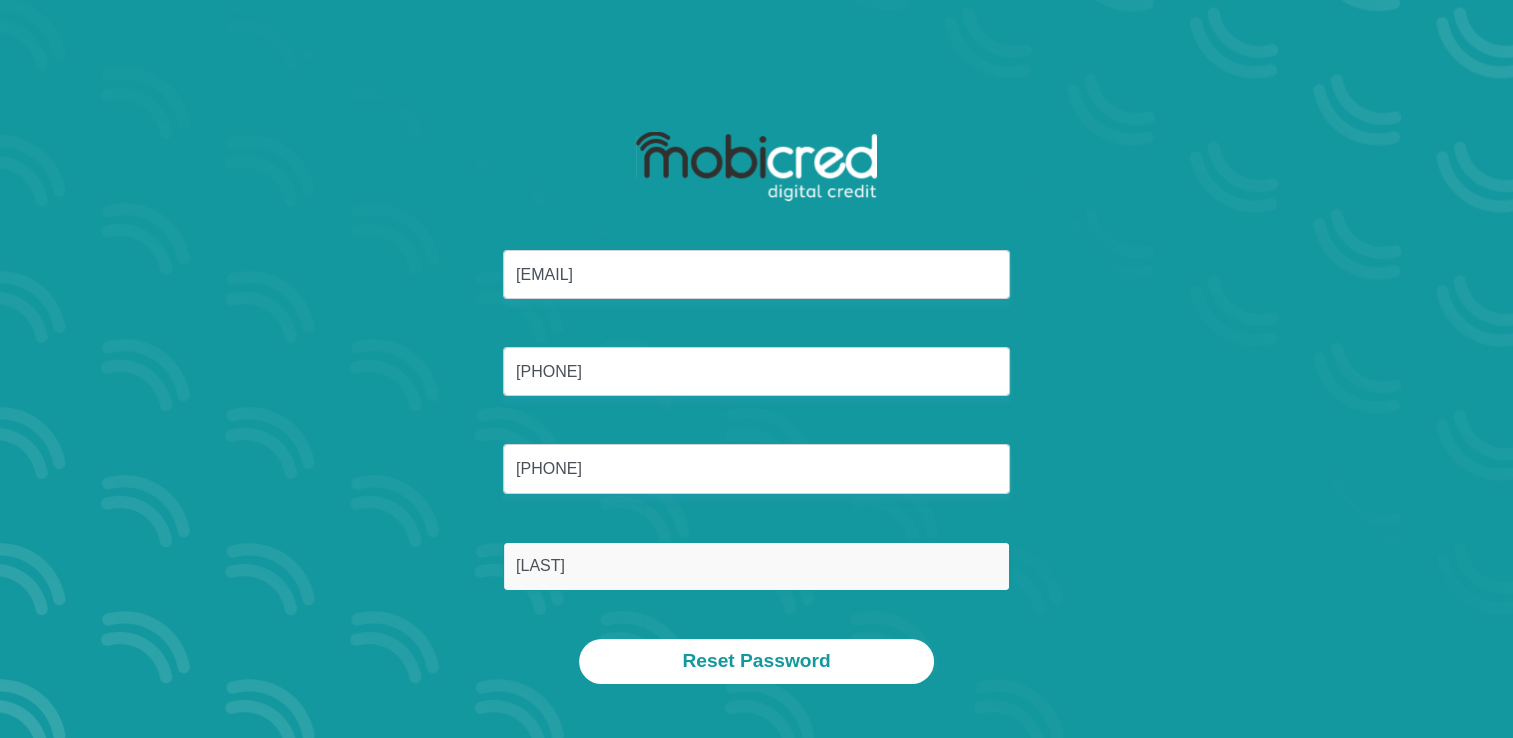 click on "Abrahams" at bounding box center [756, 566] 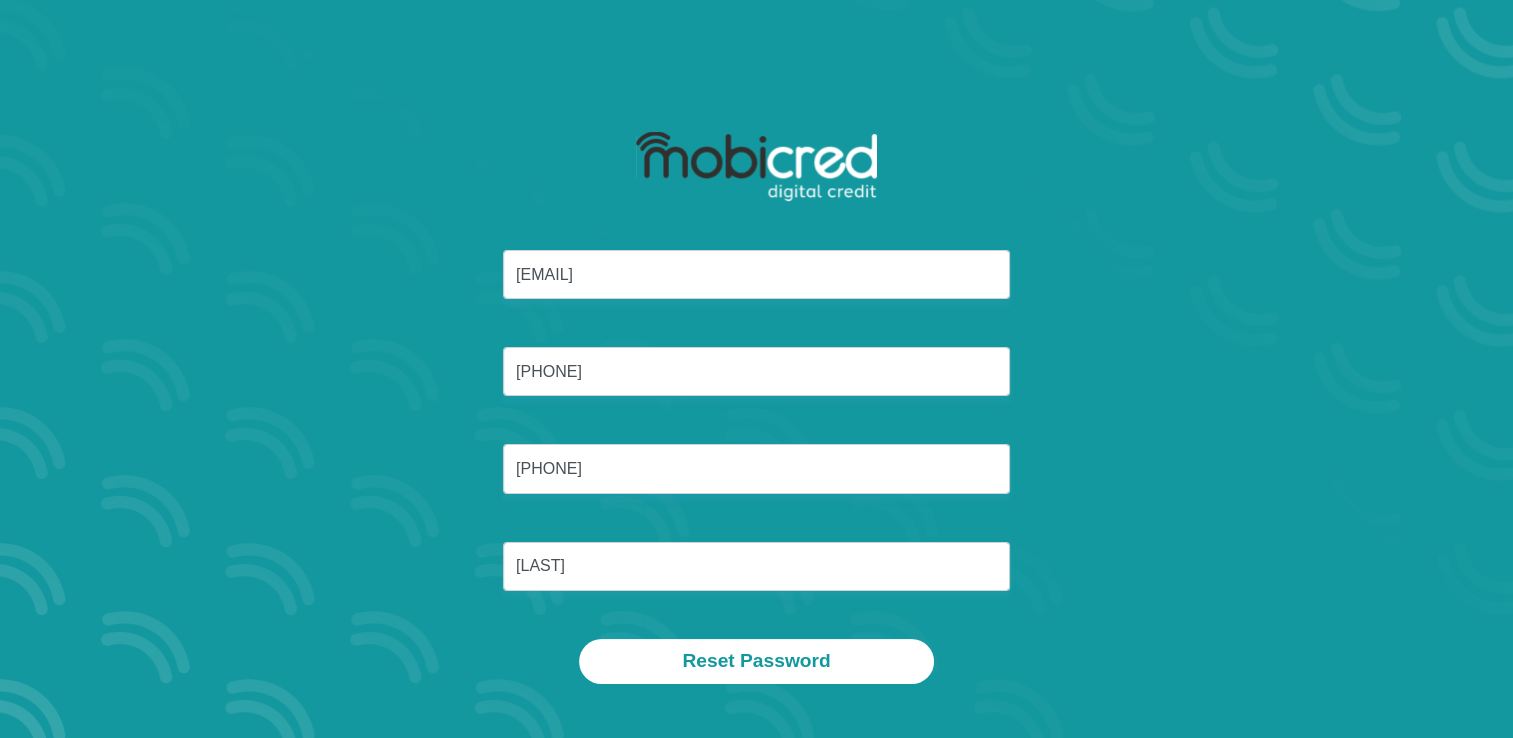 click on "Reset Password" at bounding box center (757, 661) 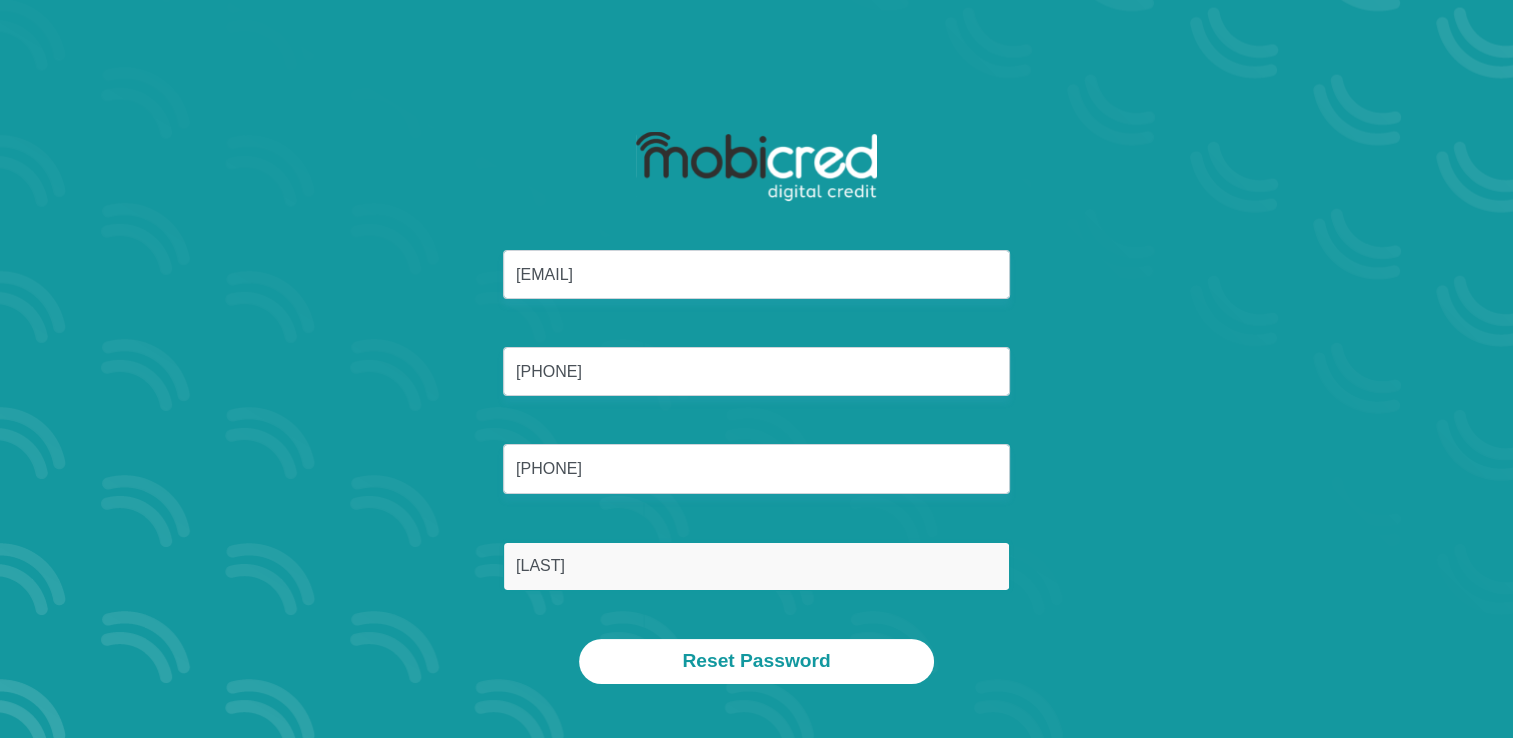 drag, startPoint x: 608, startPoint y: 572, endPoint x: 472, endPoint y: 572, distance: 136 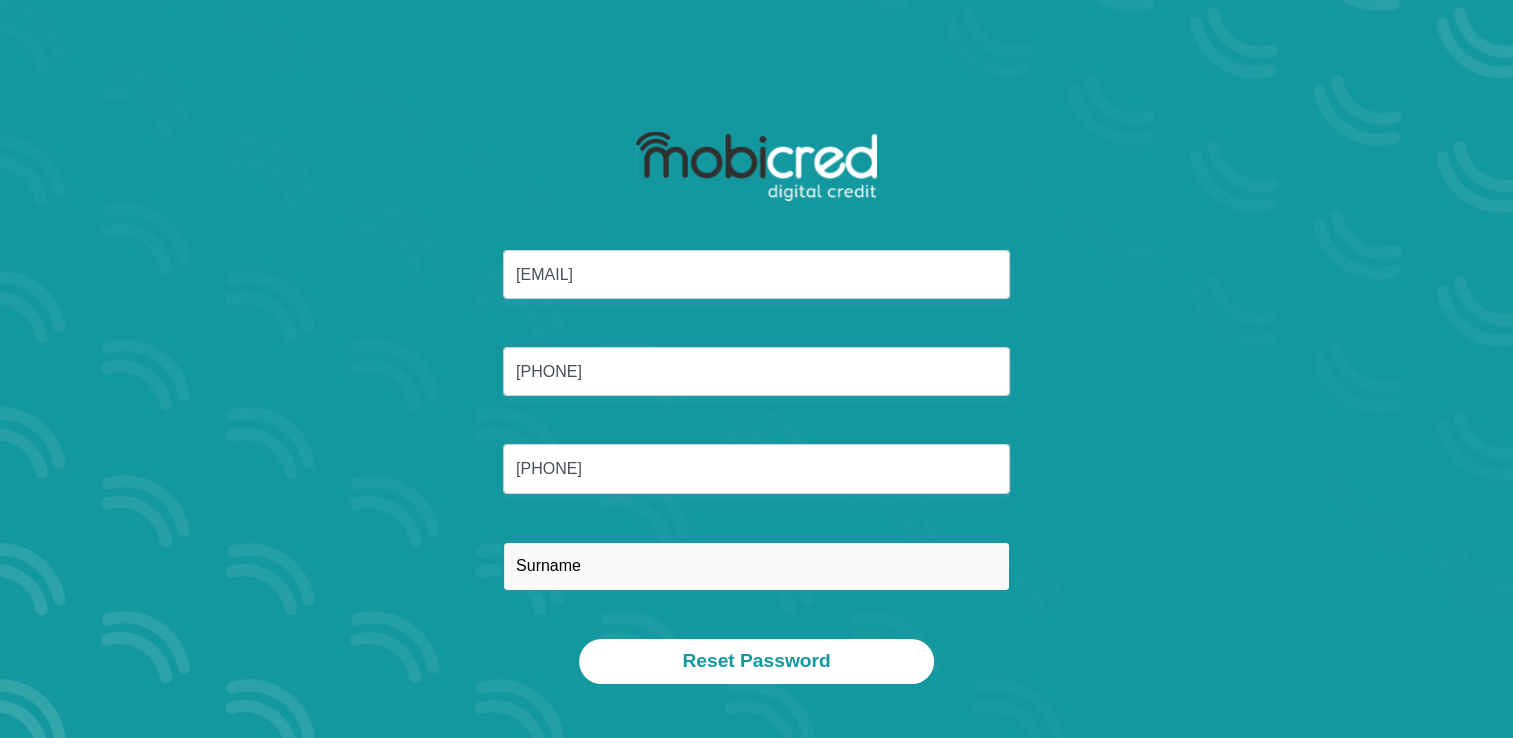 click at bounding box center [756, 566] 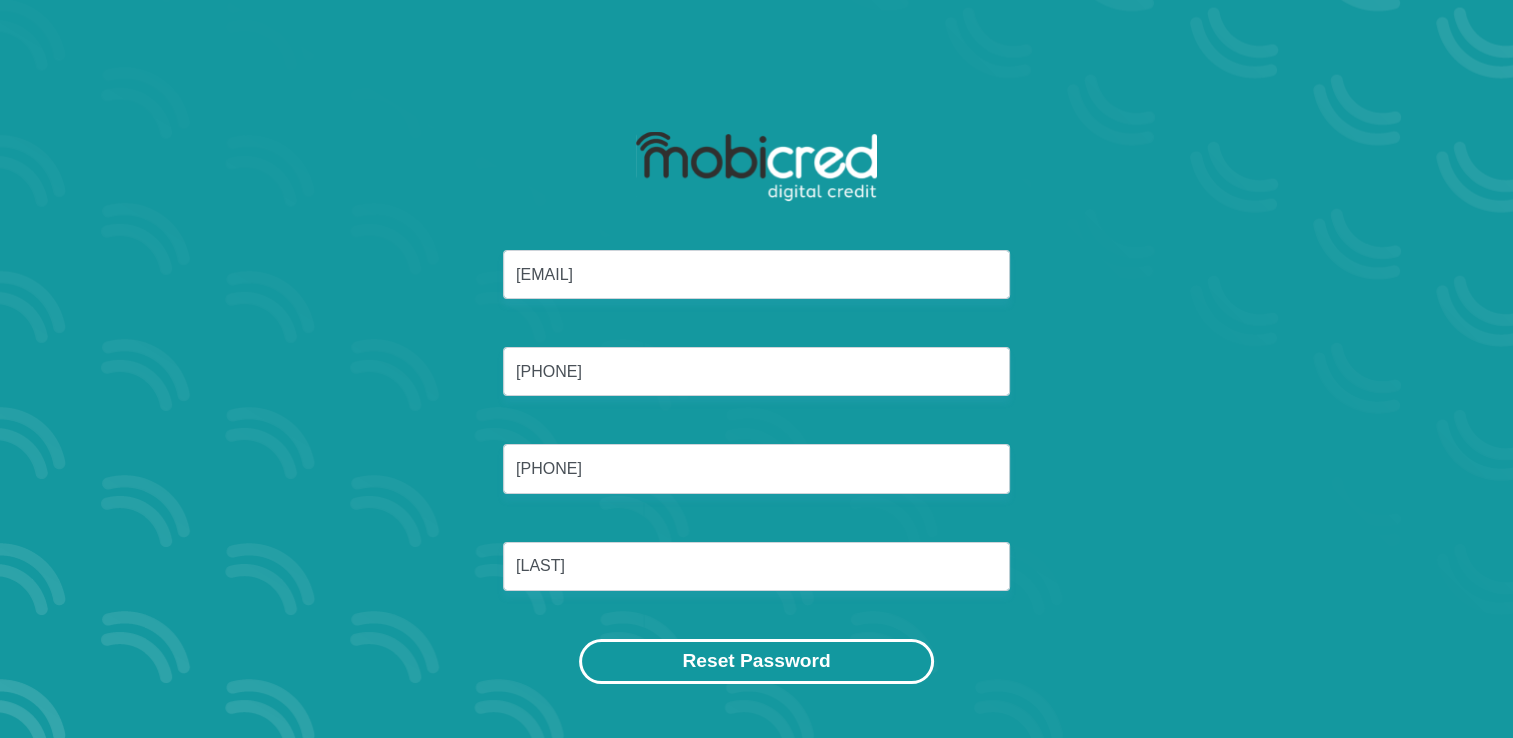 click on "Reset Password" at bounding box center [756, 661] 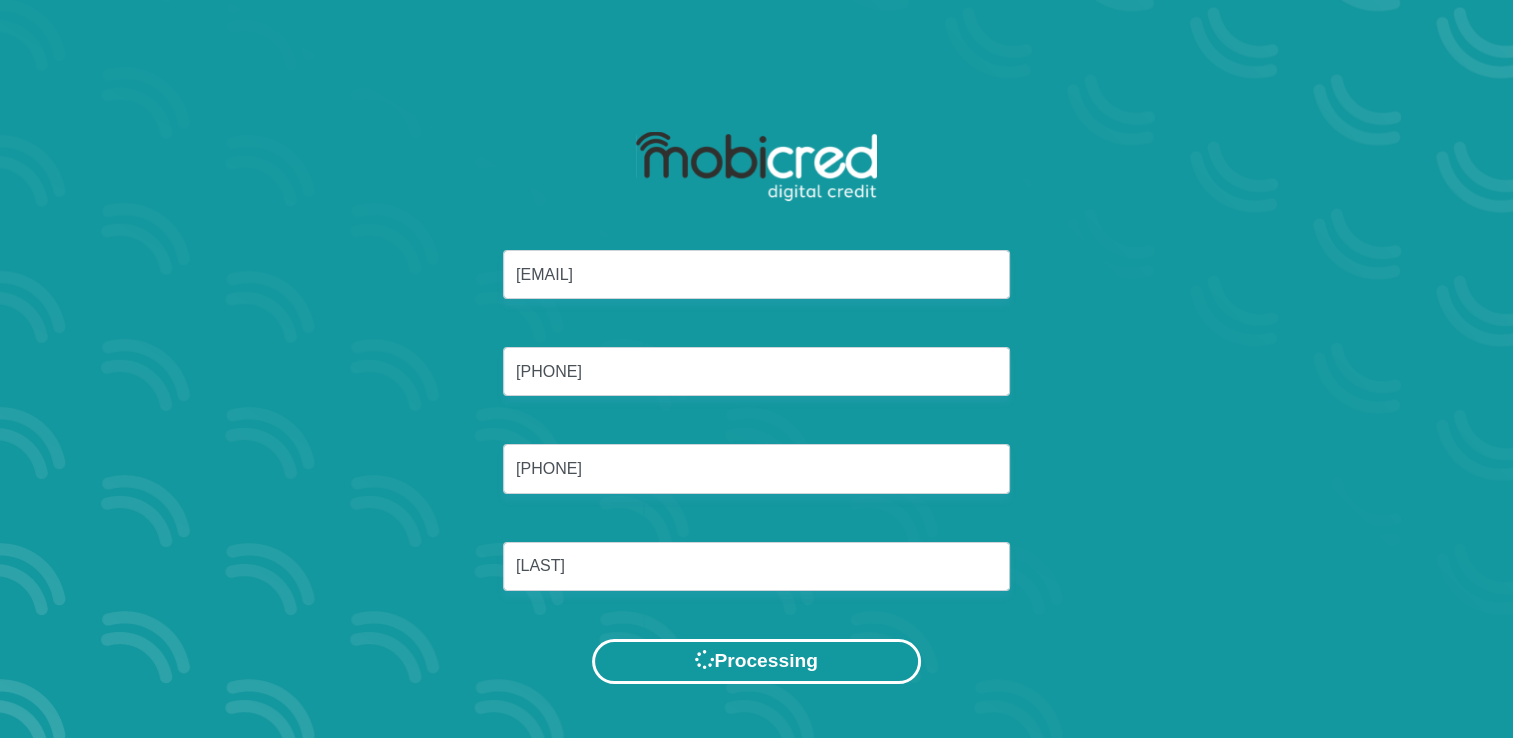 scroll, scrollTop: 0, scrollLeft: 0, axis: both 